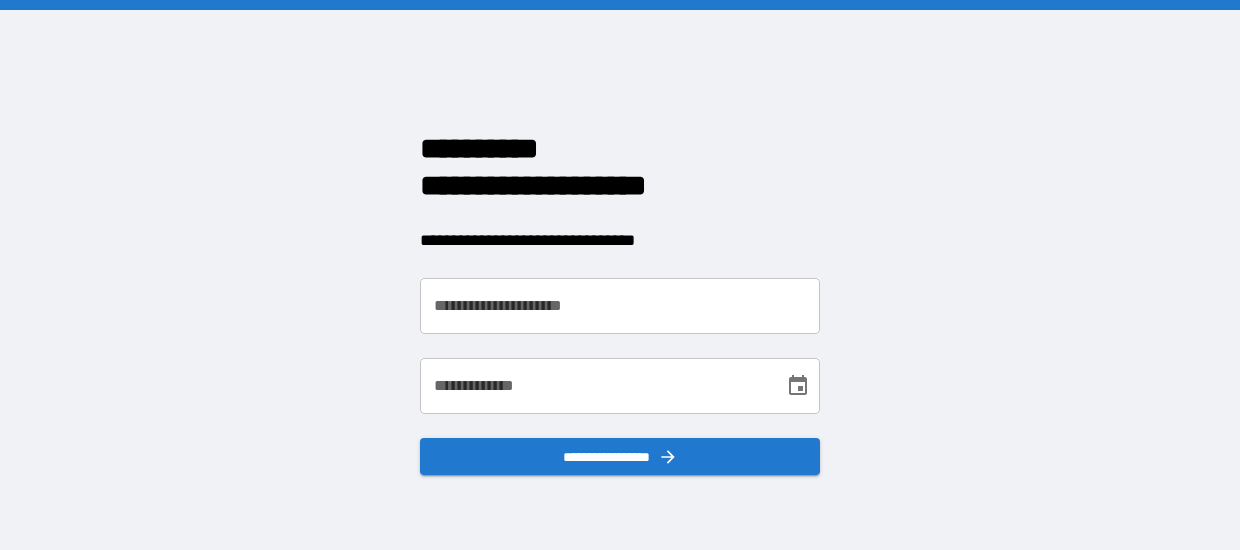 scroll, scrollTop: 0, scrollLeft: 0, axis: both 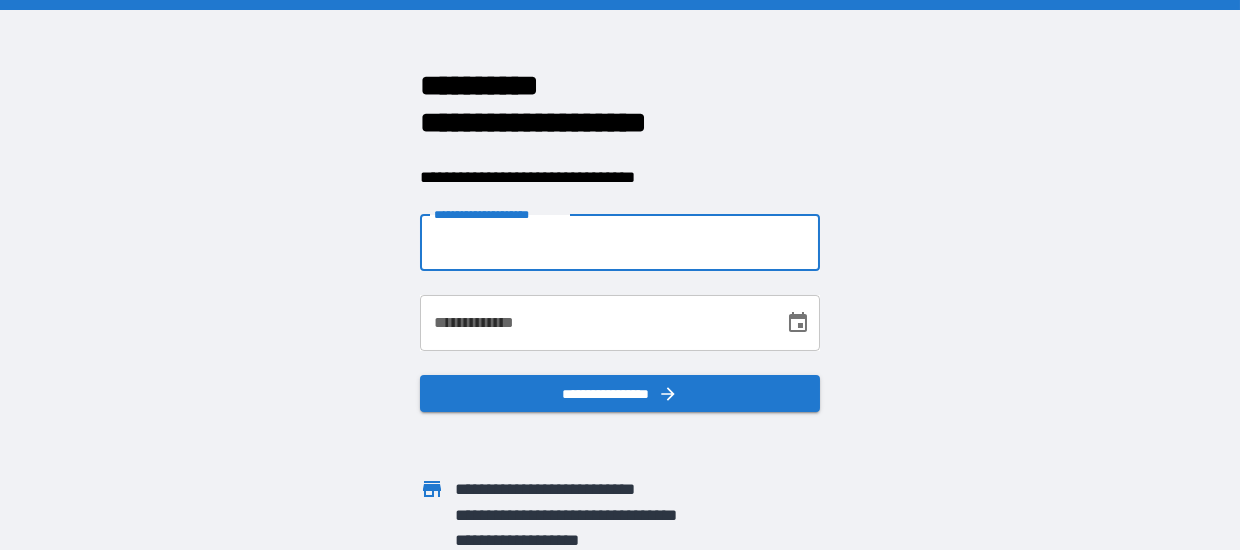 click on "**********" at bounding box center (620, 243) 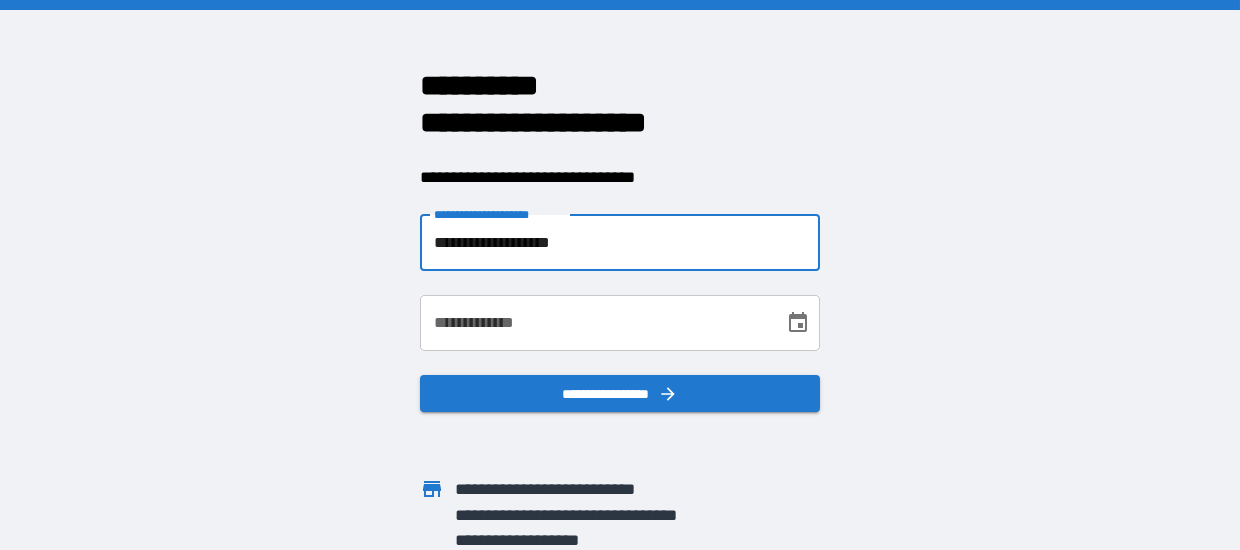 type on "**********" 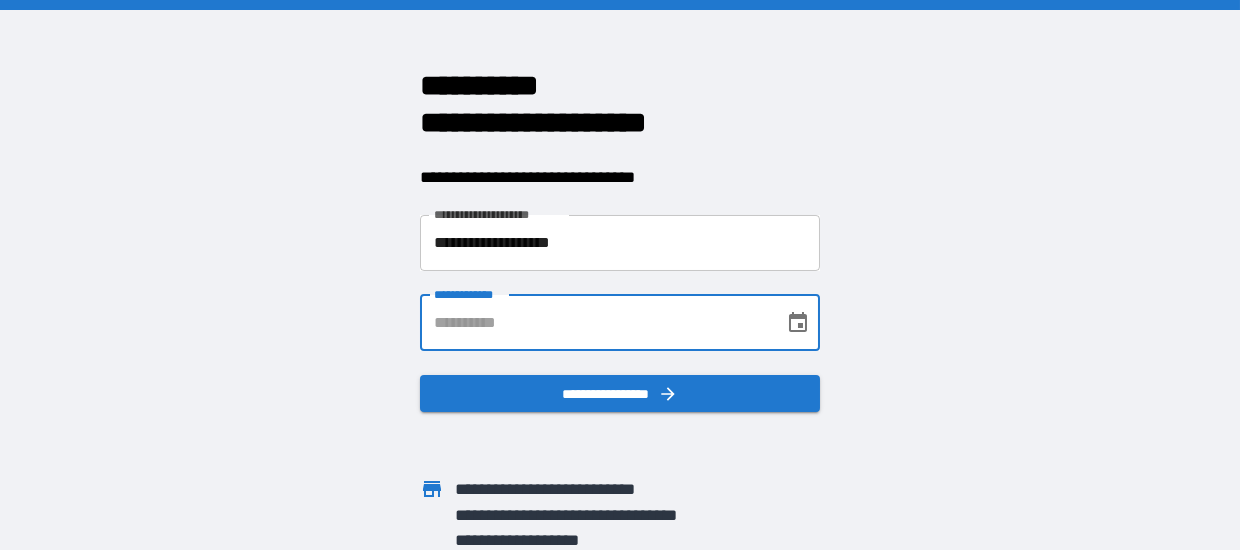 click on "**********" at bounding box center (595, 323) 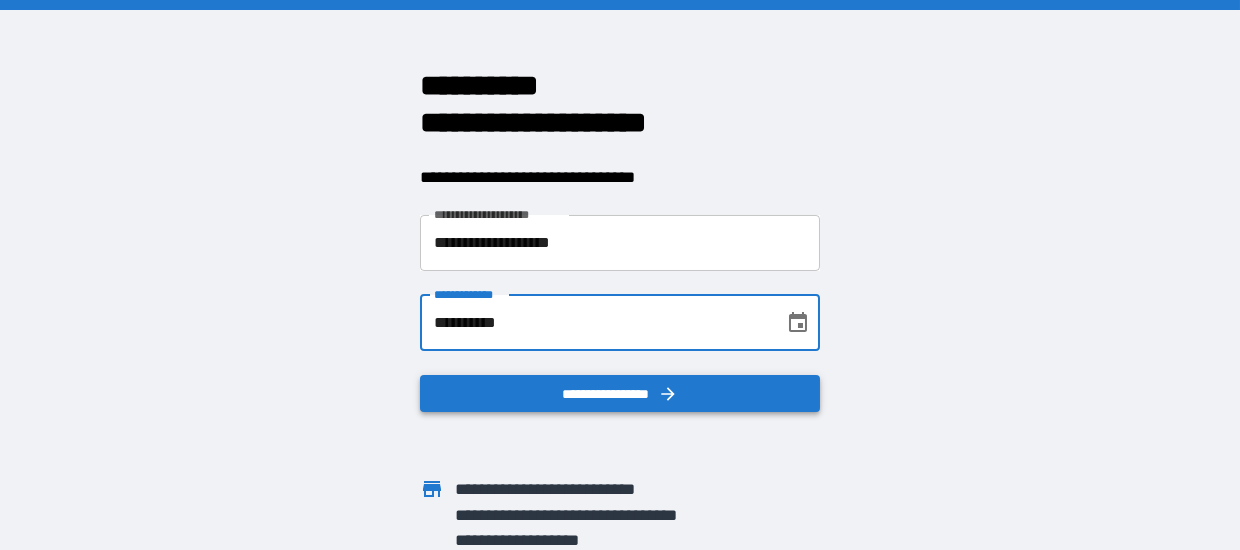 type on "**********" 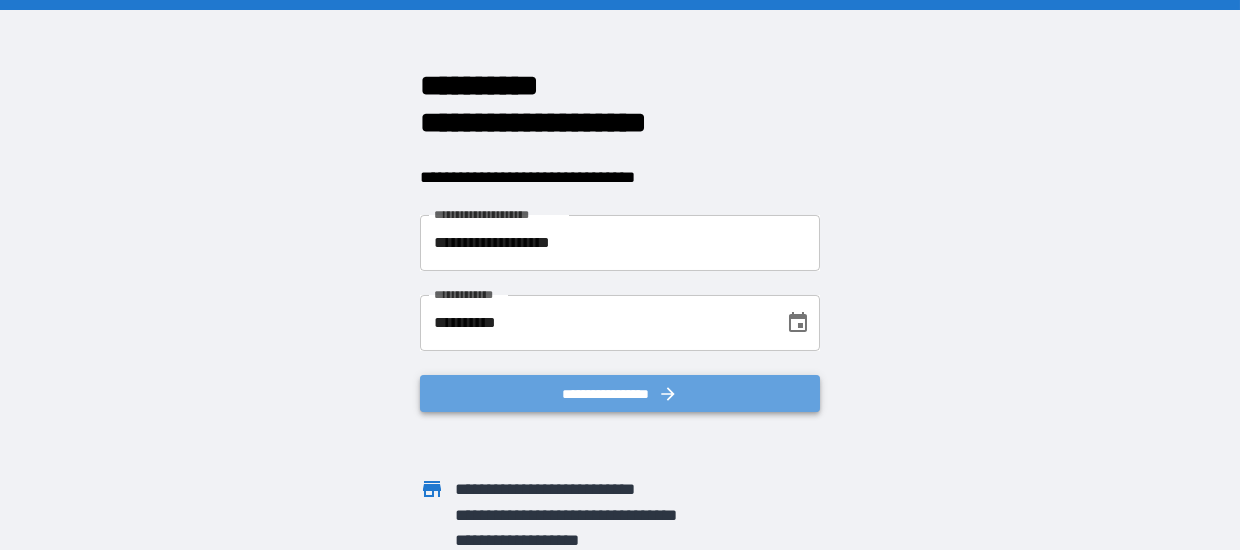 click on "**********" at bounding box center (620, 393) 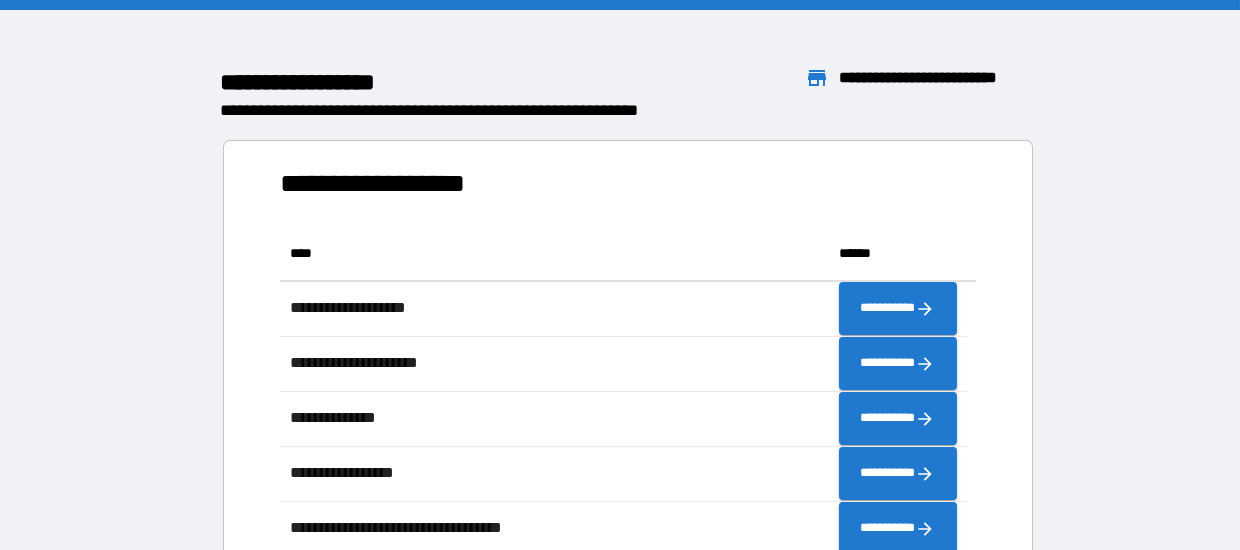 scroll, scrollTop: 15, scrollLeft: 15, axis: both 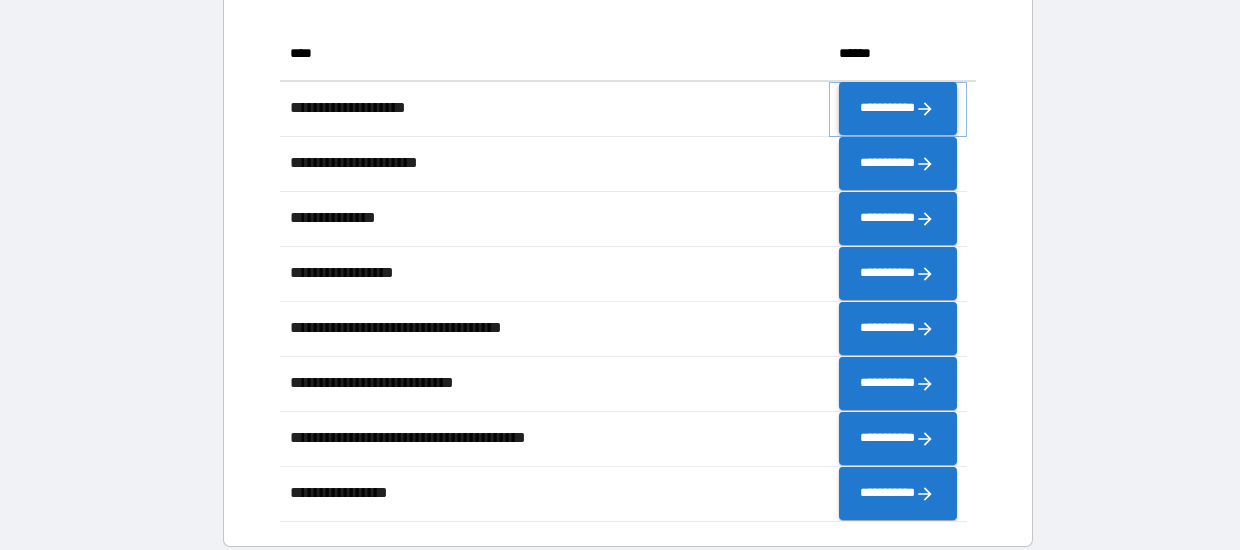 click on "**********" at bounding box center (897, 108) 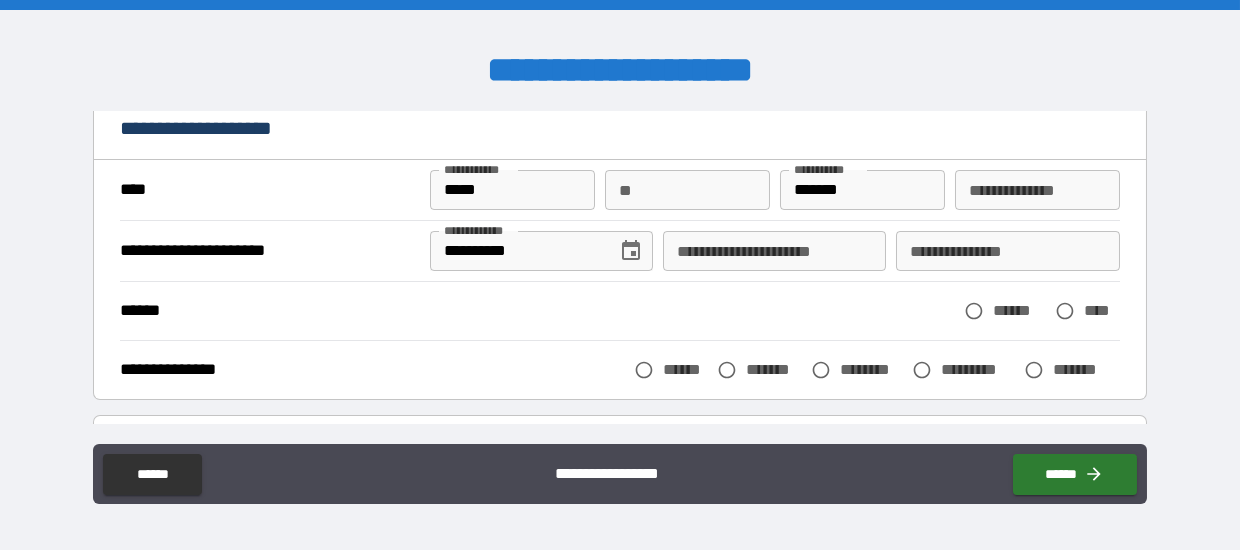 scroll, scrollTop: 100, scrollLeft: 0, axis: vertical 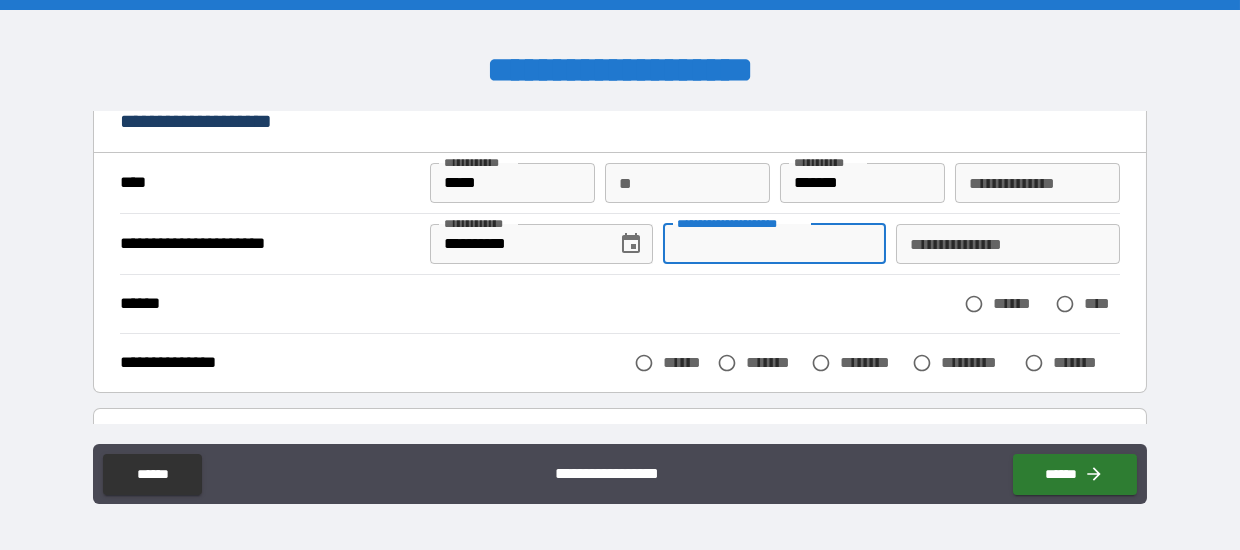 click on "**********" at bounding box center [774, 244] 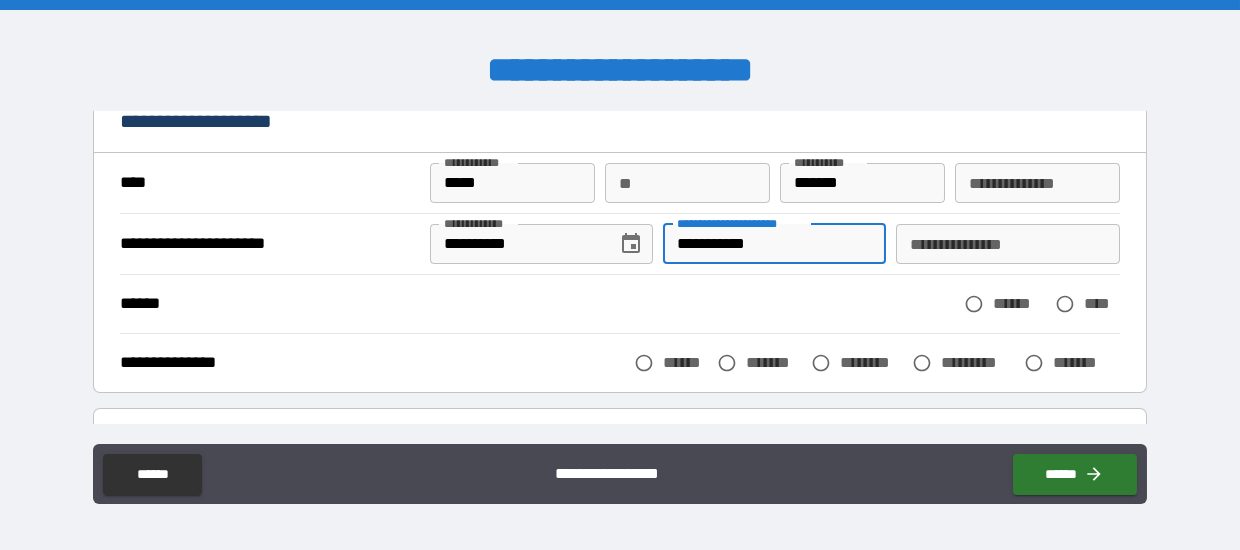 type on "**********" 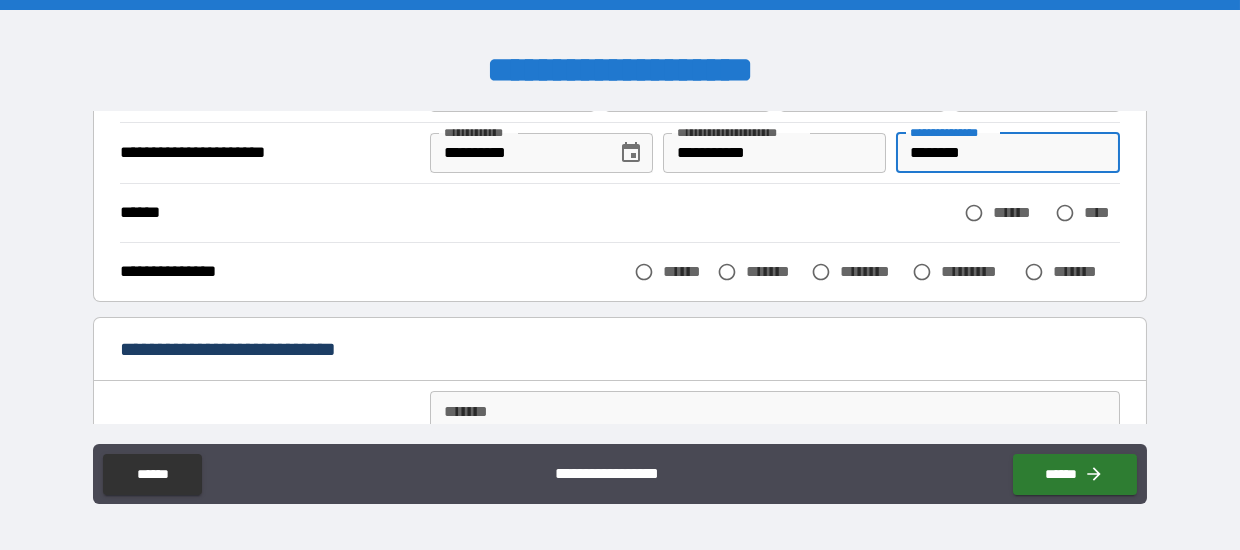 scroll, scrollTop: 200, scrollLeft: 0, axis: vertical 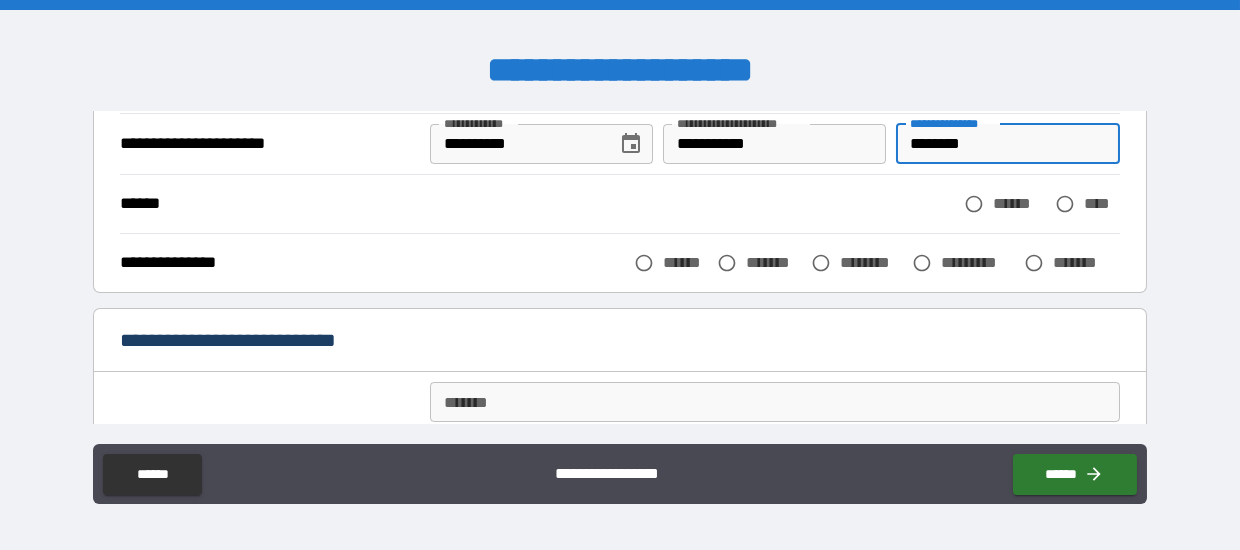 type on "********" 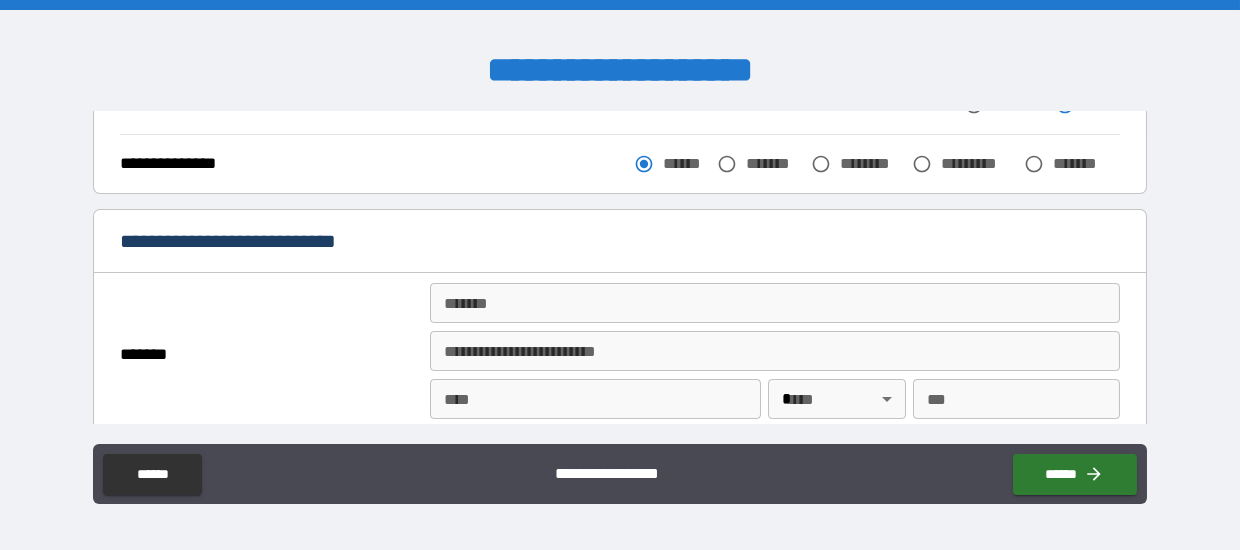 scroll, scrollTop: 400, scrollLeft: 0, axis: vertical 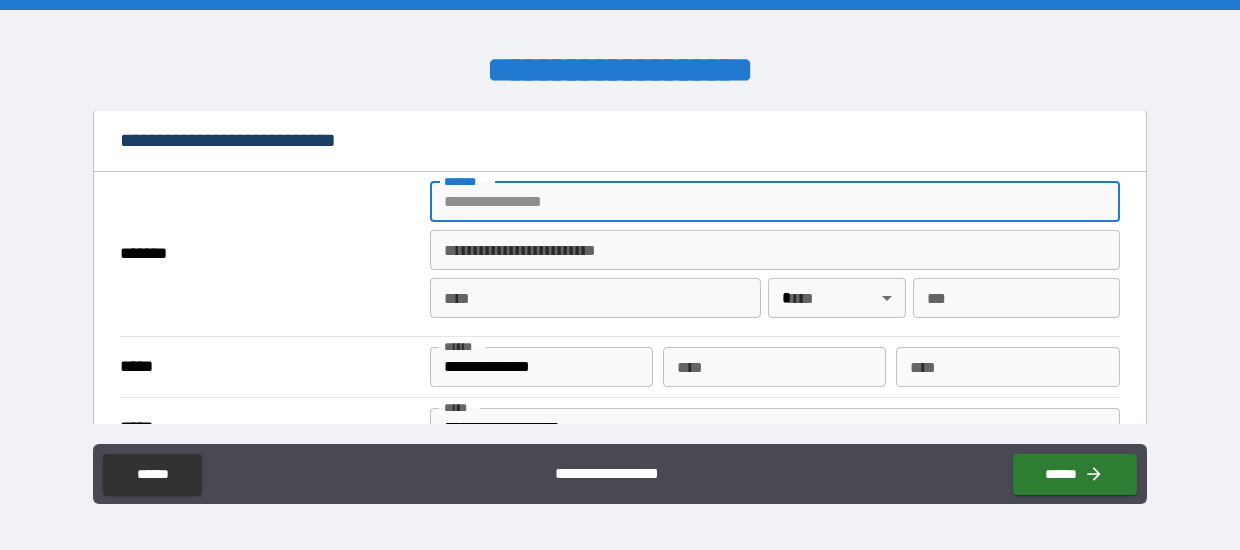 click on "*******" at bounding box center [775, 202] 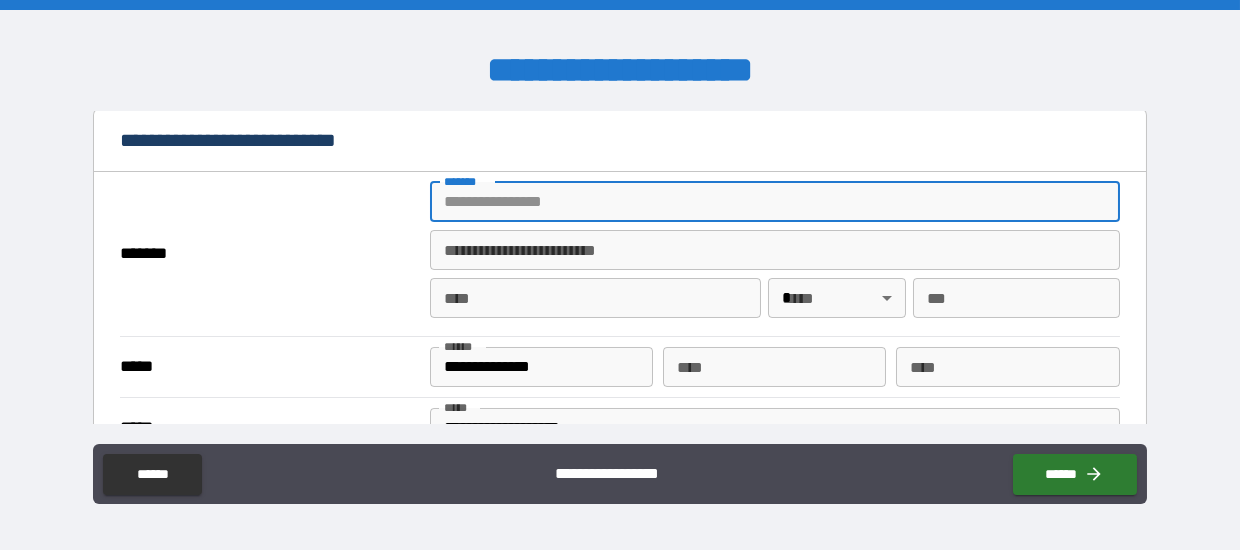 type on "**********" 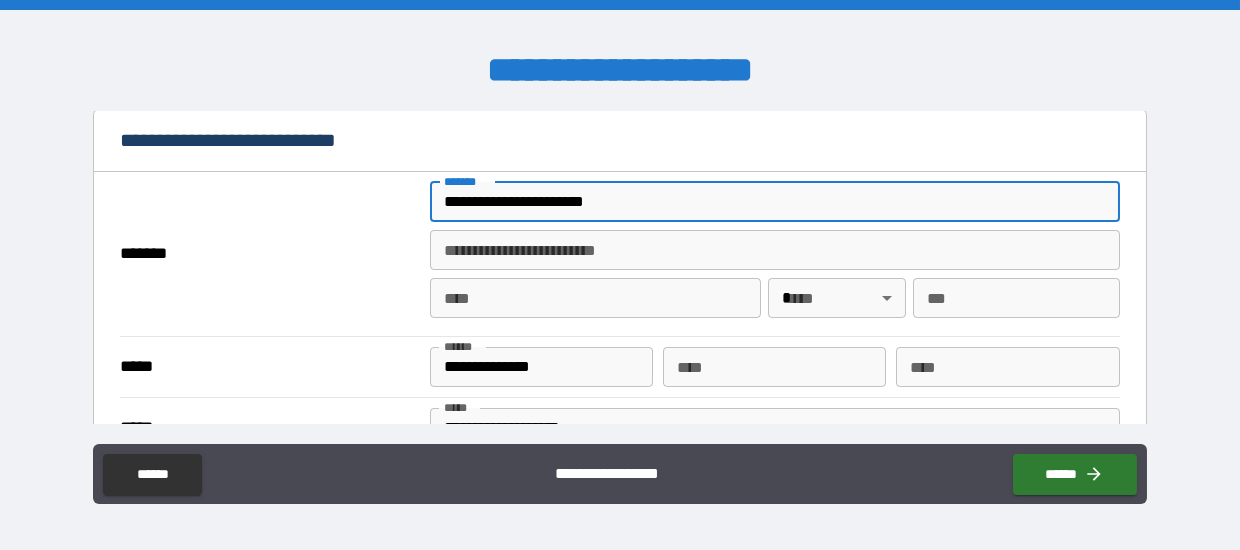 type on "*" 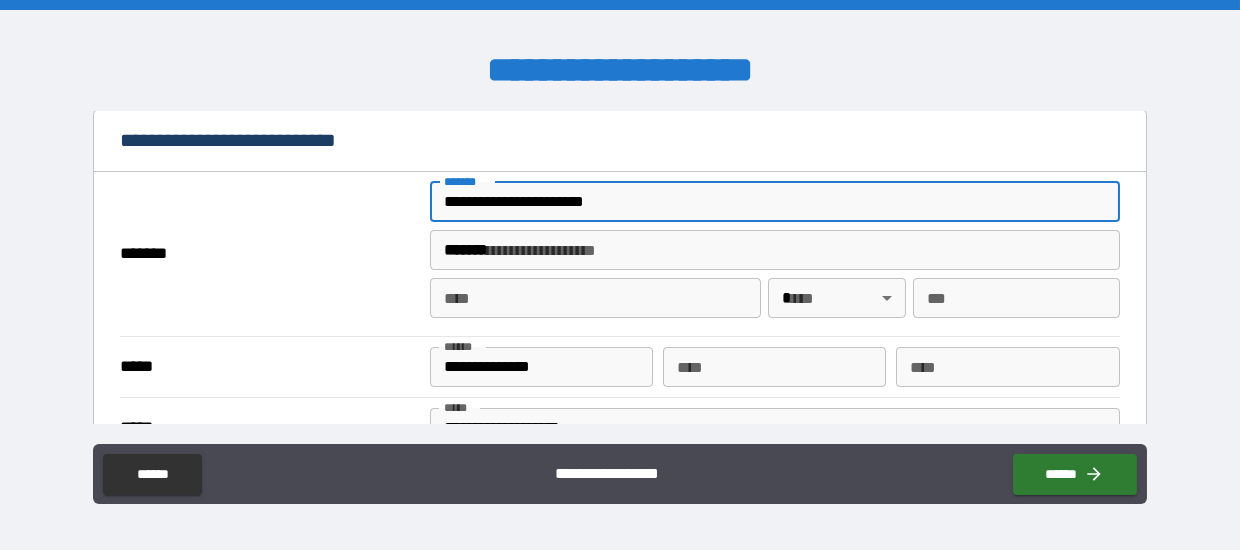 type on "********" 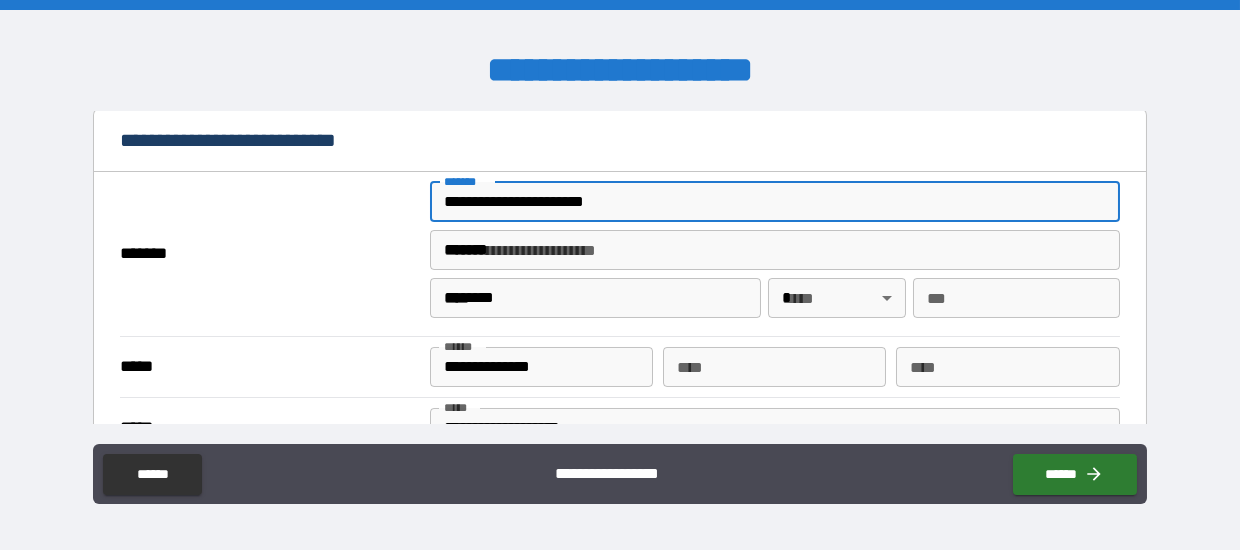 type on "**" 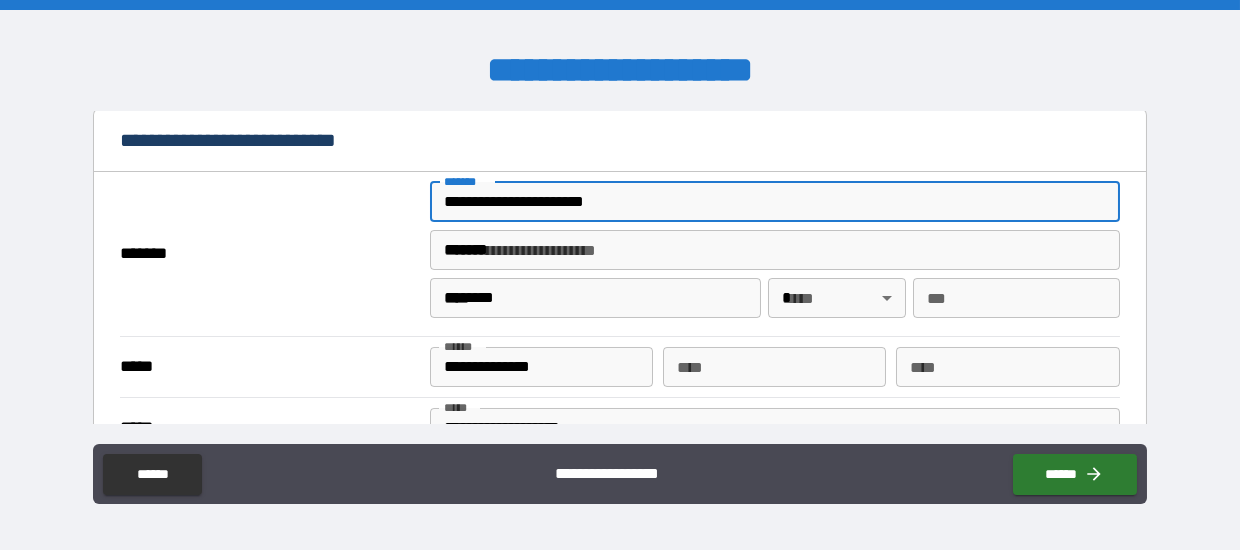 type on "*****" 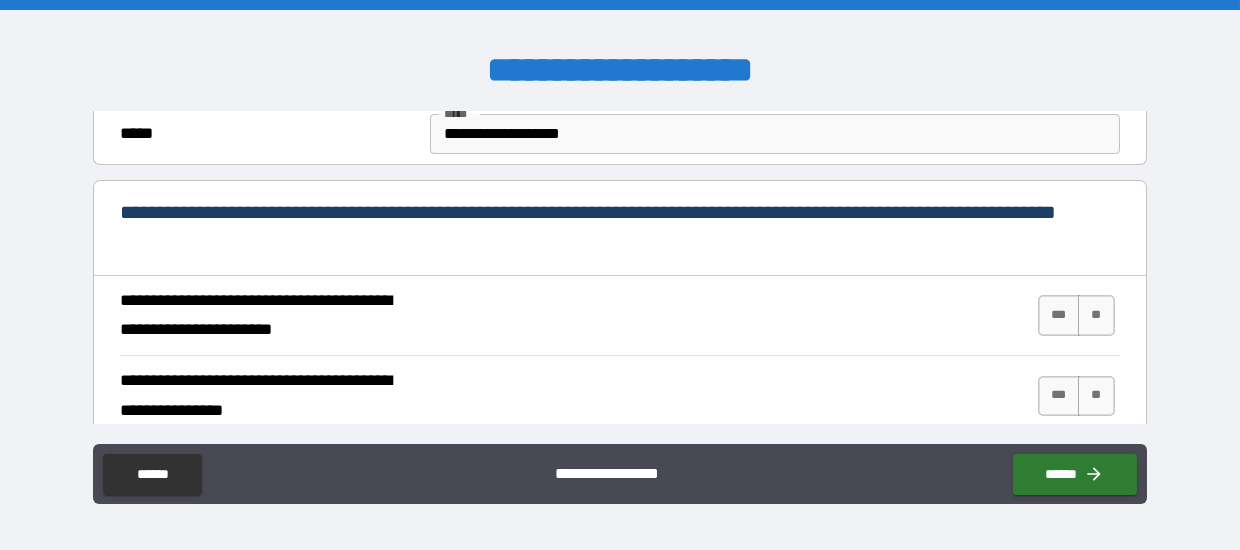 scroll, scrollTop: 699, scrollLeft: 0, axis: vertical 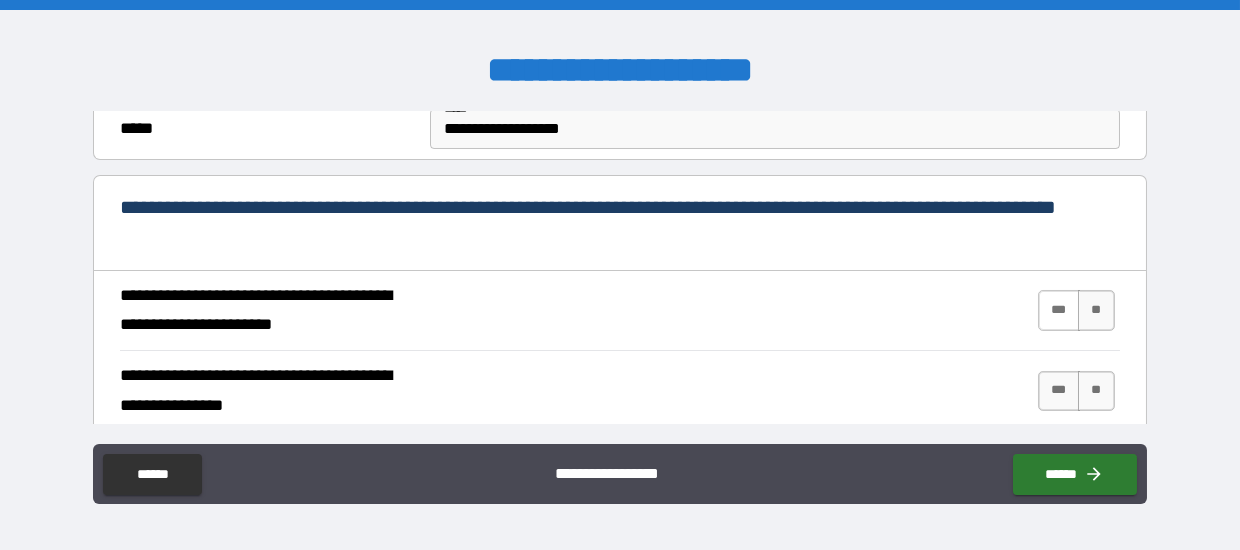 click on "***" at bounding box center [1059, 310] 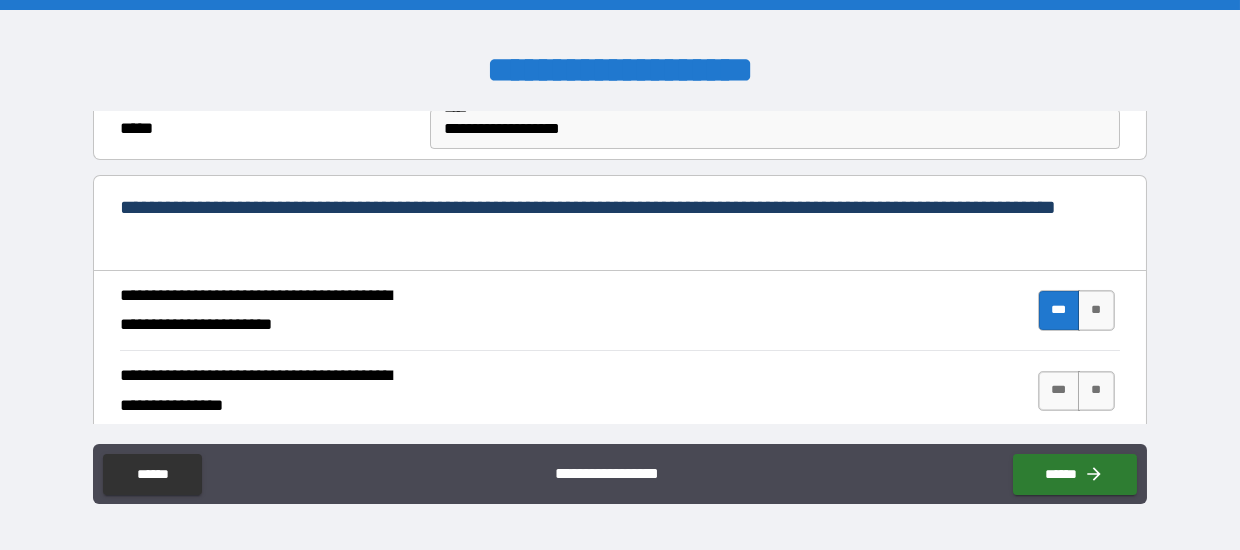 scroll, scrollTop: 800, scrollLeft: 0, axis: vertical 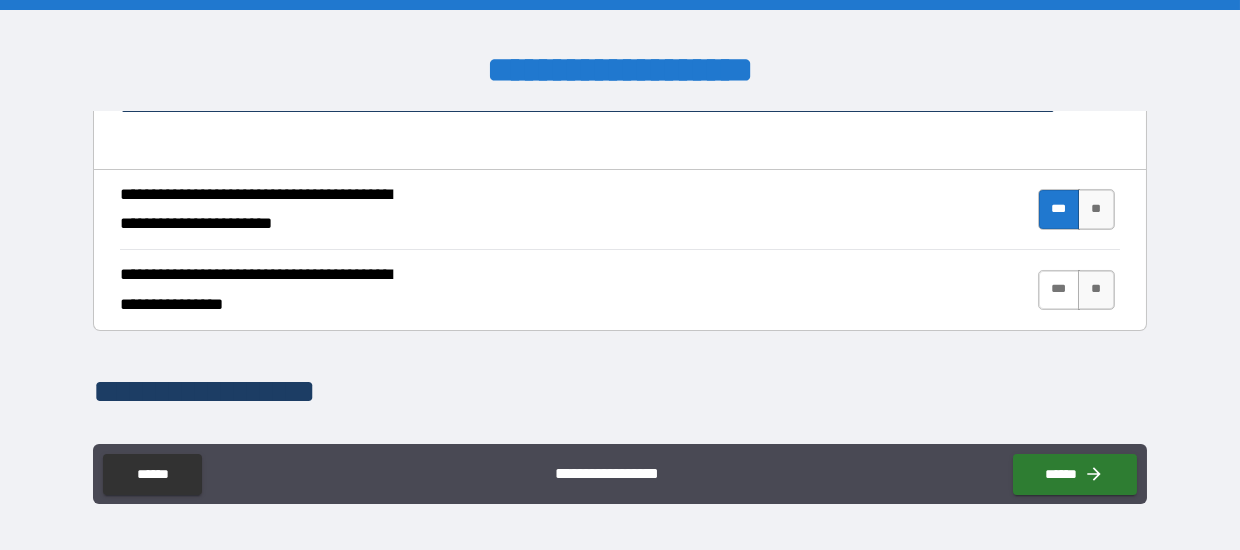 click on "***" at bounding box center [1059, 290] 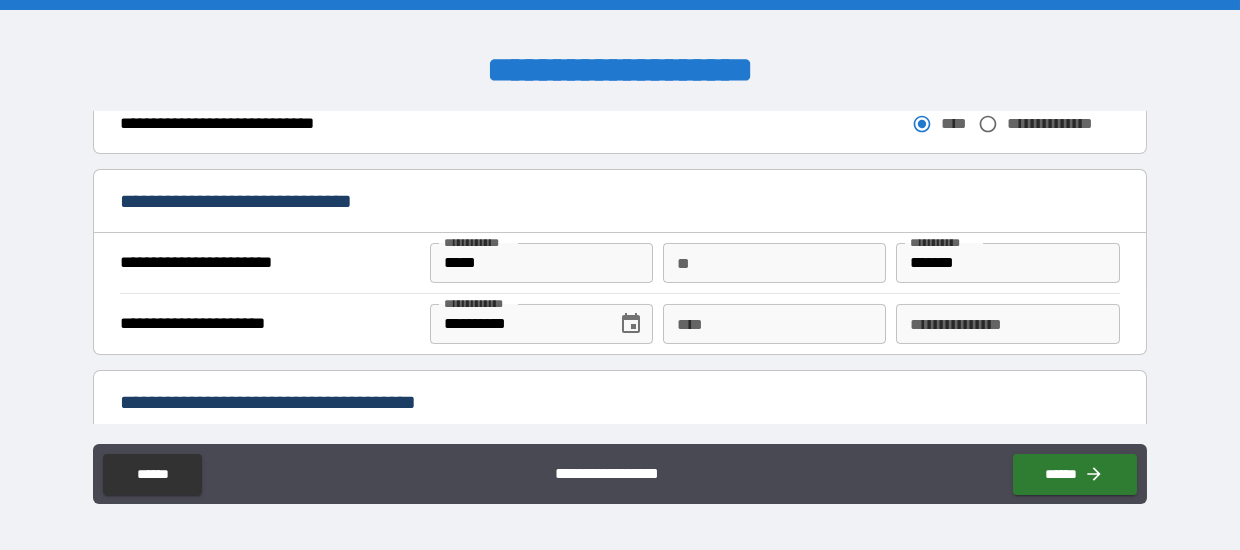 scroll, scrollTop: 1200, scrollLeft: 0, axis: vertical 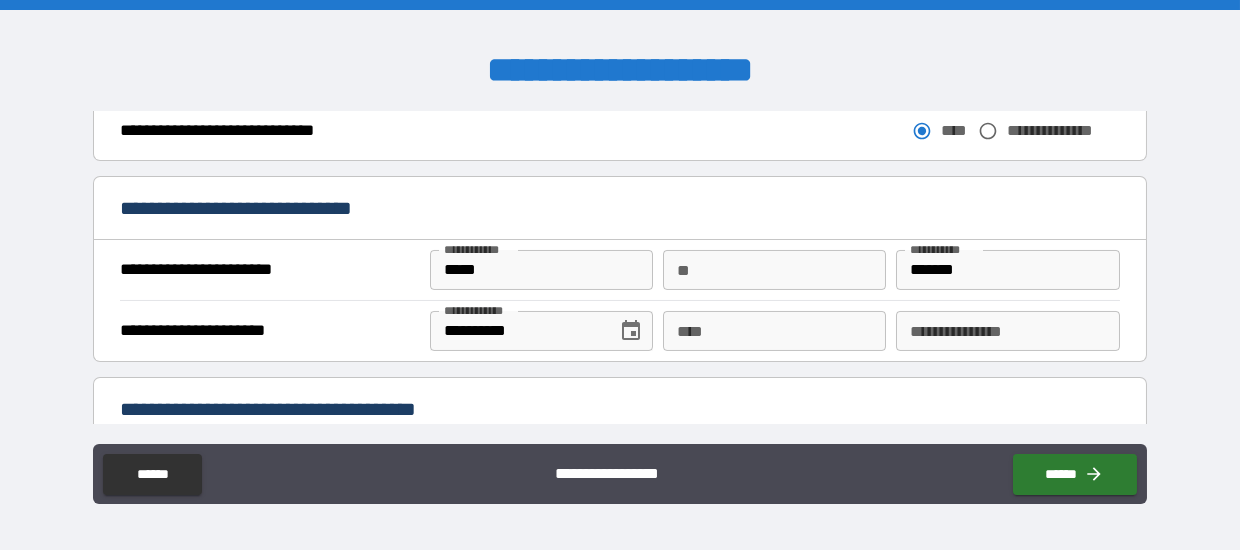 click on "**" at bounding box center [774, 270] 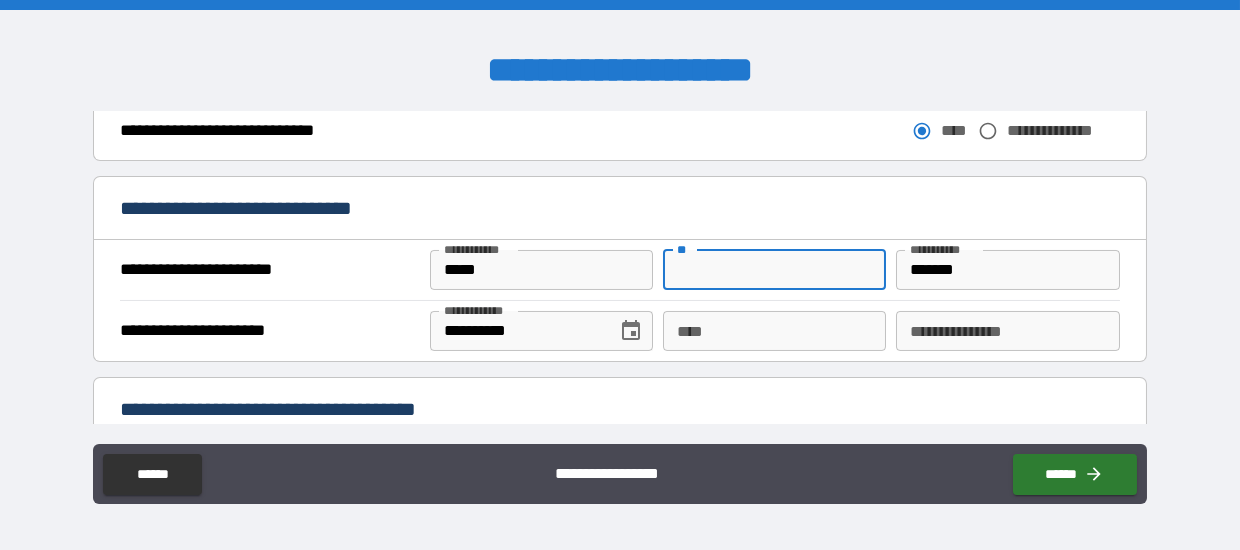 type on "*" 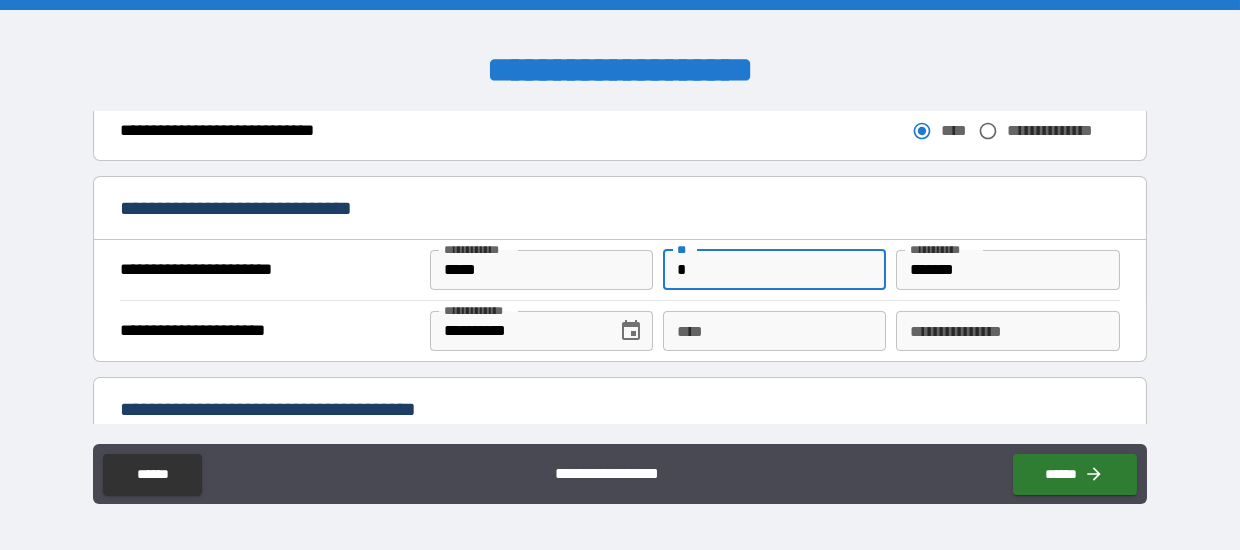 type on "**********" 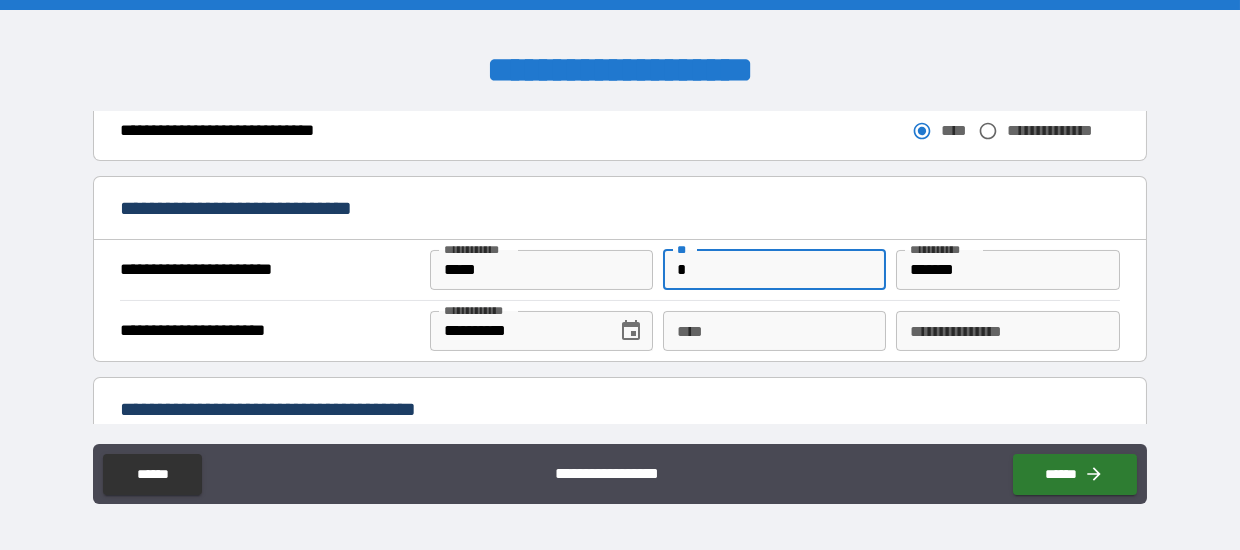 type on "*****" 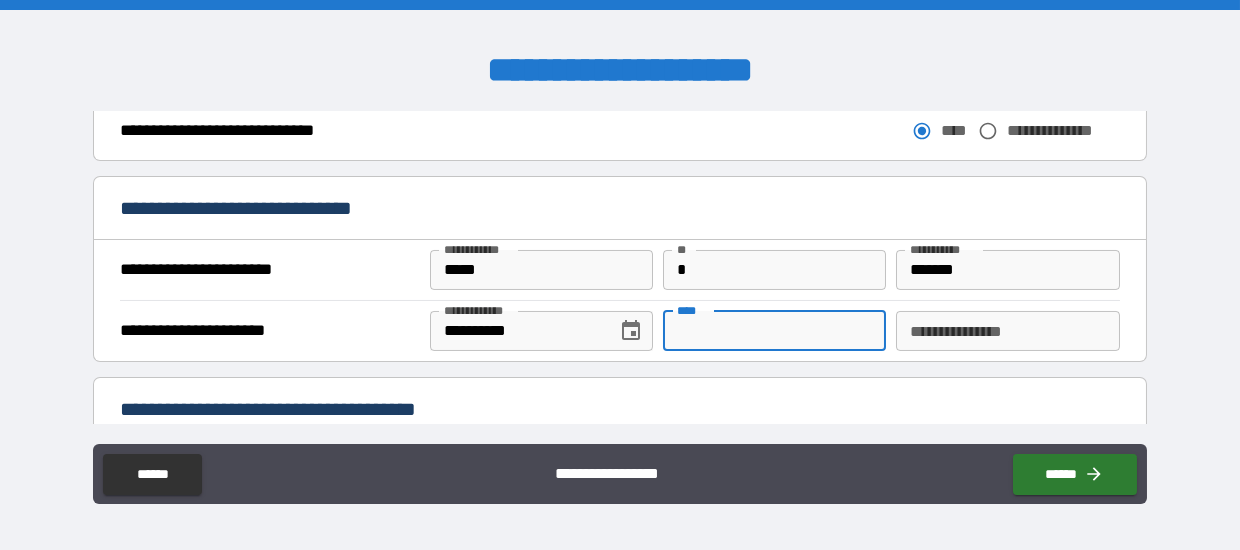 click on "****" at bounding box center (774, 331) 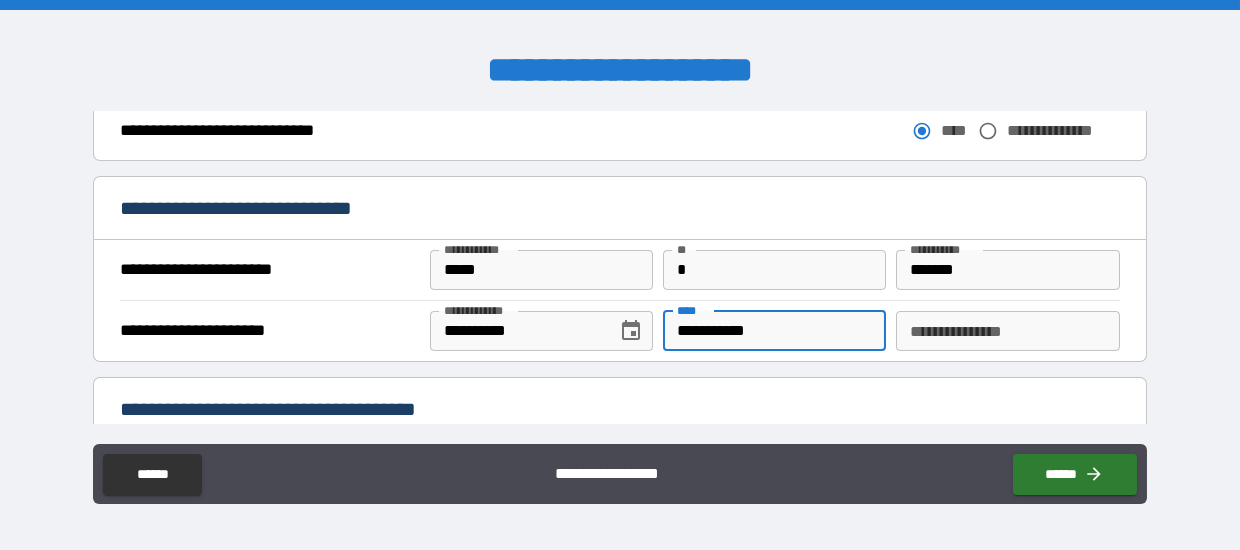 type on "**********" 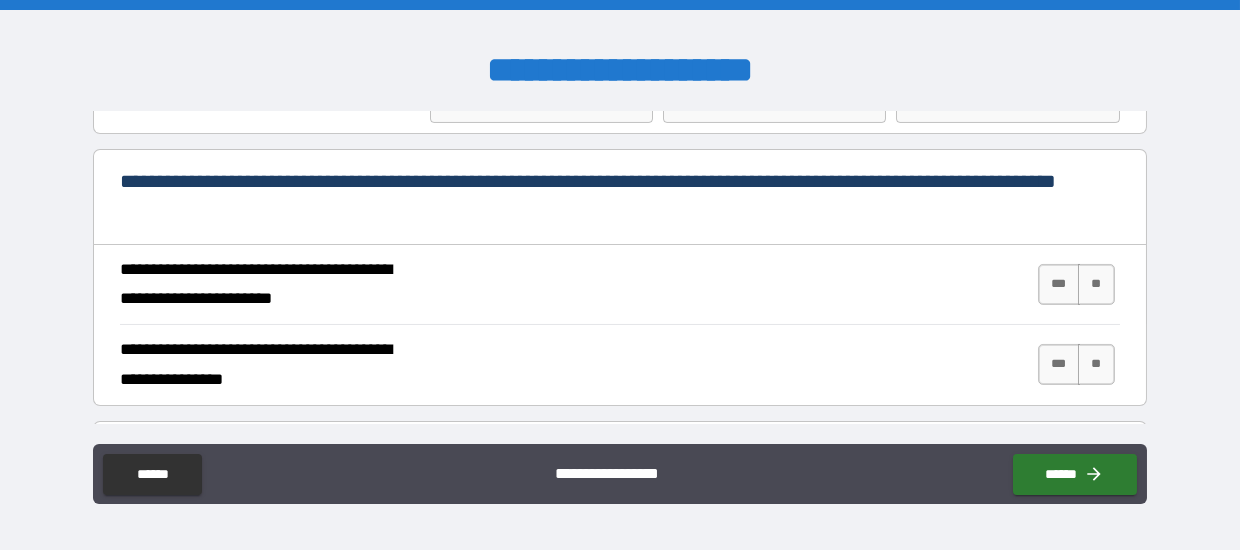 scroll, scrollTop: 1800, scrollLeft: 0, axis: vertical 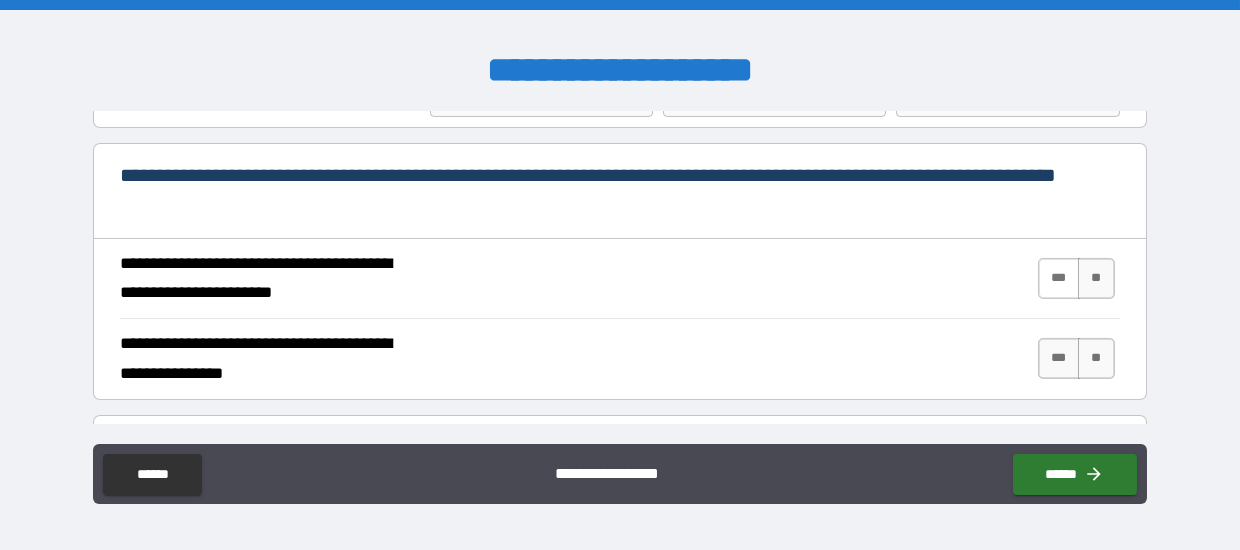 type on "********" 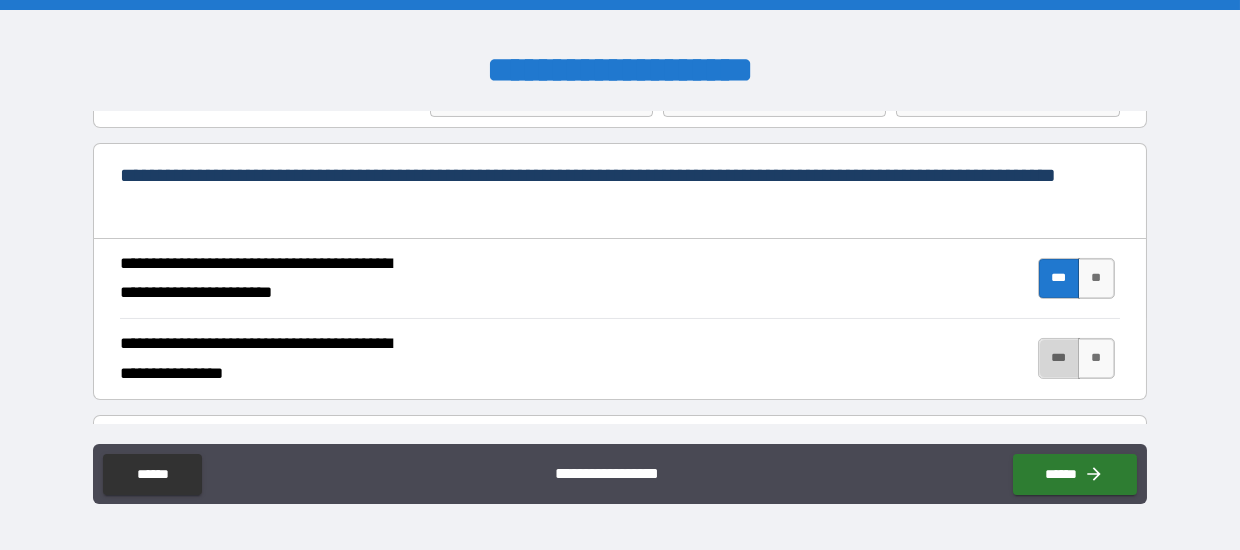 click on "***" at bounding box center [1059, 358] 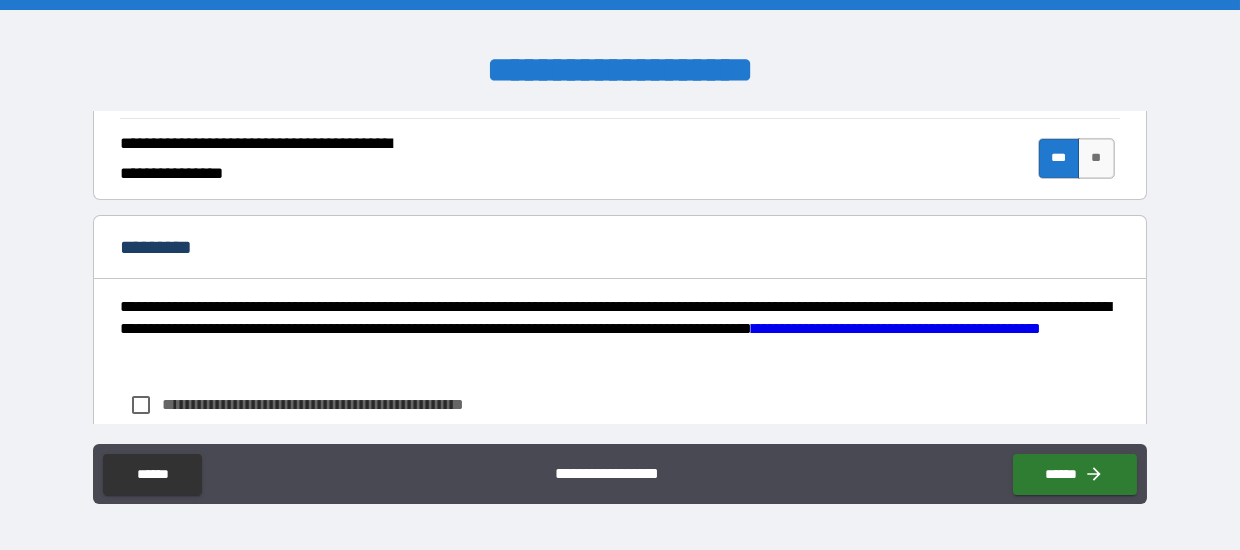 scroll, scrollTop: 2100, scrollLeft: 0, axis: vertical 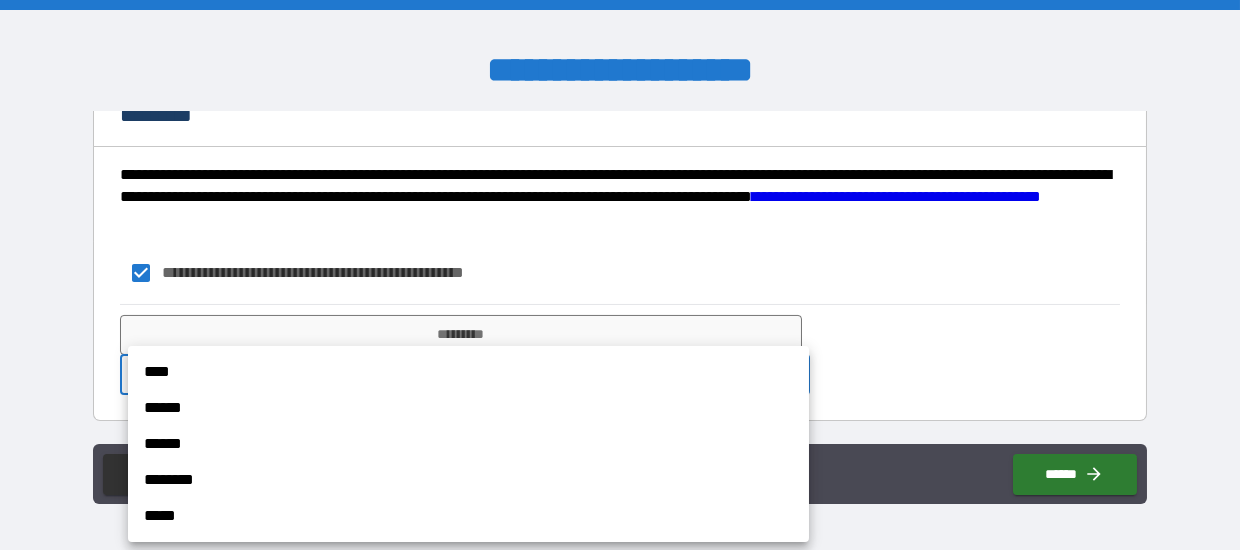 click on "**********" at bounding box center (620, 275) 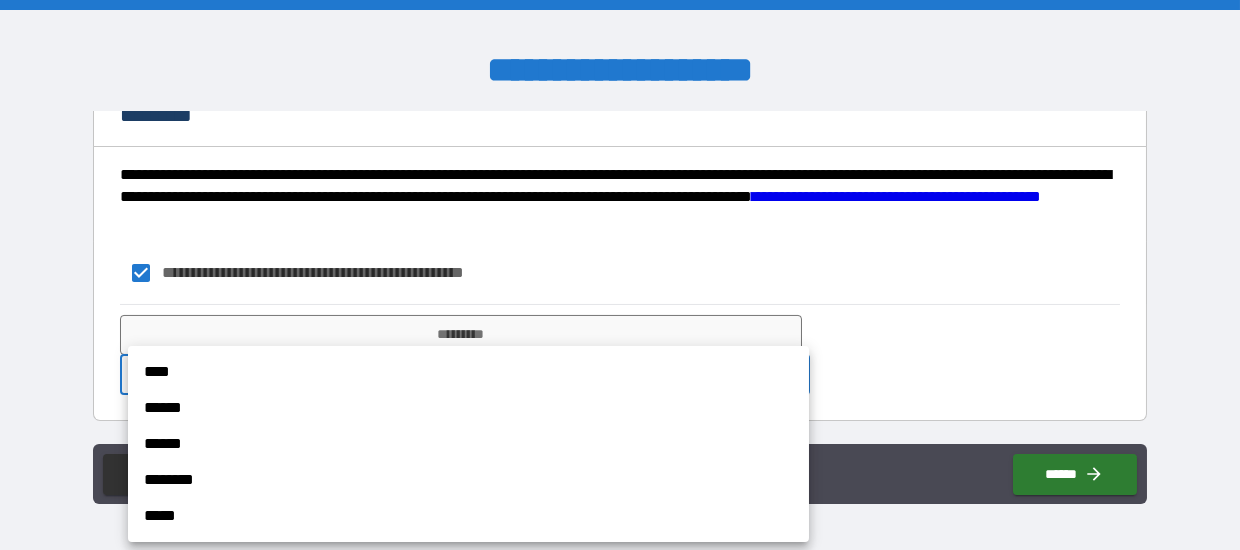 click on "****" at bounding box center [468, 372] 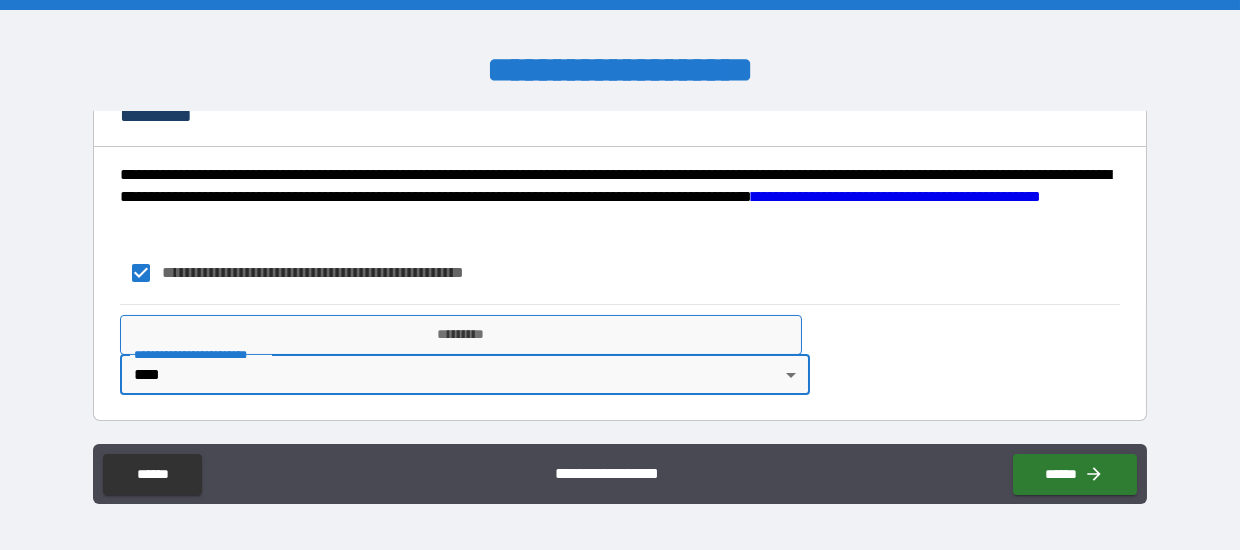 click on "*********" at bounding box center (460, 335) 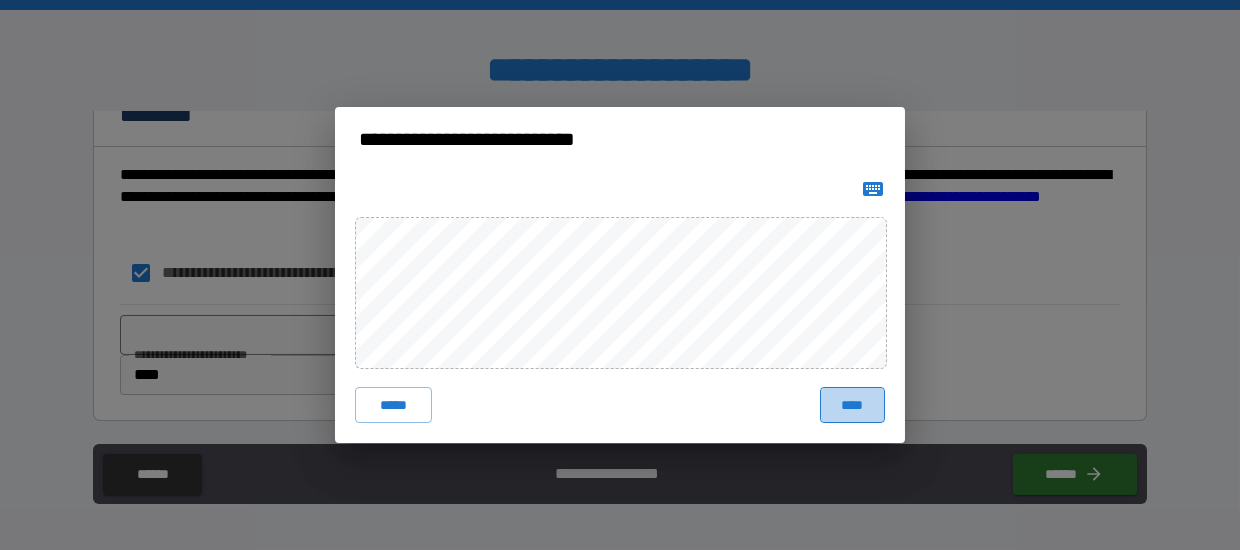 click on "****" at bounding box center (852, 405) 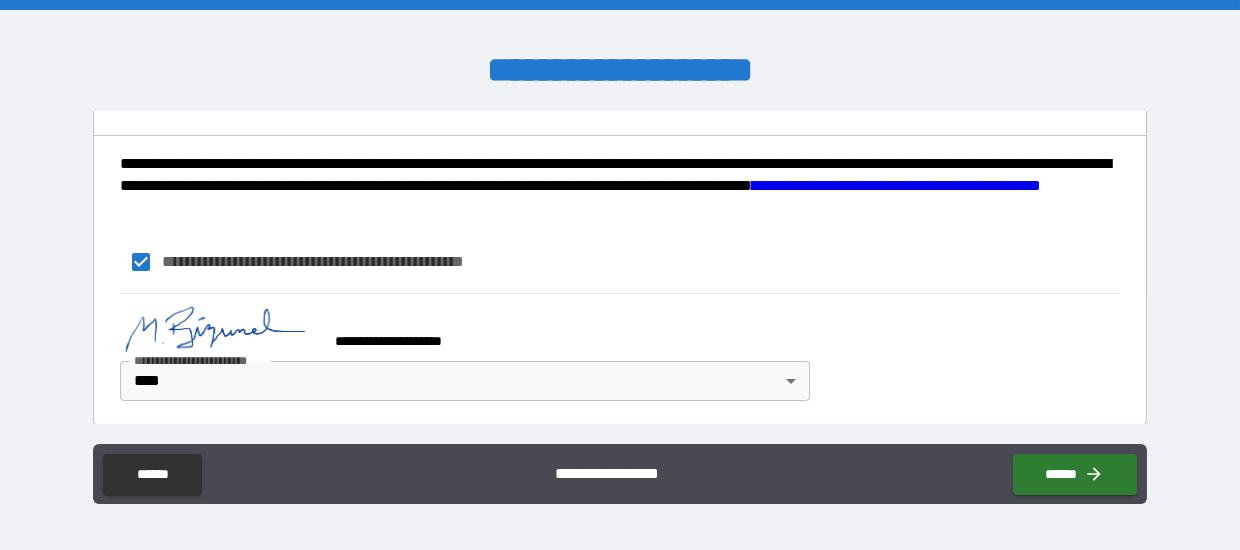scroll, scrollTop: 2149, scrollLeft: 0, axis: vertical 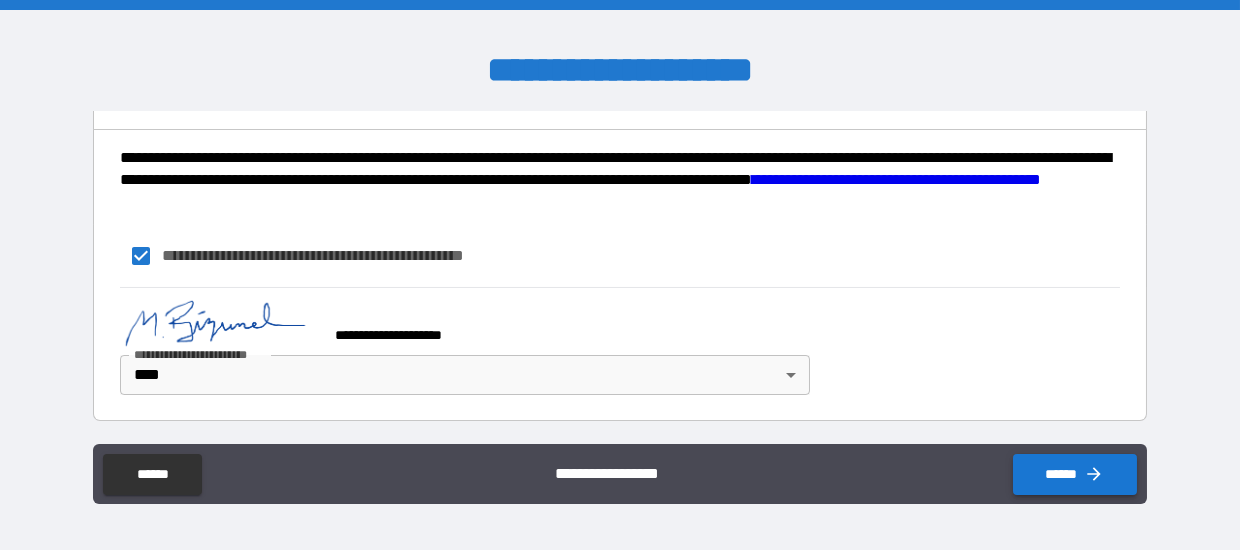click on "******" at bounding box center [1075, 474] 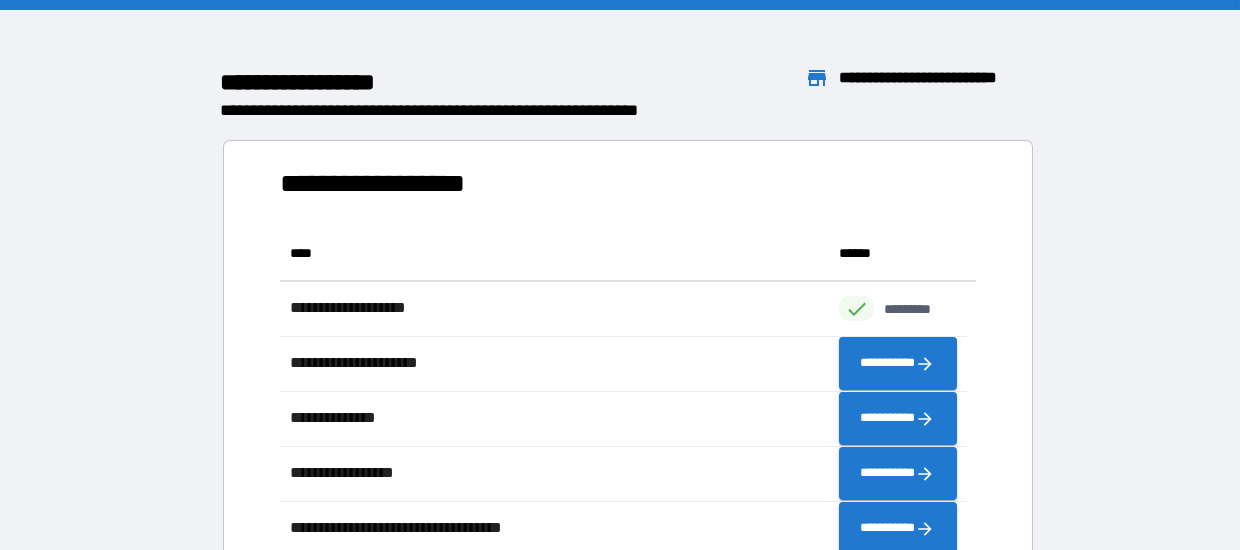 scroll, scrollTop: 15, scrollLeft: 15, axis: both 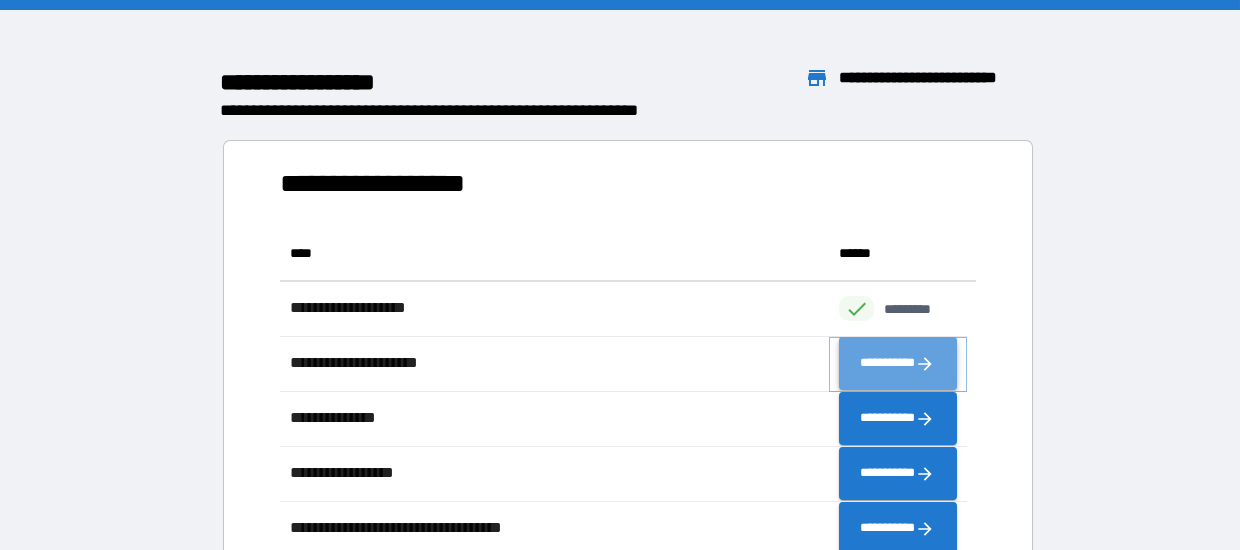 click on "**********" at bounding box center [897, 363] 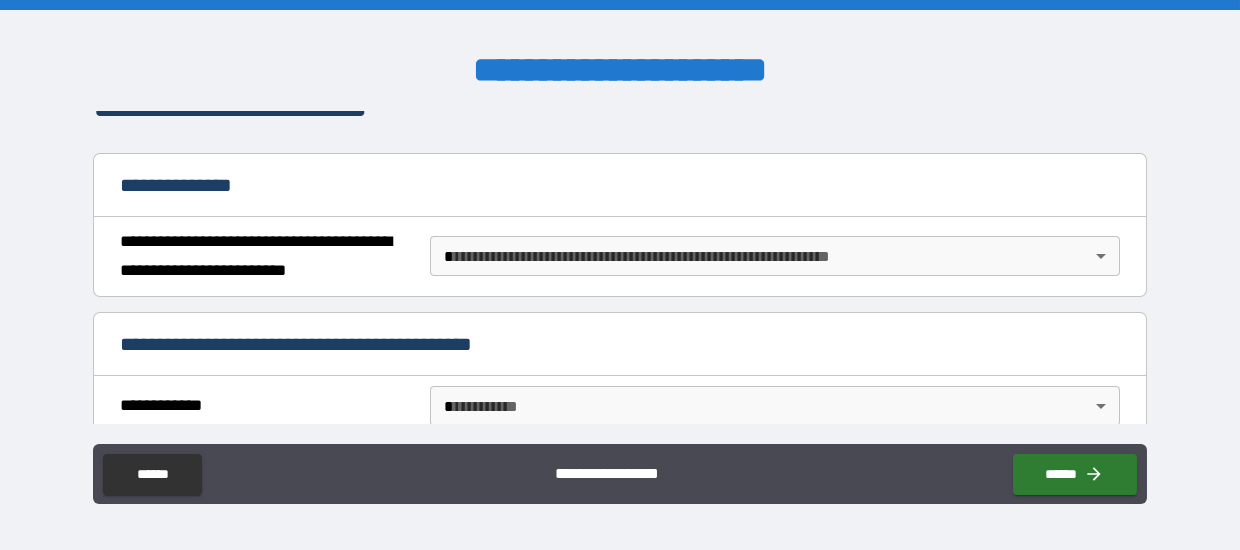 scroll, scrollTop: 200, scrollLeft: 0, axis: vertical 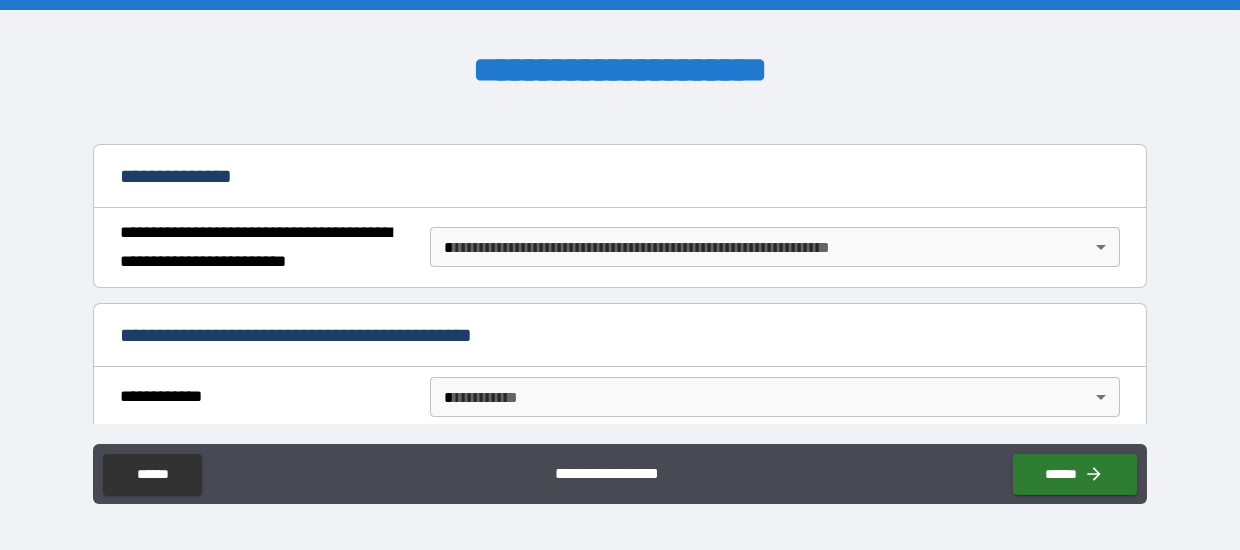 click on "**********" at bounding box center [620, 275] 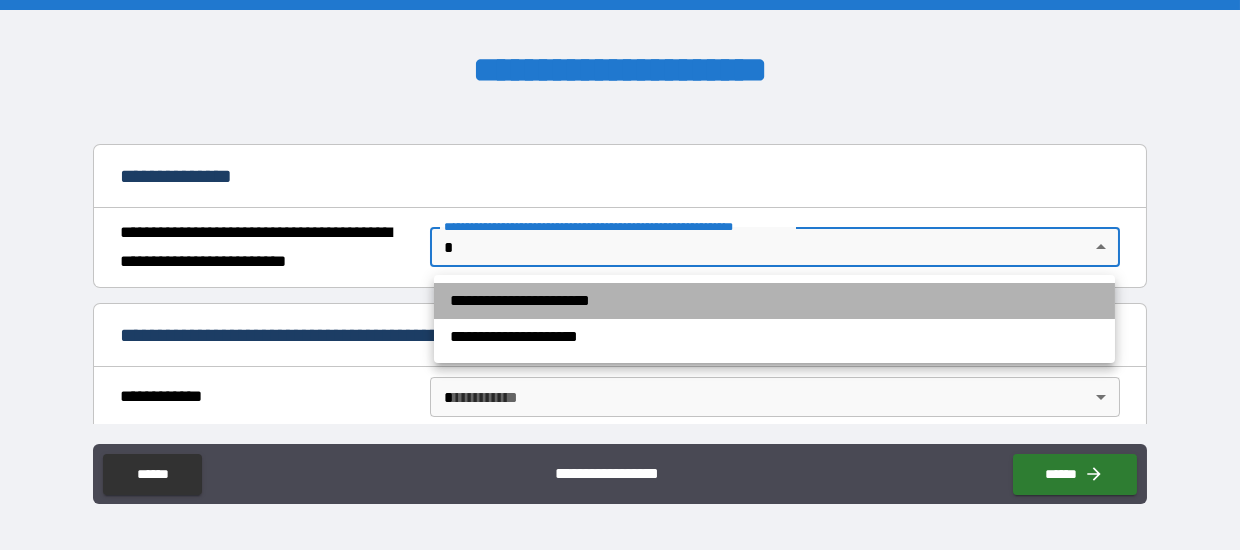 click on "**********" at bounding box center (774, 301) 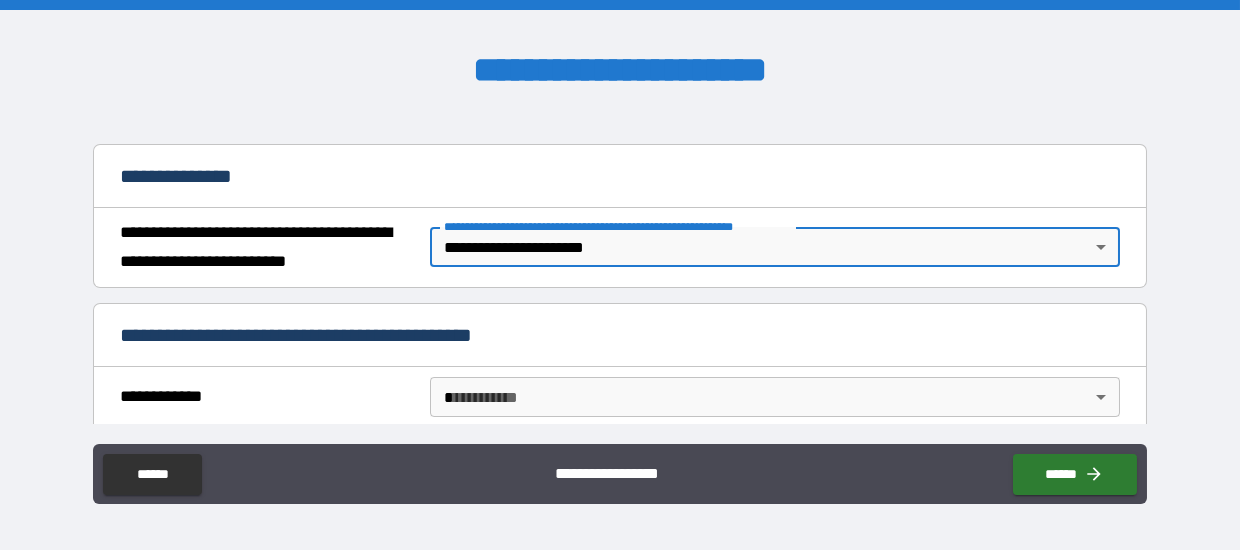 scroll, scrollTop: 299, scrollLeft: 0, axis: vertical 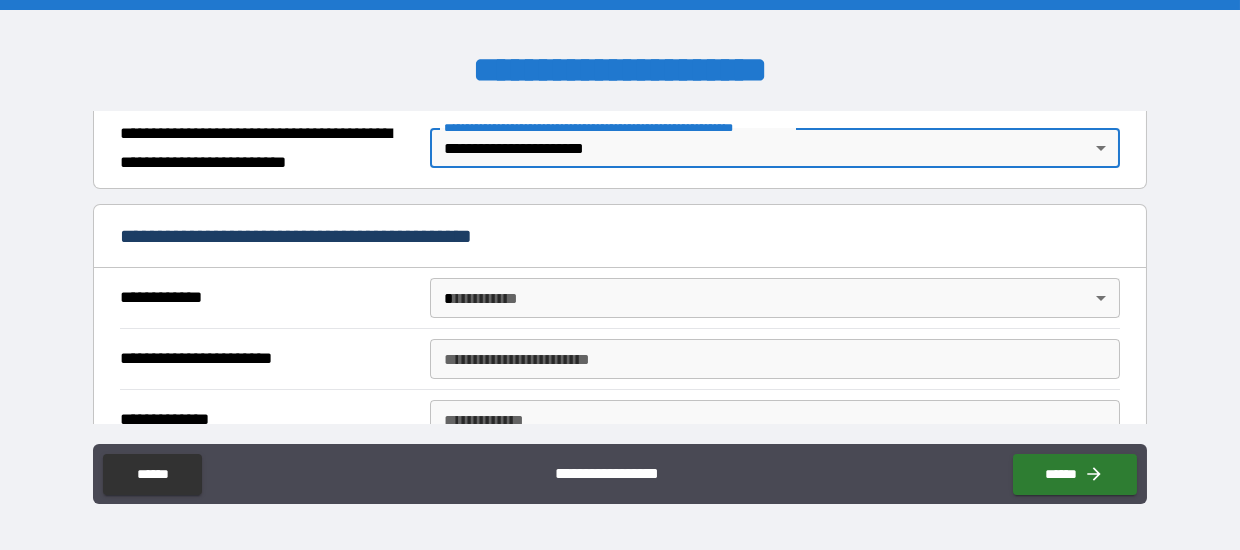 click on "**********" at bounding box center [620, 275] 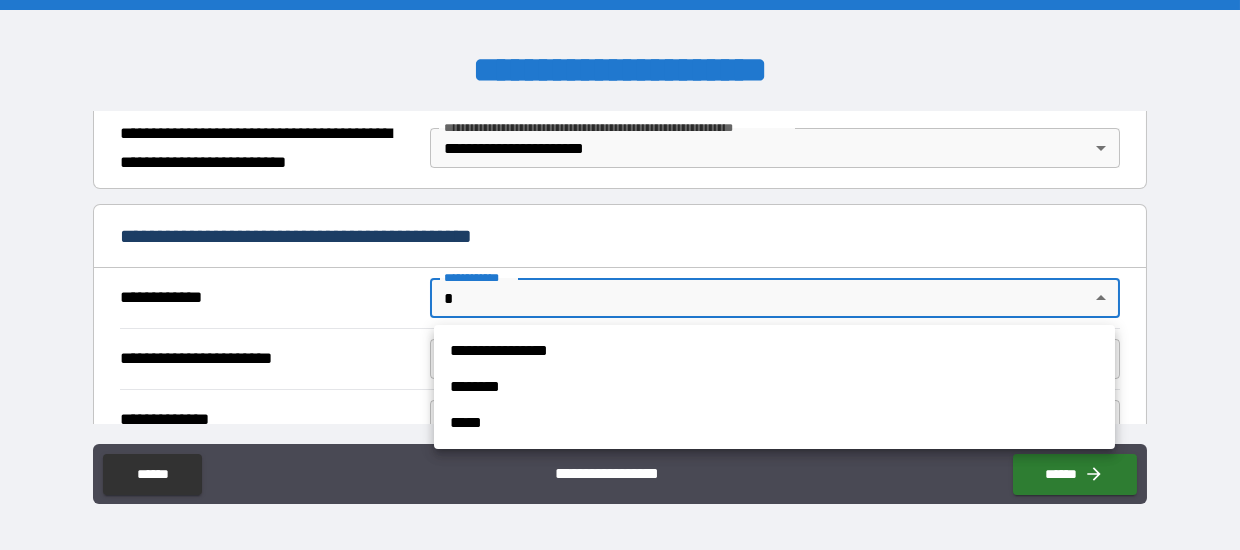 click on "**********" at bounding box center [774, 351] 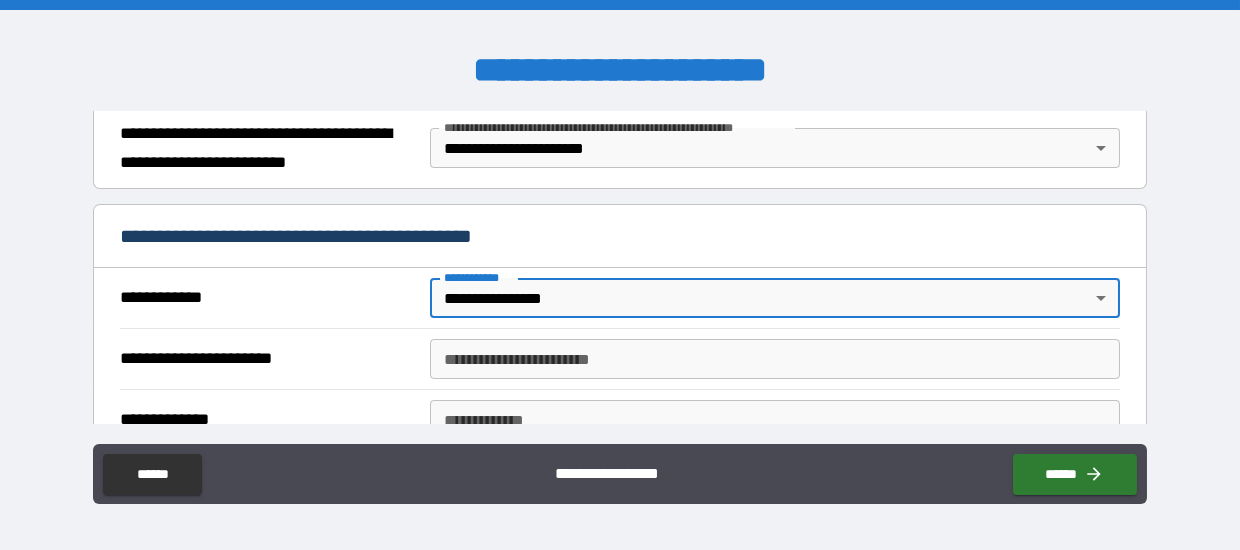 scroll, scrollTop: 400, scrollLeft: 0, axis: vertical 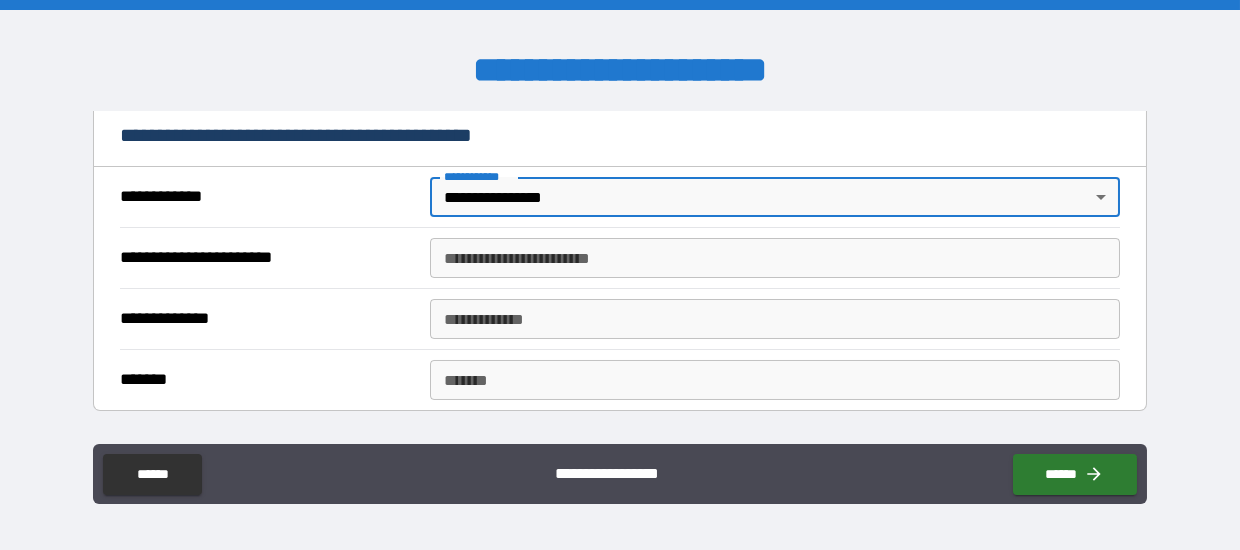 click on "**********" at bounding box center (775, 258) 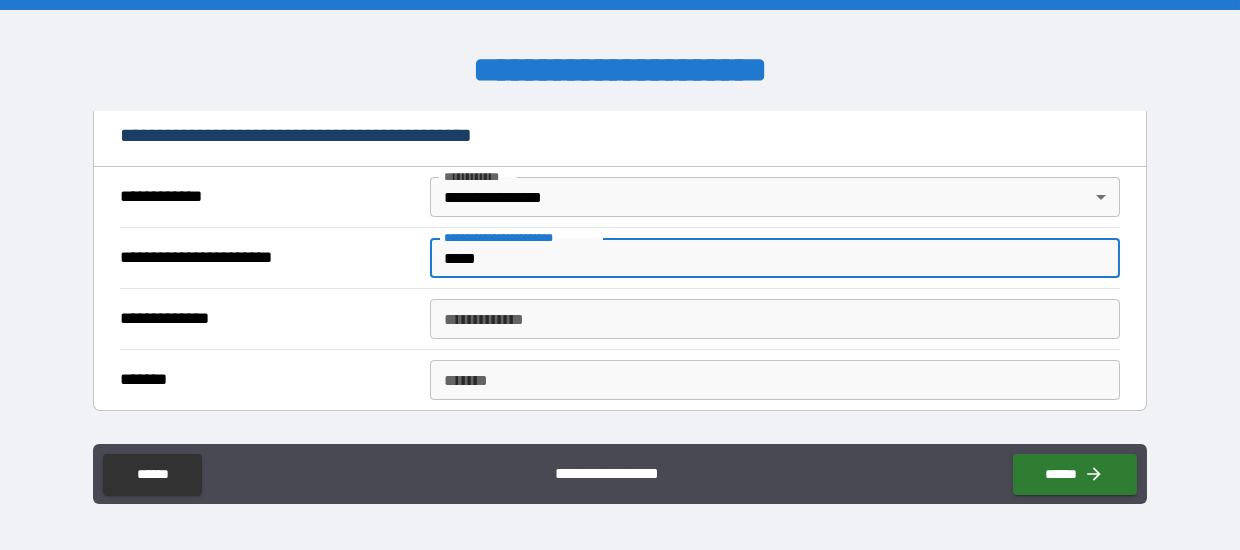 type on "*****" 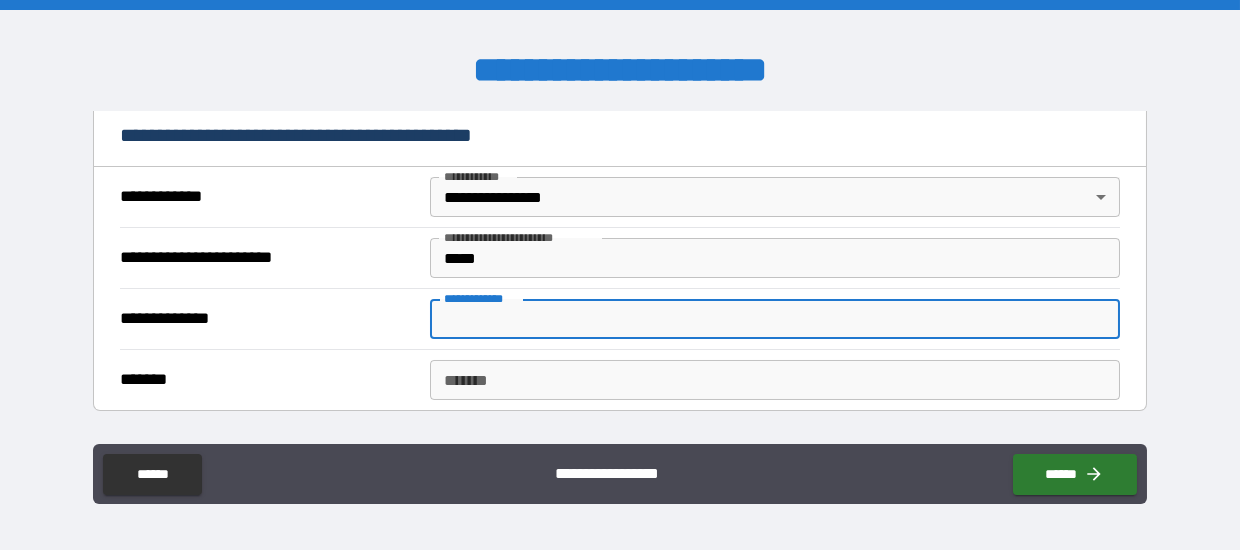 paste on "**********" 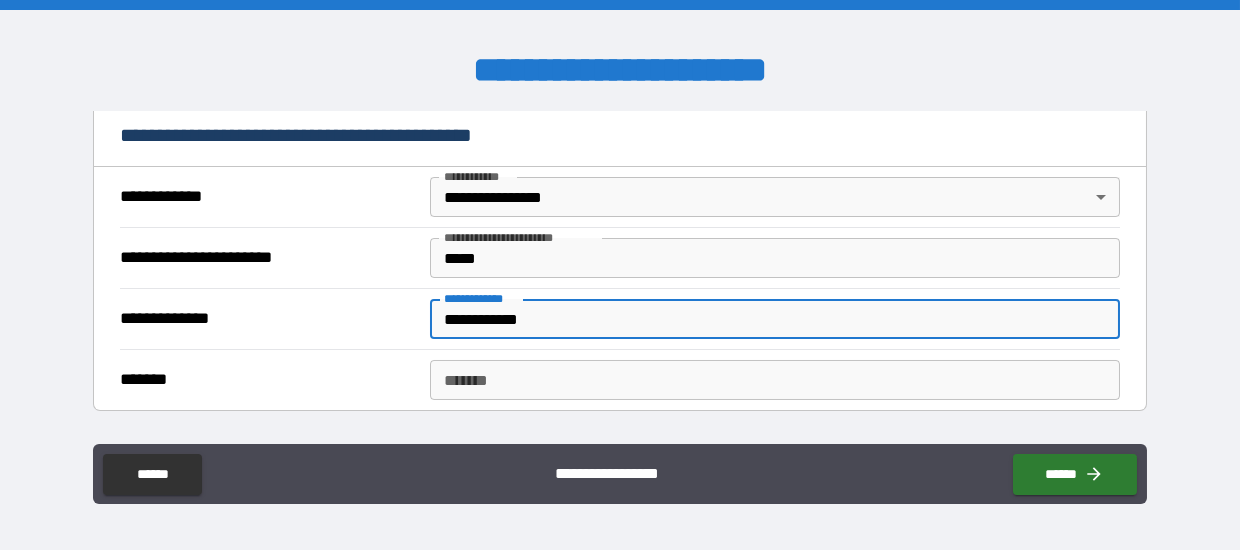 type on "**********" 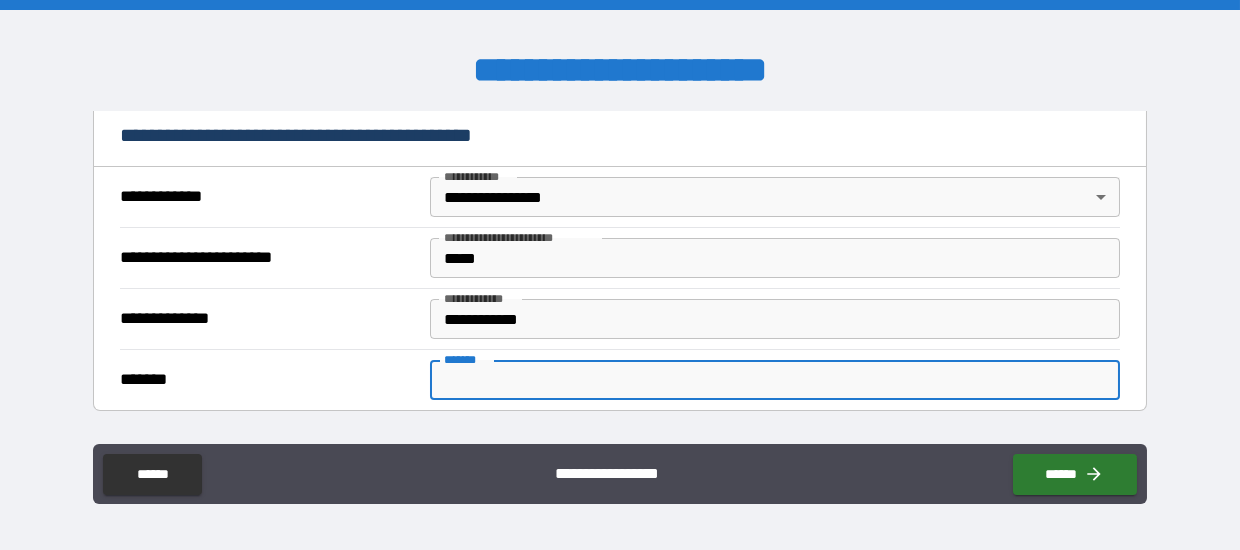 click on "*******" at bounding box center [775, 380] 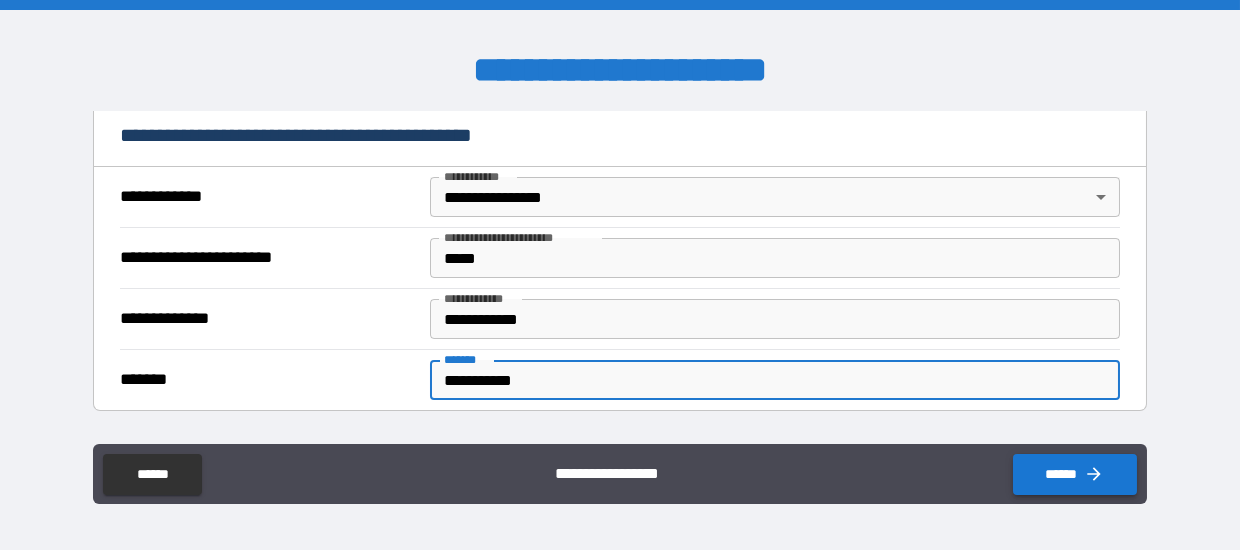 type on "**********" 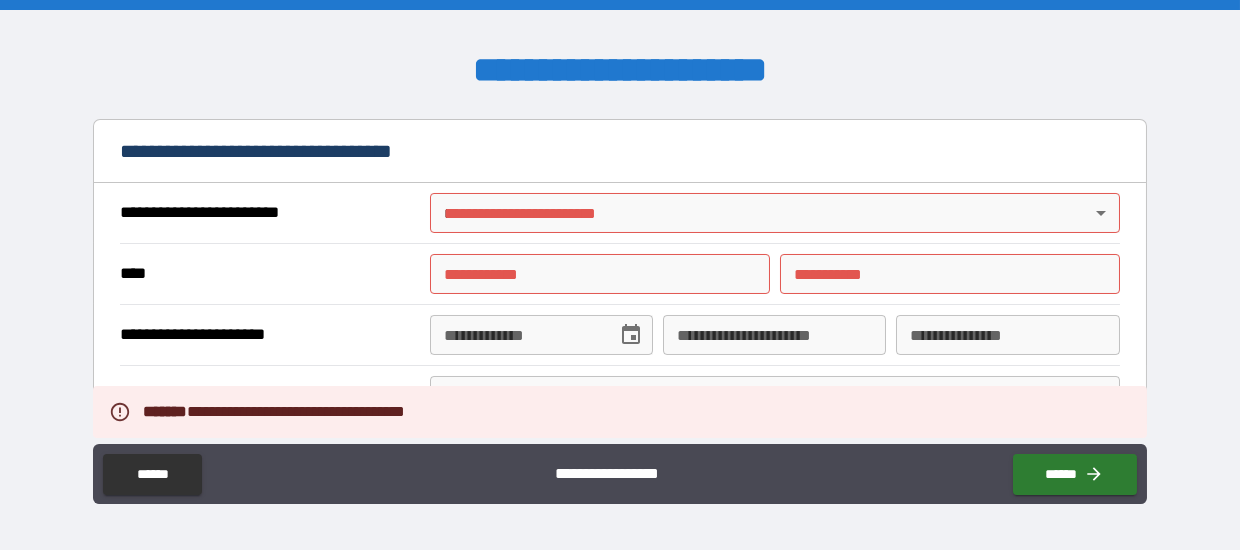 scroll, scrollTop: 699, scrollLeft: 0, axis: vertical 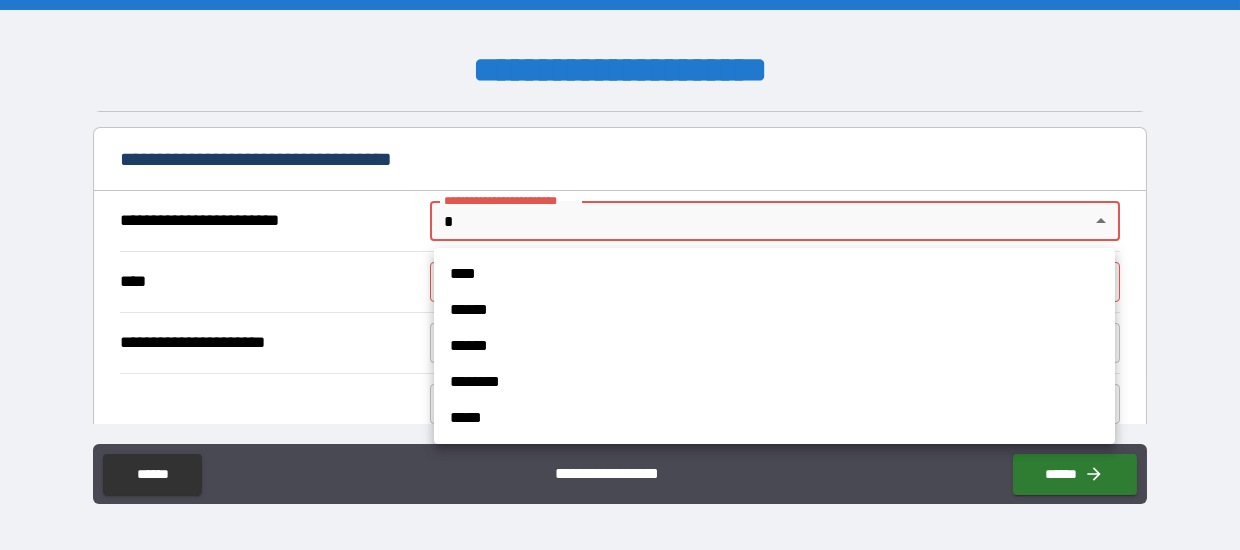 click on "**********" at bounding box center (620, 275) 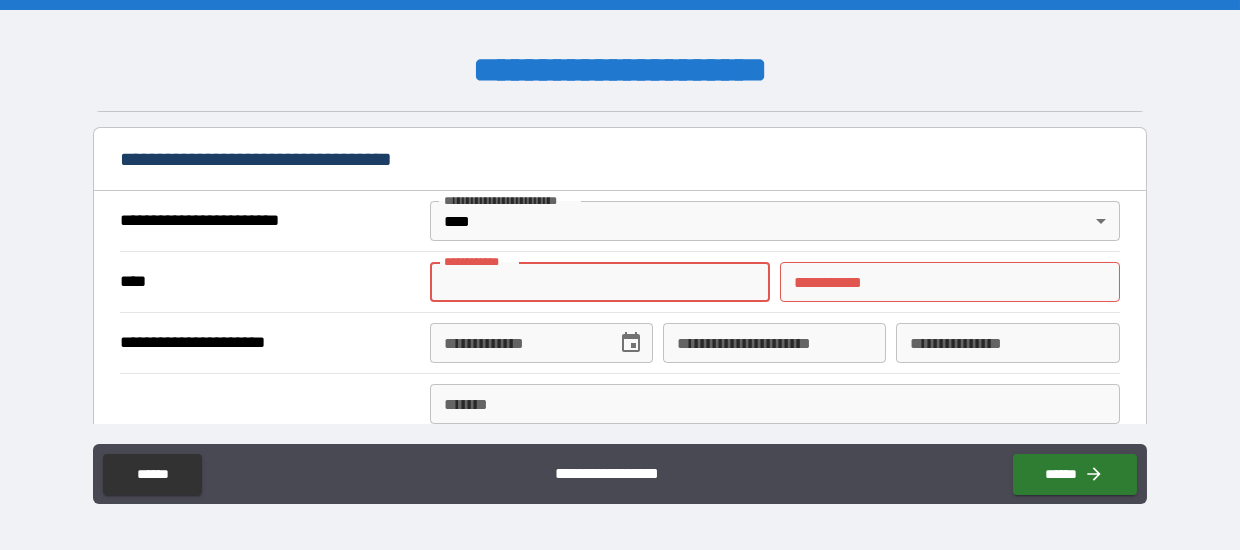 click on "**********" at bounding box center [600, 282] 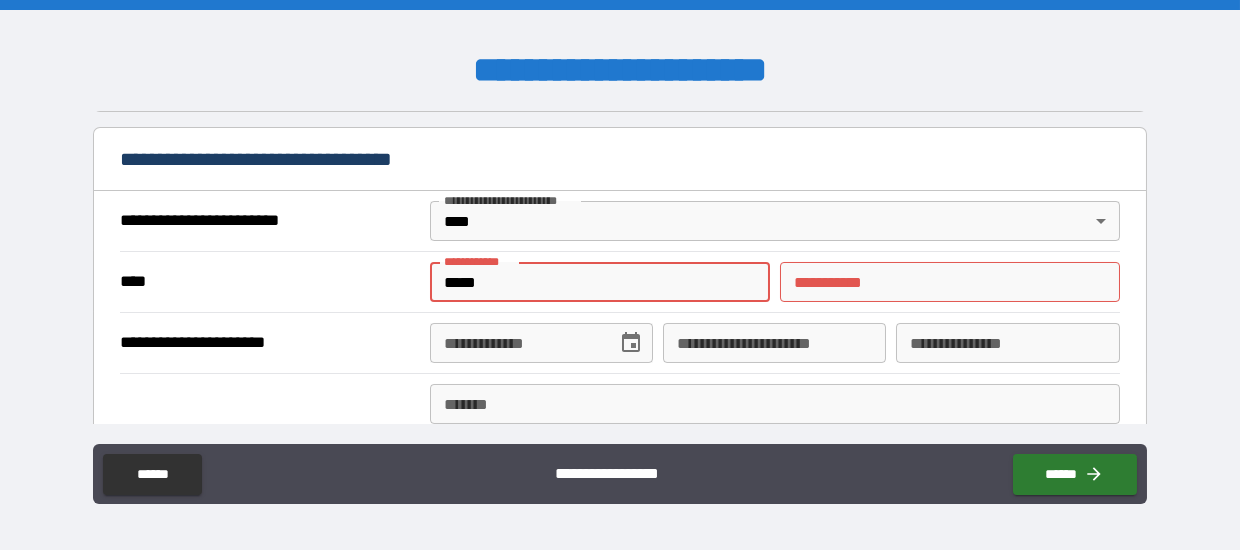 type on "*******" 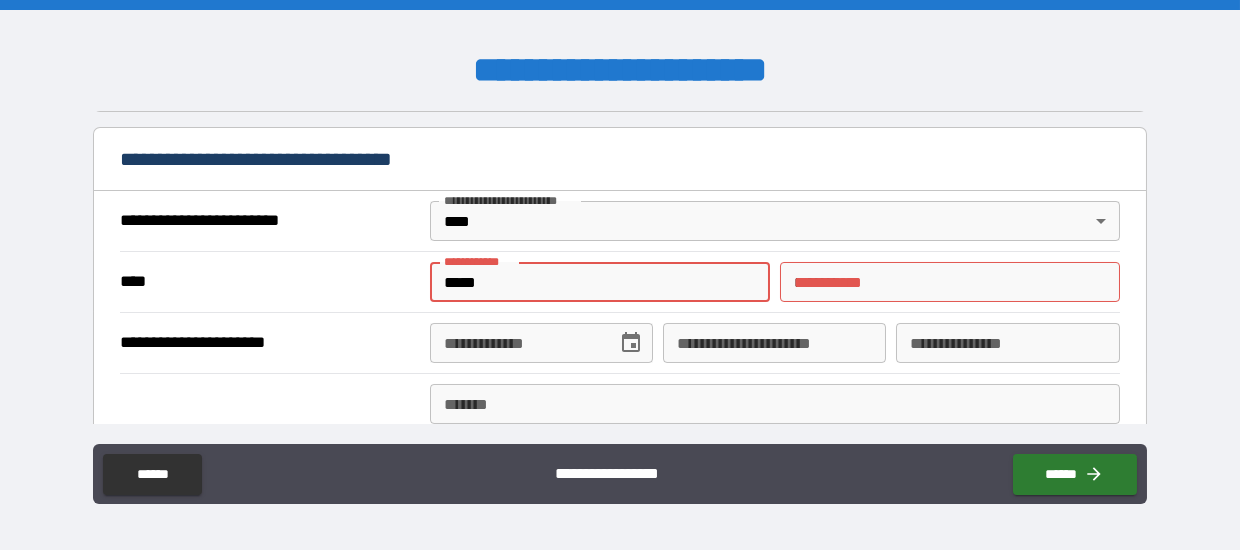 type on "**********" 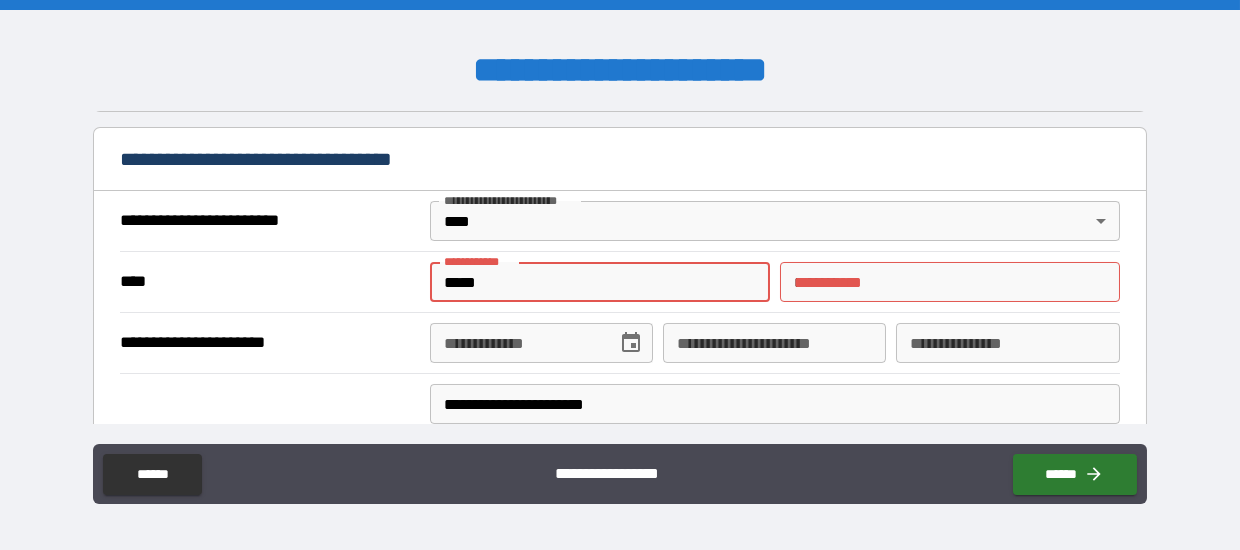 type on "*******" 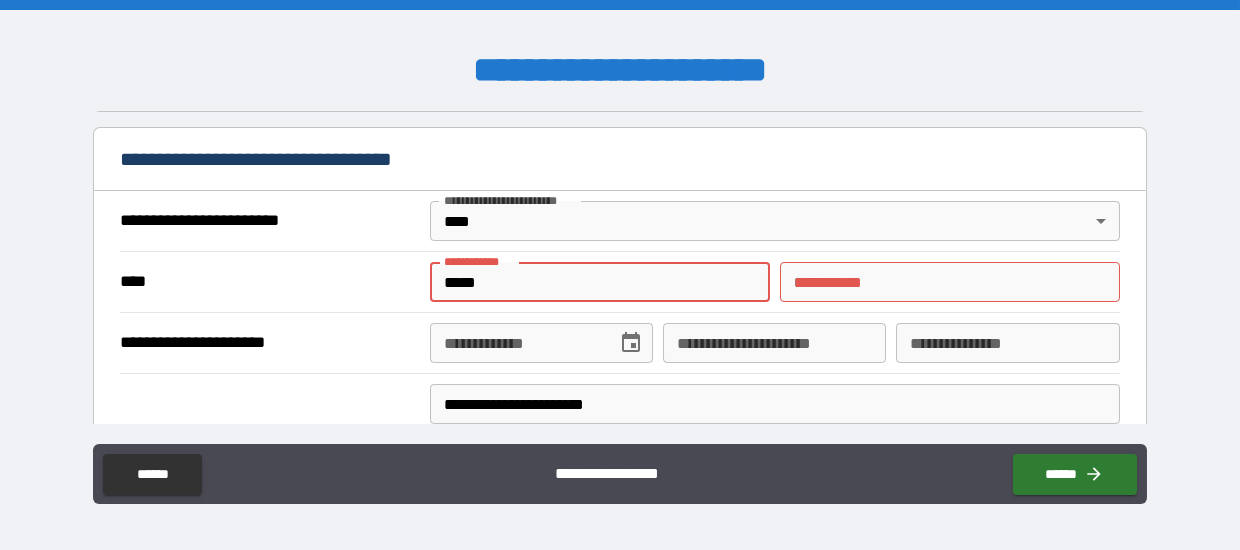 type on "*****" 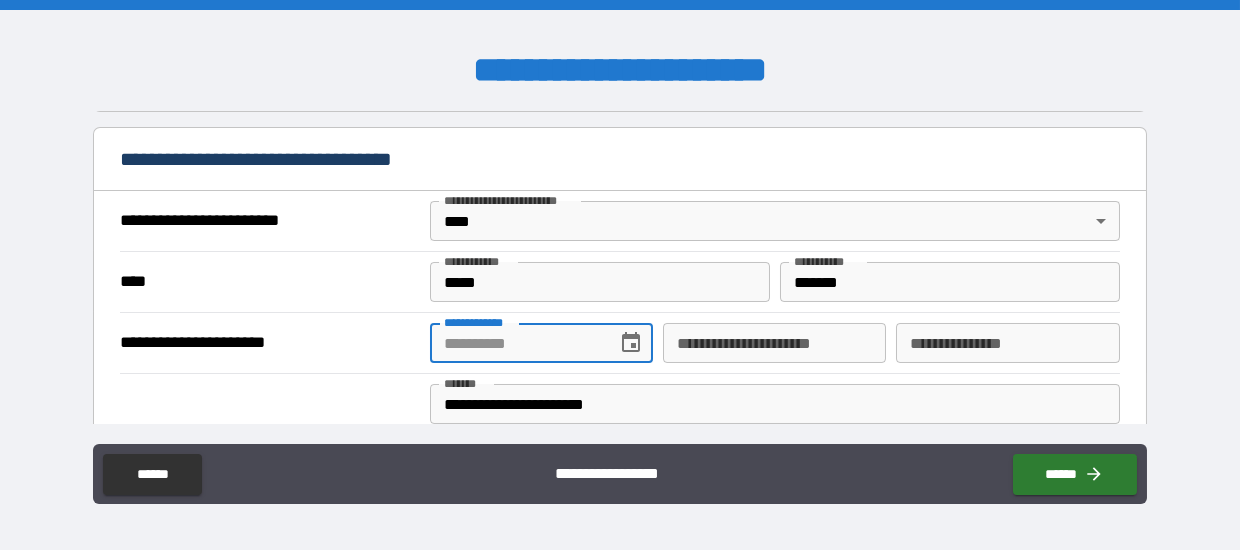 click on "**********" at bounding box center (516, 343) 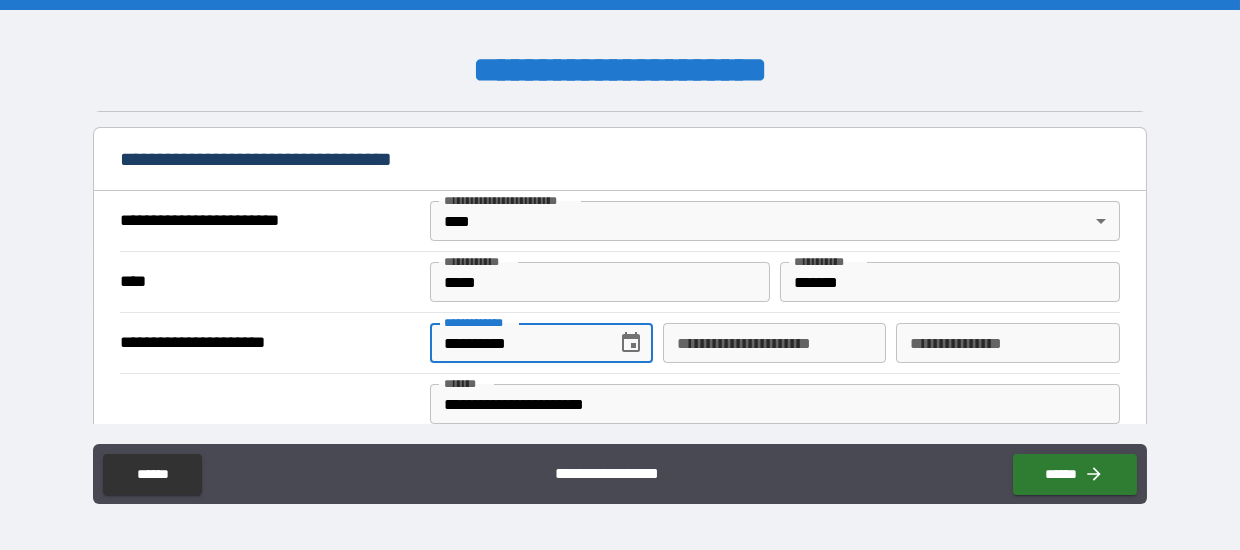 type on "**********" 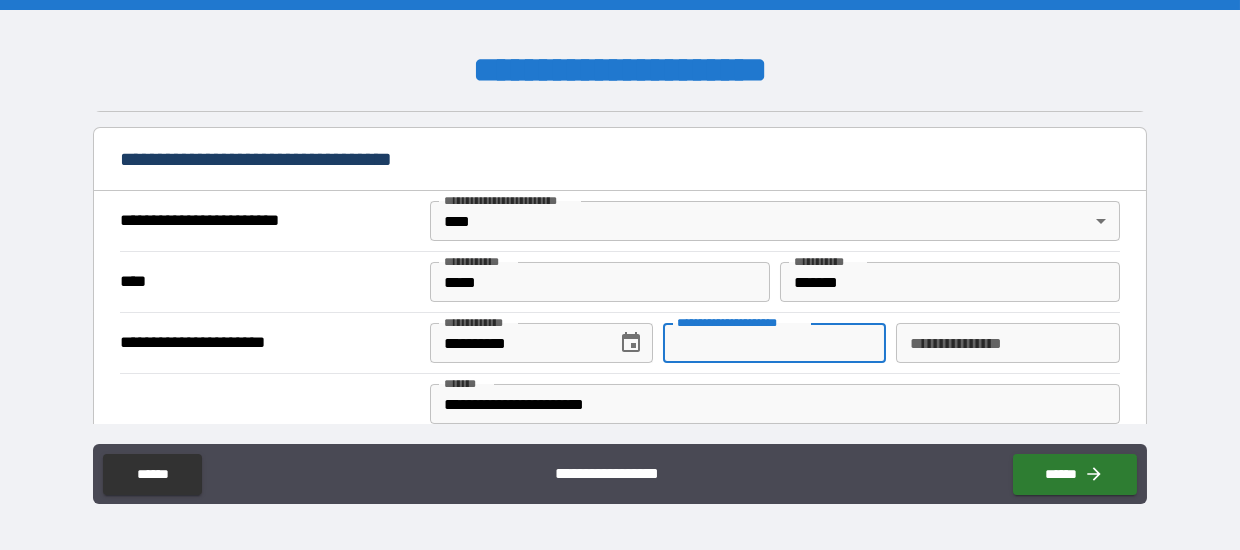 click on "**********" at bounding box center (774, 343) 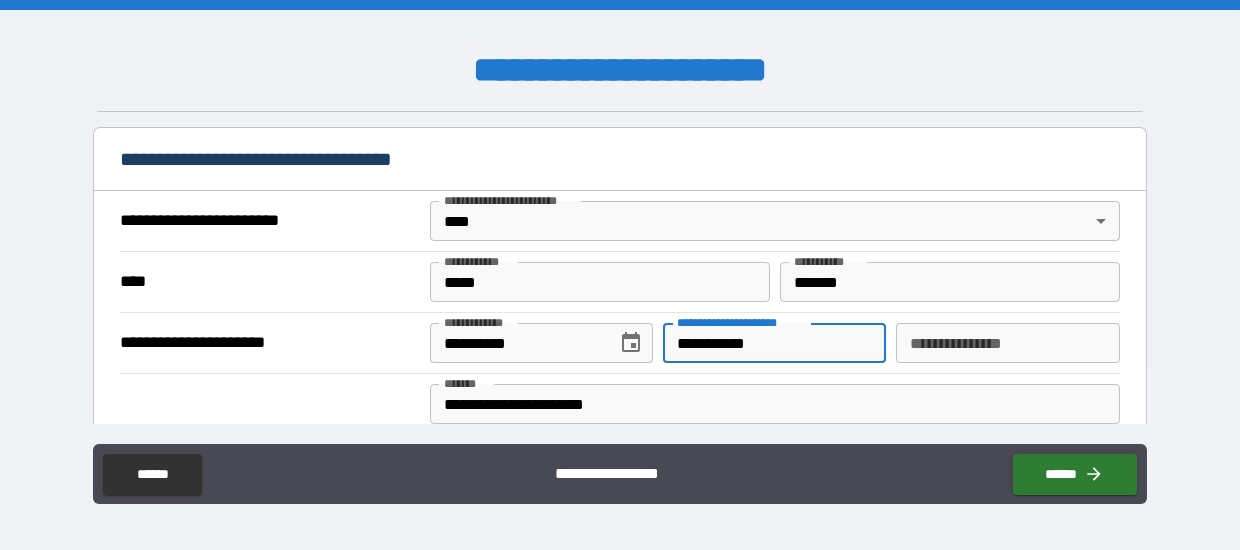 type on "**********" 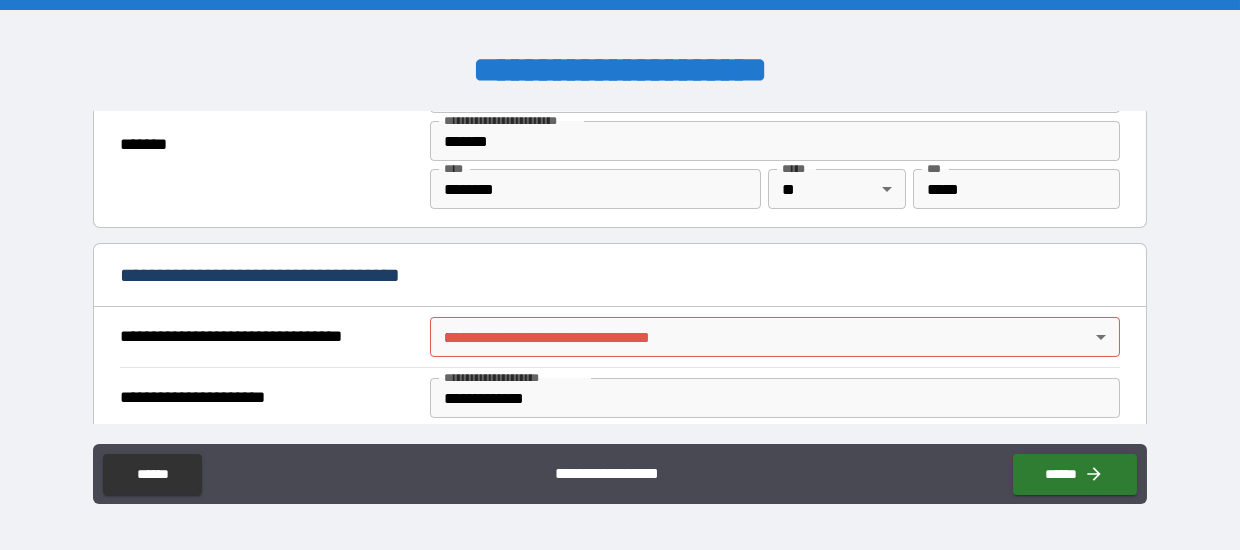 scroll, scrollTop: 1099, scrollLeft: 0, axis: vertical 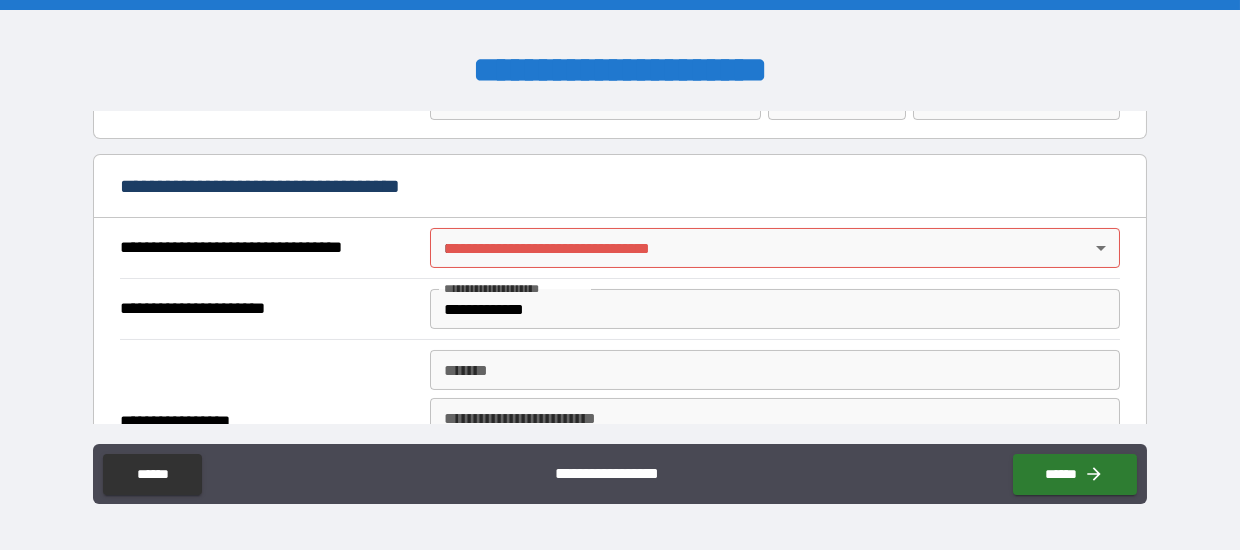type on "********" 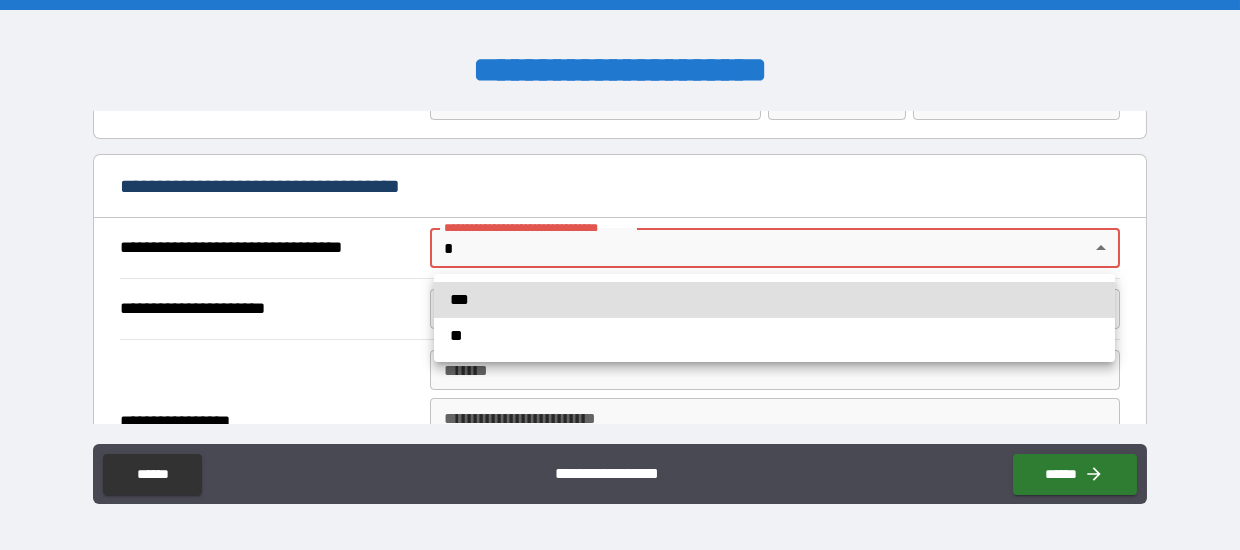 click on "***" at bounding box center [774, 300] 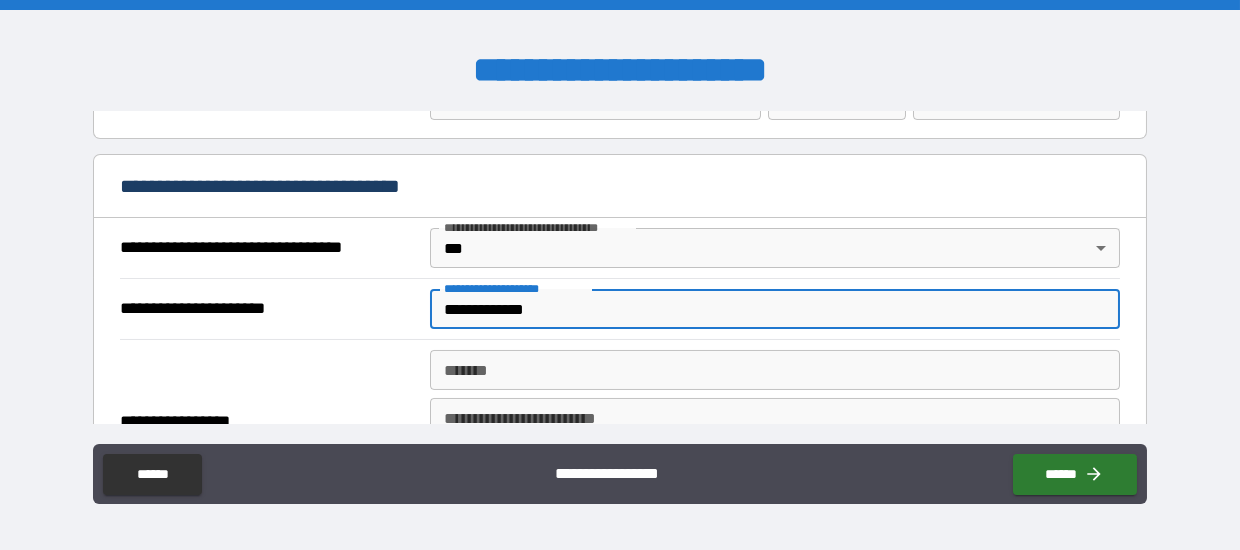 click on "**********" at bounding box center [775, 309] 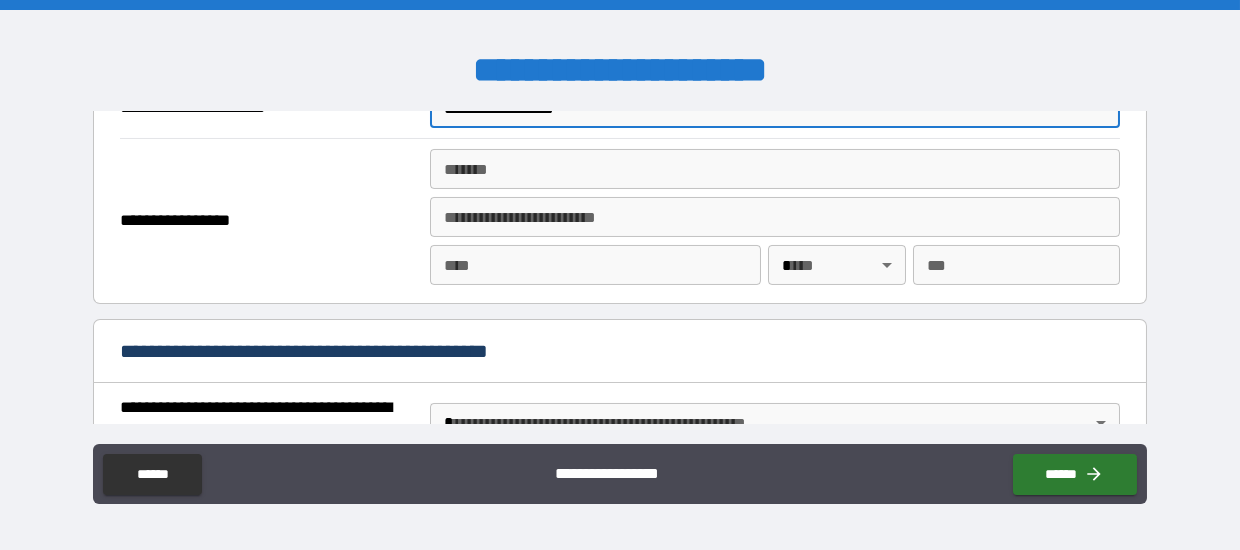 scroll, scrollTop: 1200, scrollLeft: 0, axis: vertical 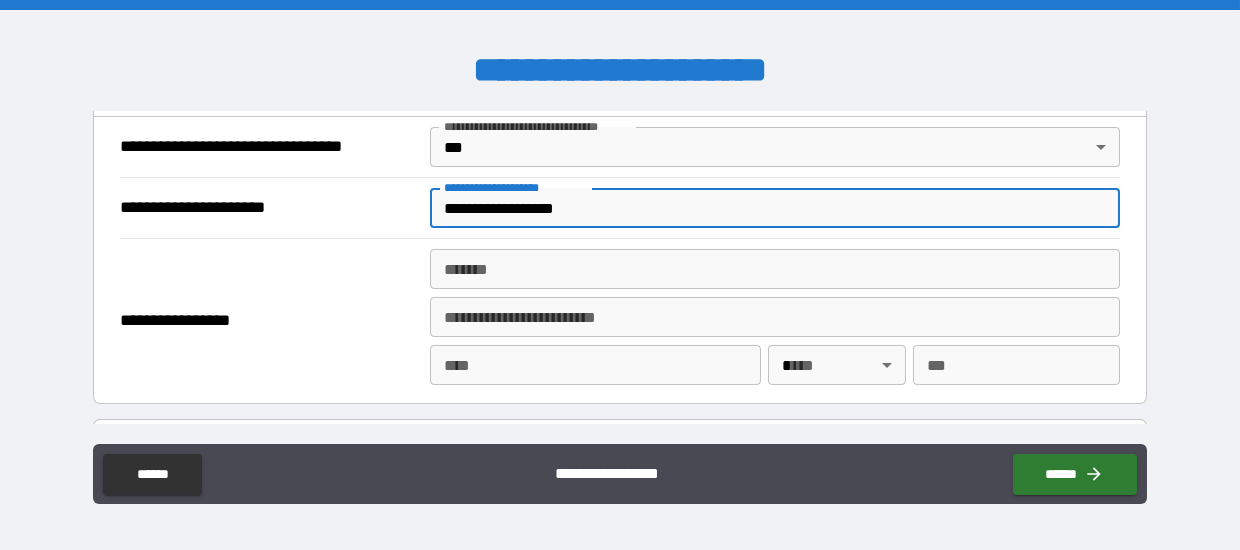 type on "**********" 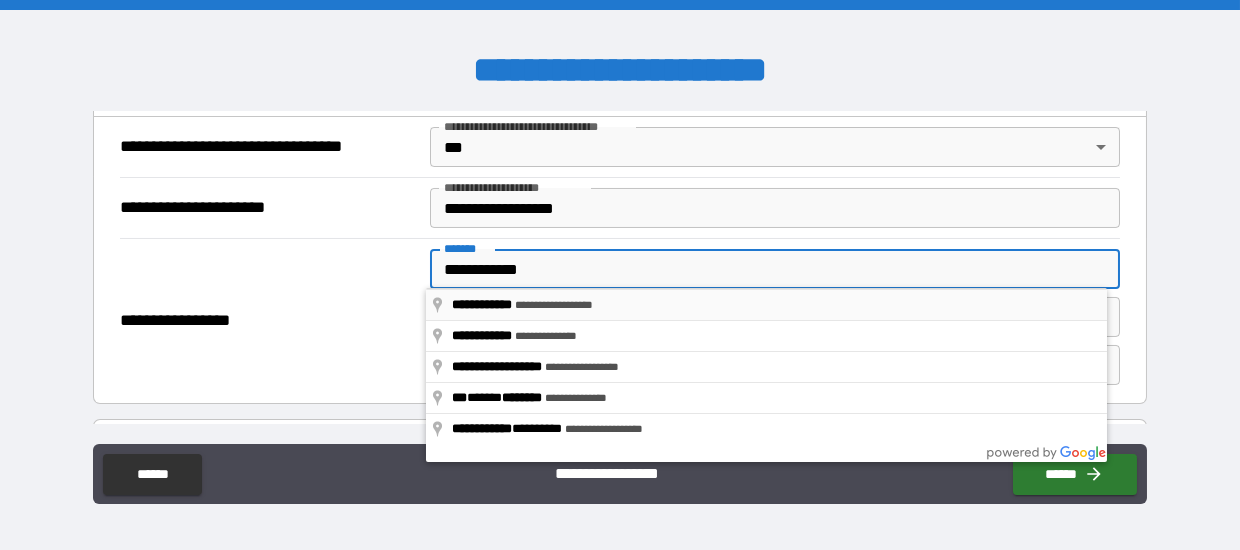 type on "********" 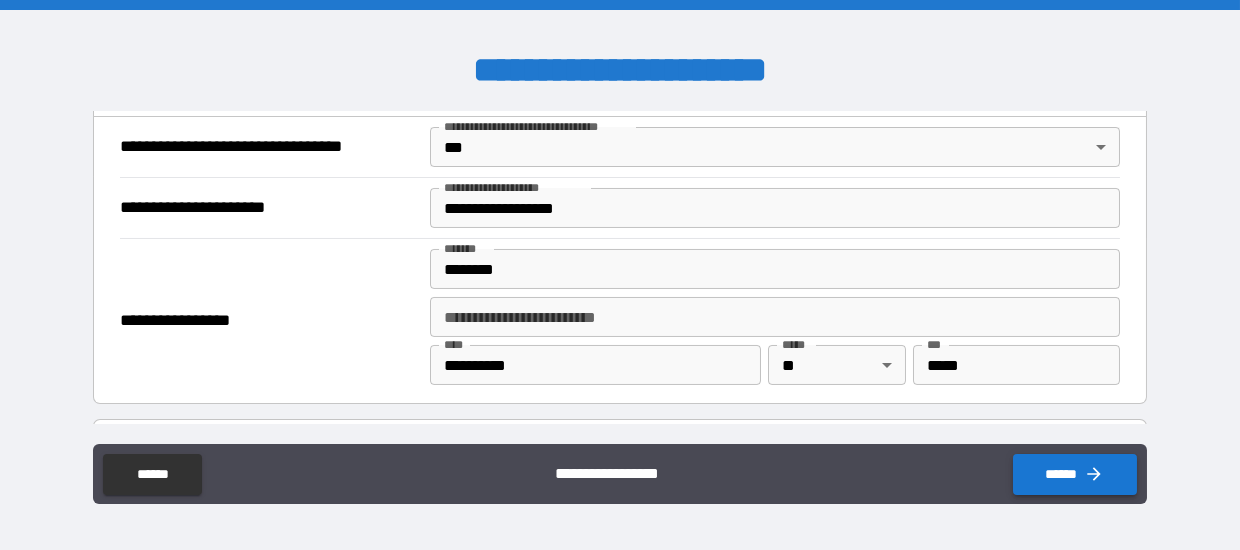 click on "******" at bounding box center (1075, 474) 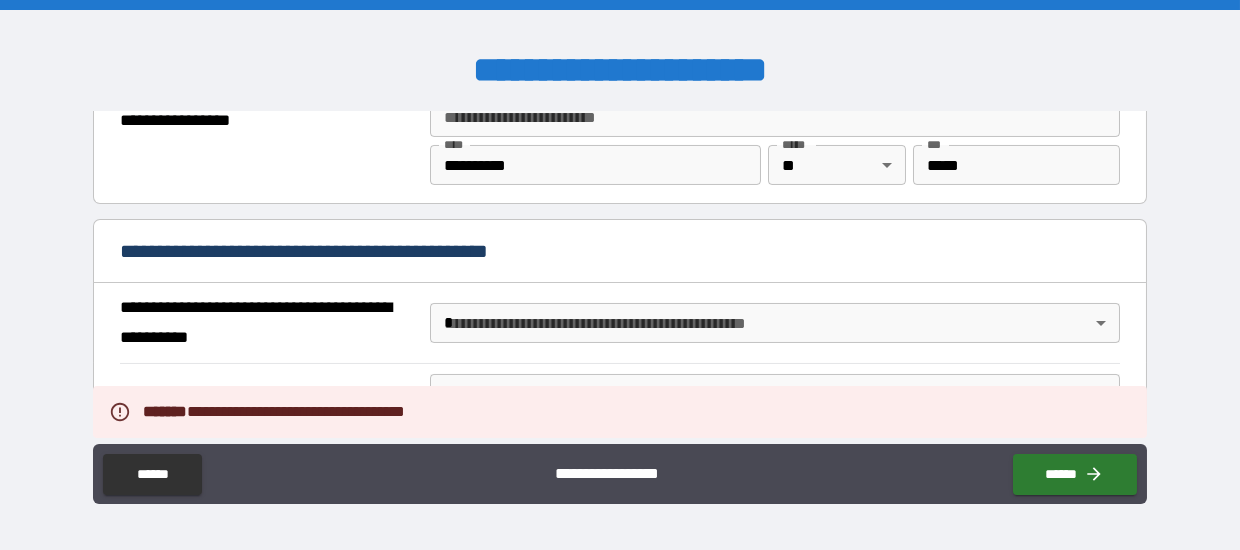 scroll, scrollTop: 1499, scrollLeft: 0, axis: vertical 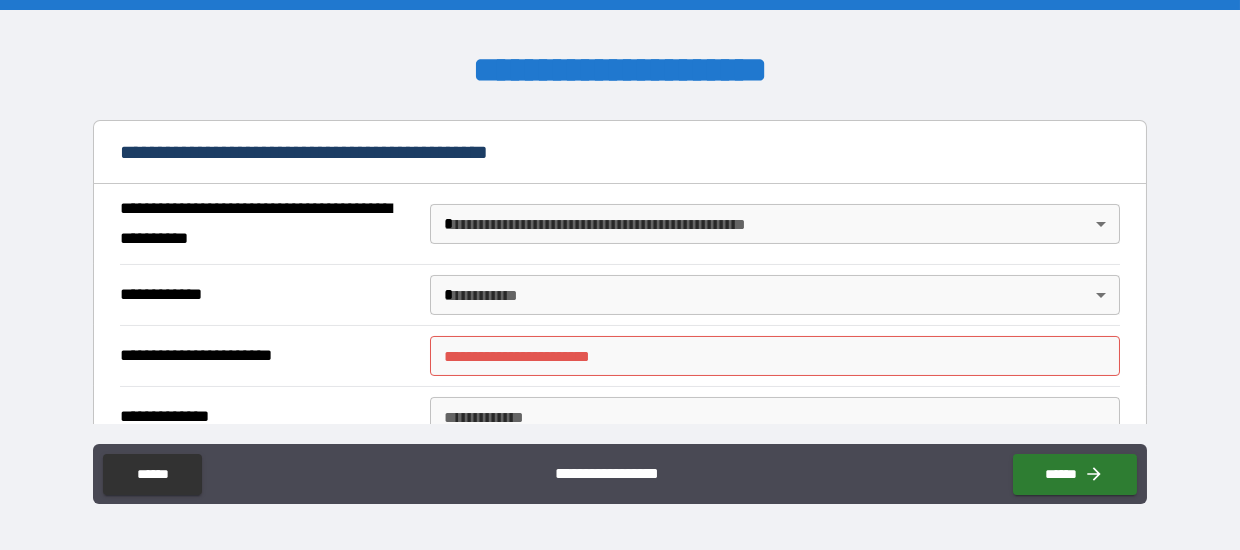 click on "**********" at bounding box center (620, 275) 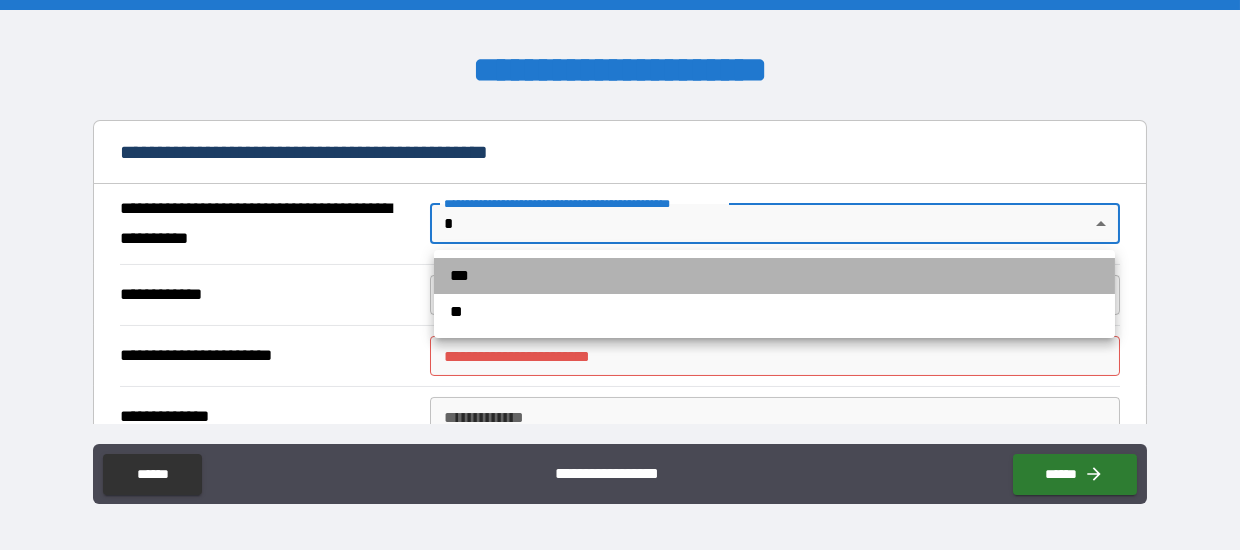 click on "***" at bounding box center (774, 276) 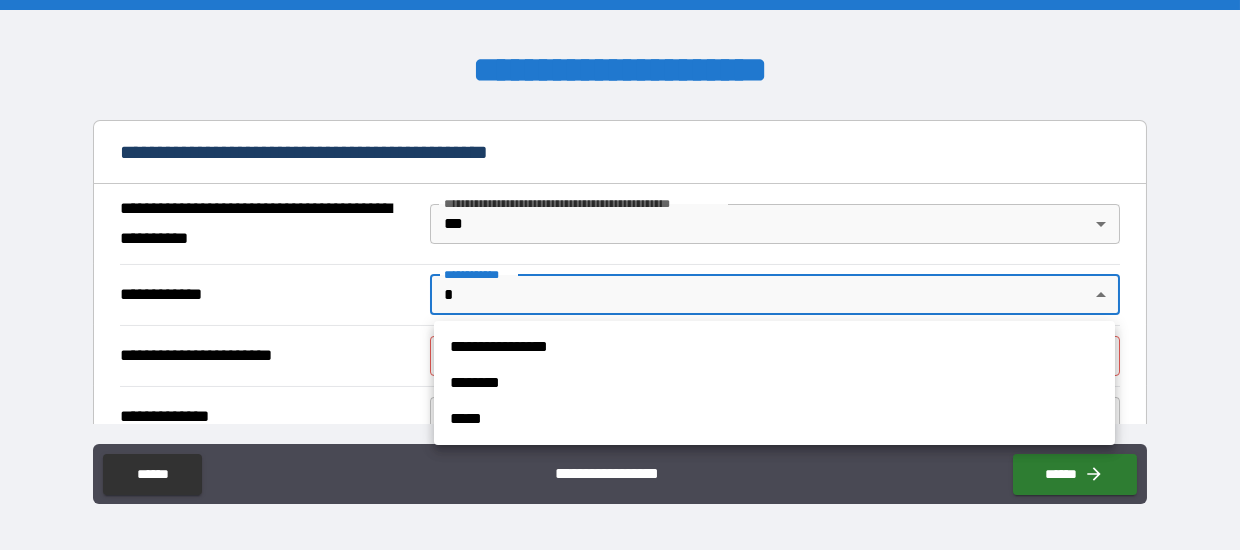 click on "**********" at bounding box center [620, 275] 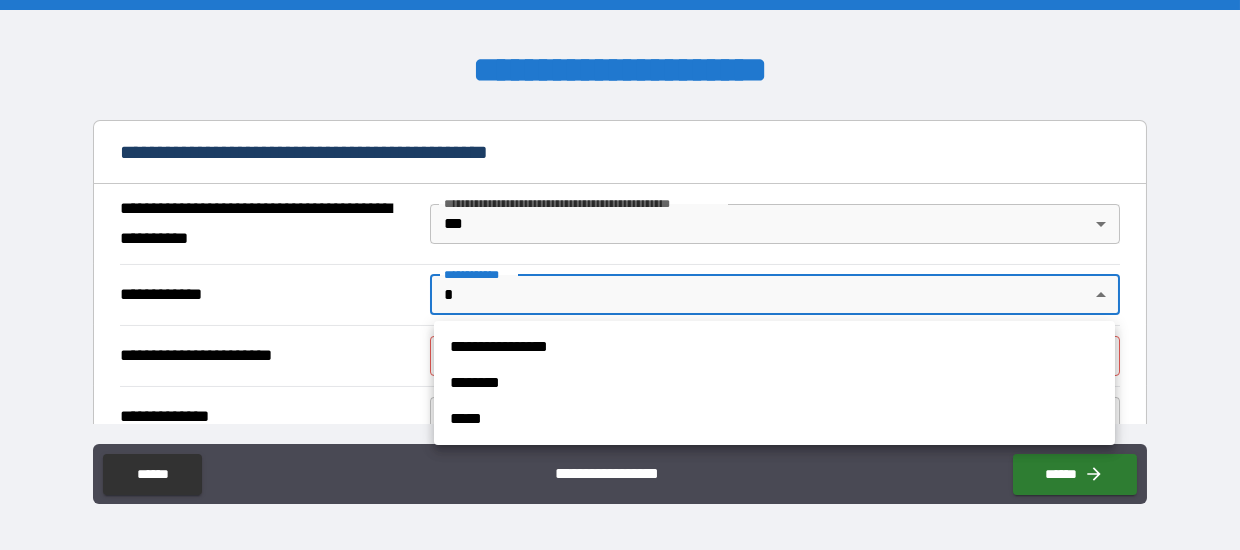 click at bounding box center [620, 275] 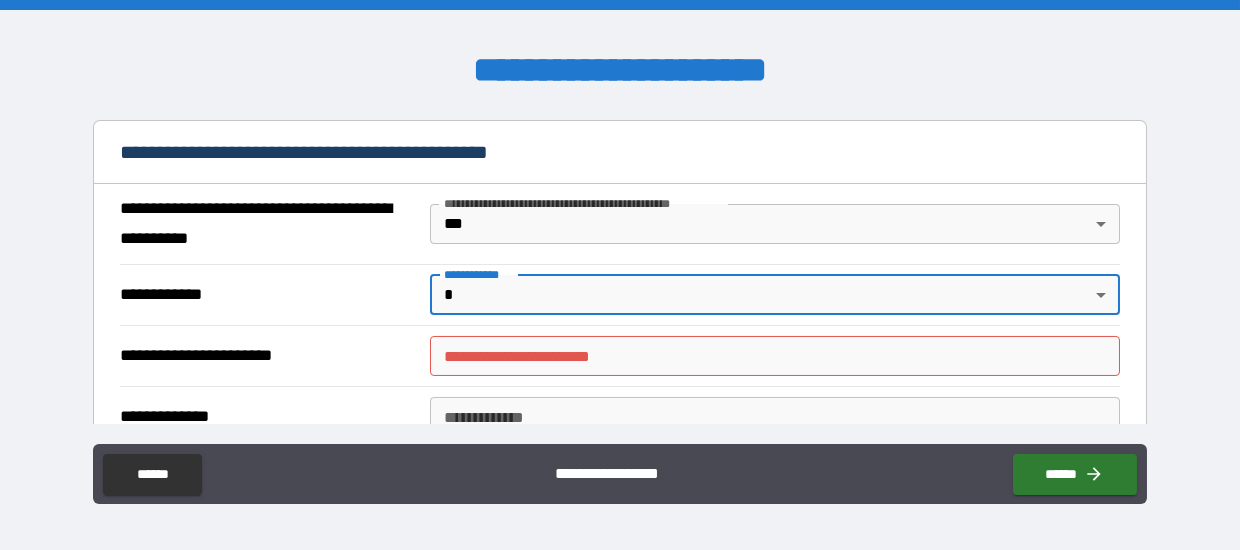 click on "**********" at bounding box center [620, 275] 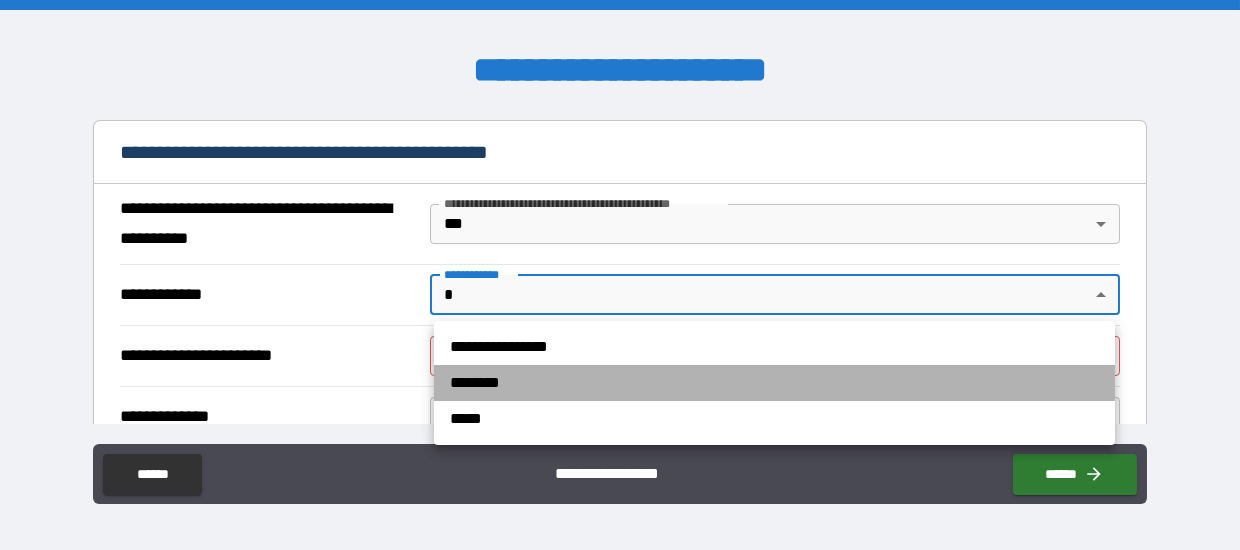 click on "********" at bounding box center (774, 383) 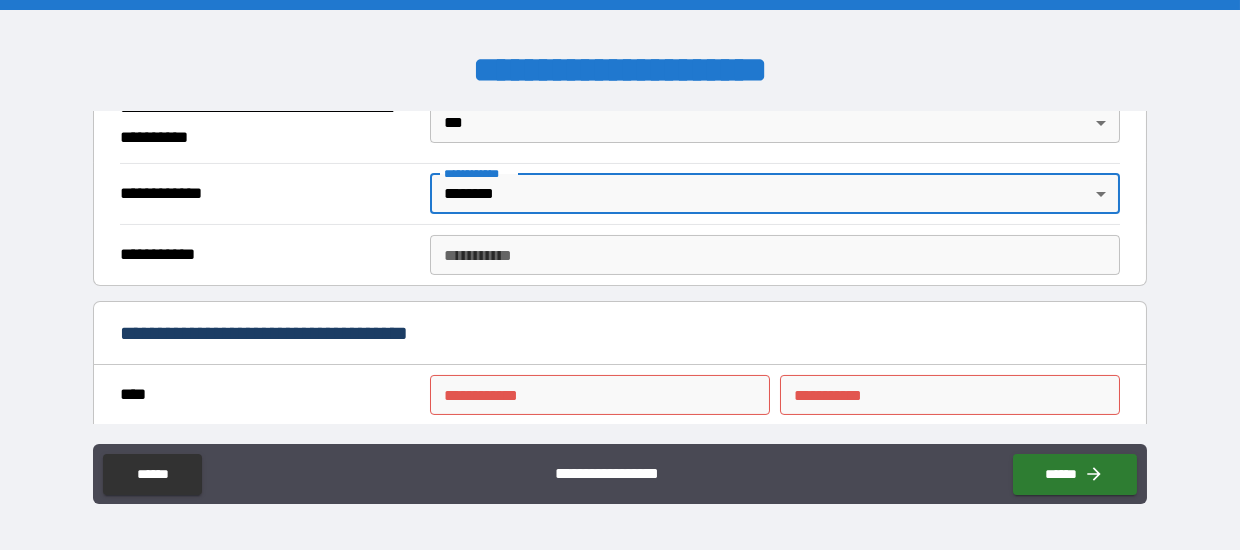 scroll, scrollTop: 1499, scrollLeft: 0, axis: vertical 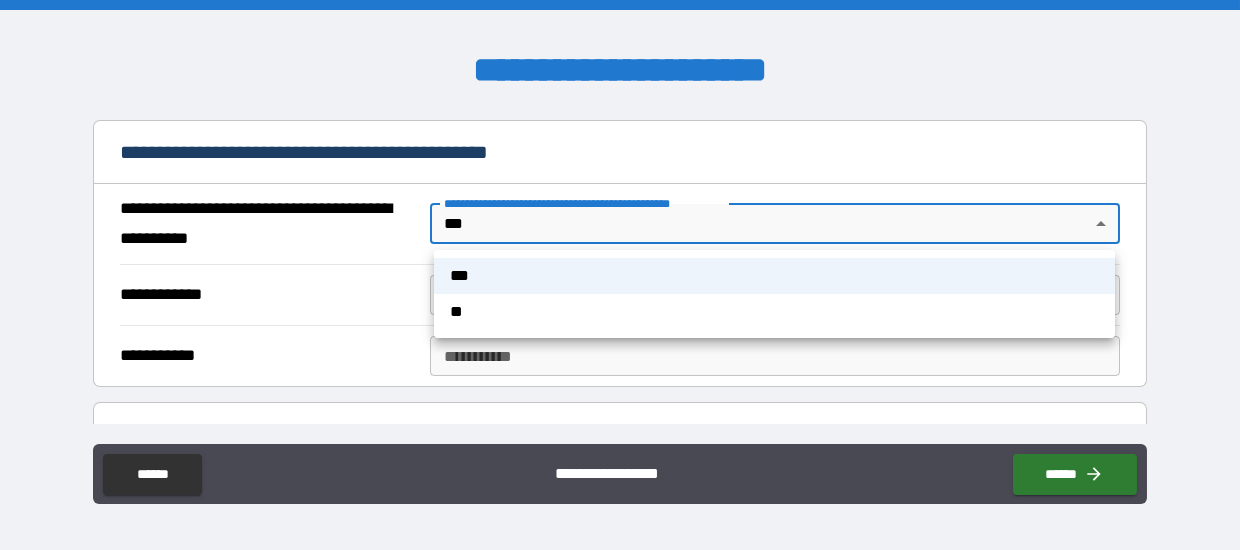 click on "**********" at bounding box center (620, 275) 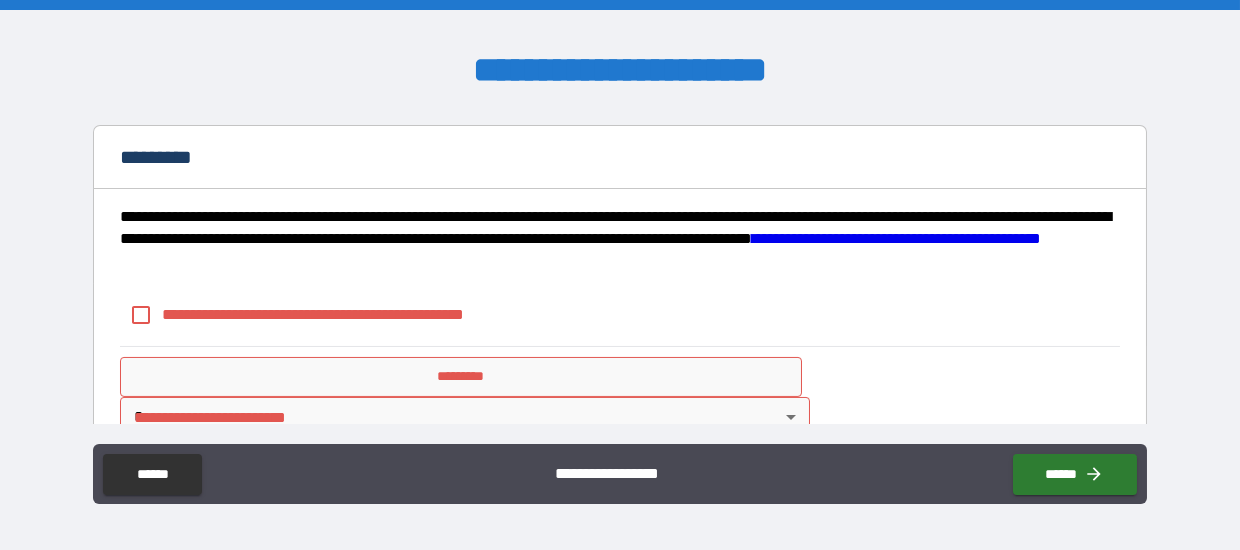 scroll, scrollTop: 1696, scrollLeft: 0, axis: vertical 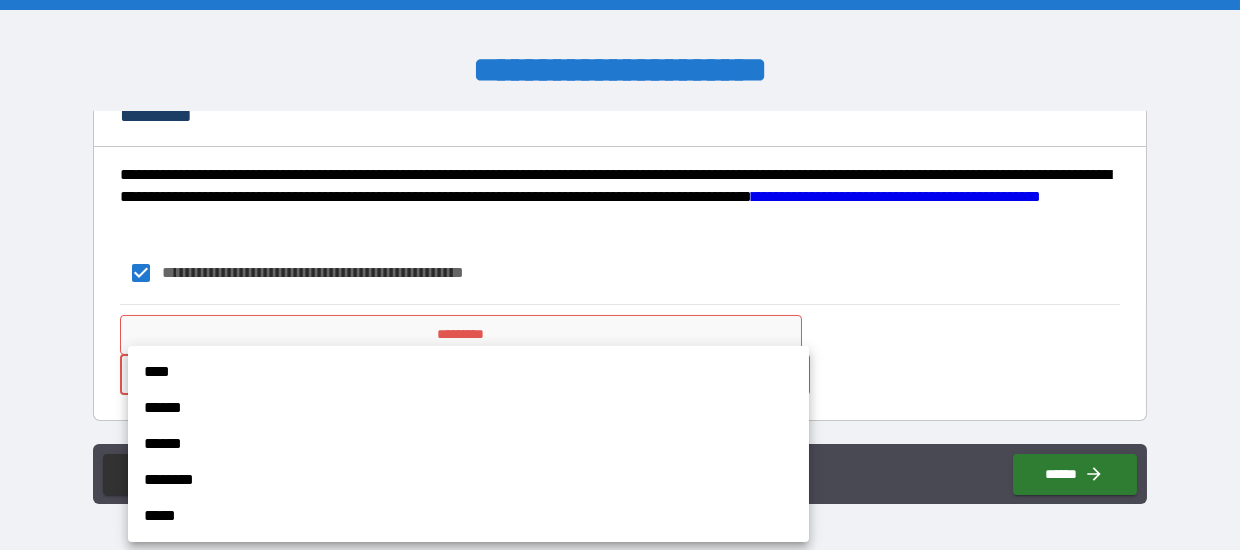 click on "**********" at bounding box center (620, 275) 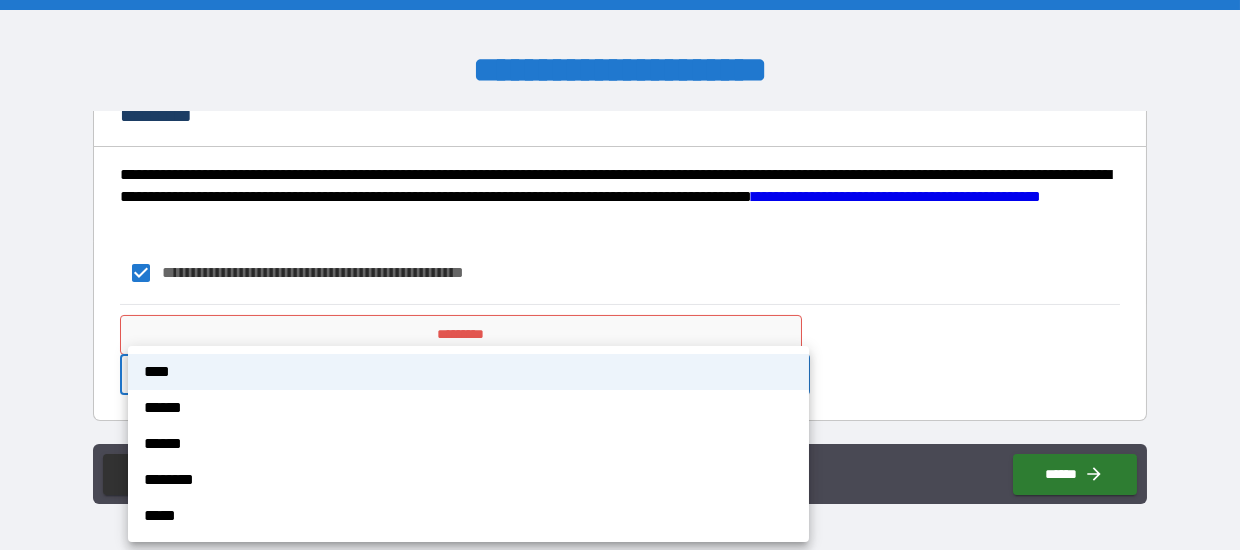 click on "**********" at bounding box center (620, 275) 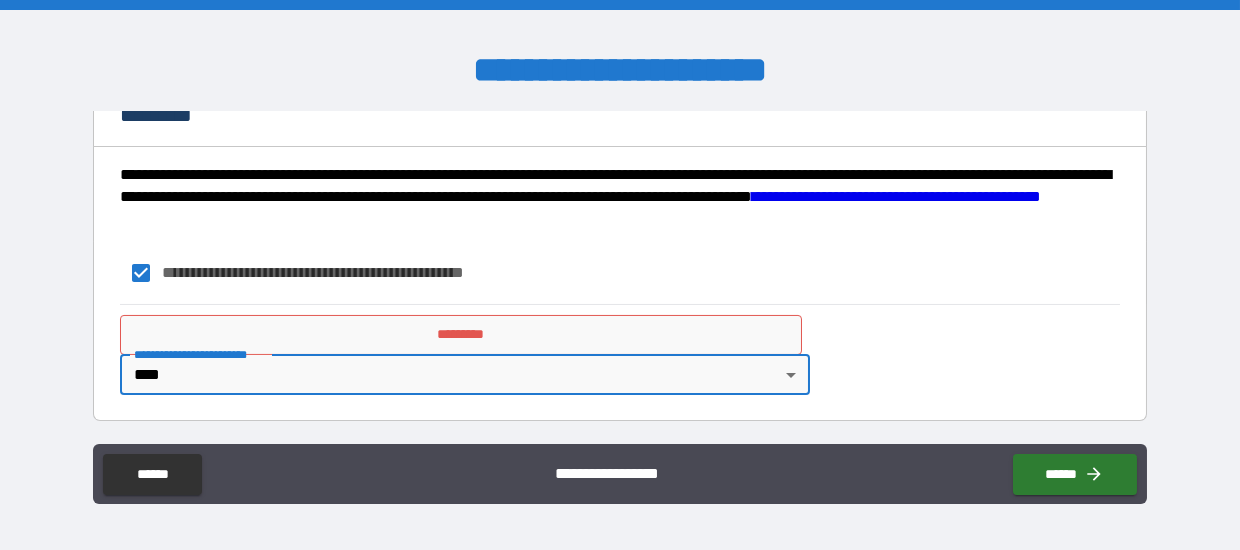 click on "*********" at bounding box center (460, 335) 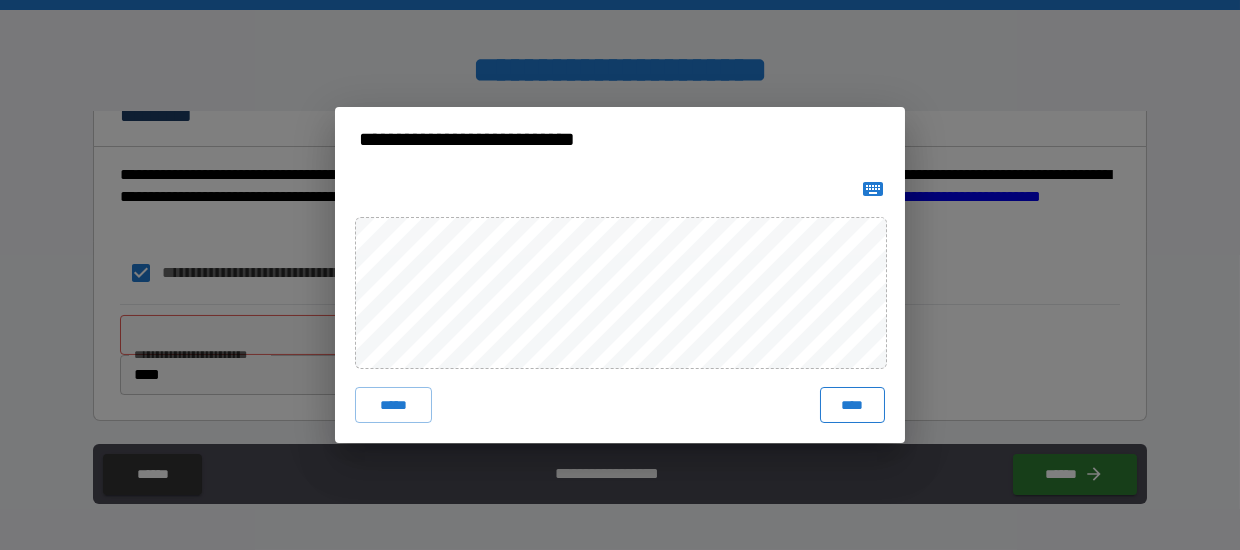 click on "****" at bounding box center [852, 405] 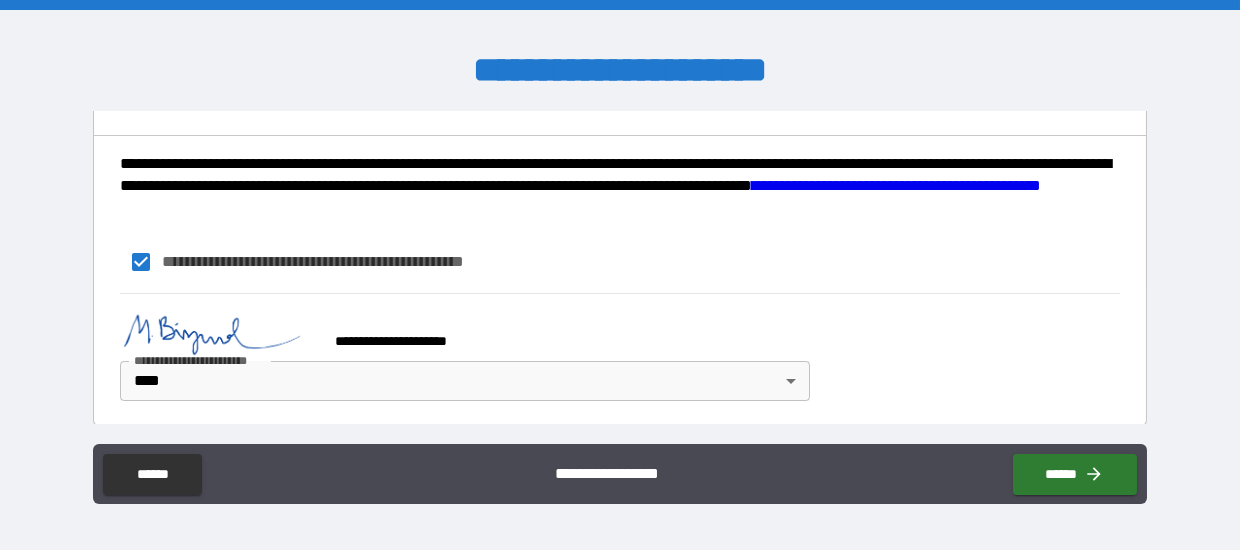 scroll, scrollTop: 1713, scrollLeft: 0, axis: vertical 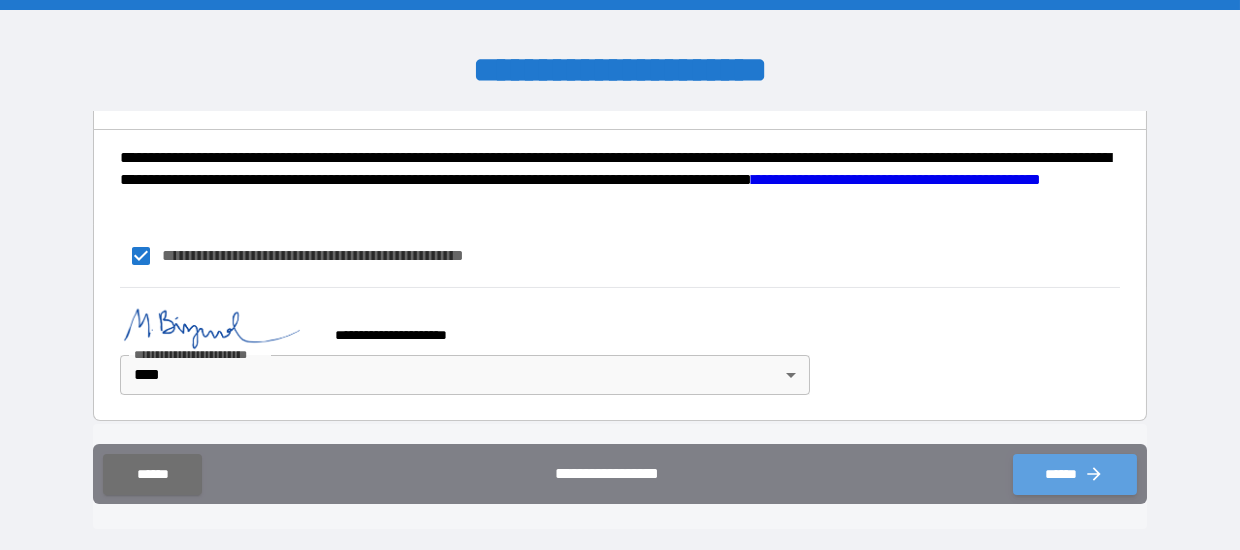 click on "******" at bounding box center [1075, 474] 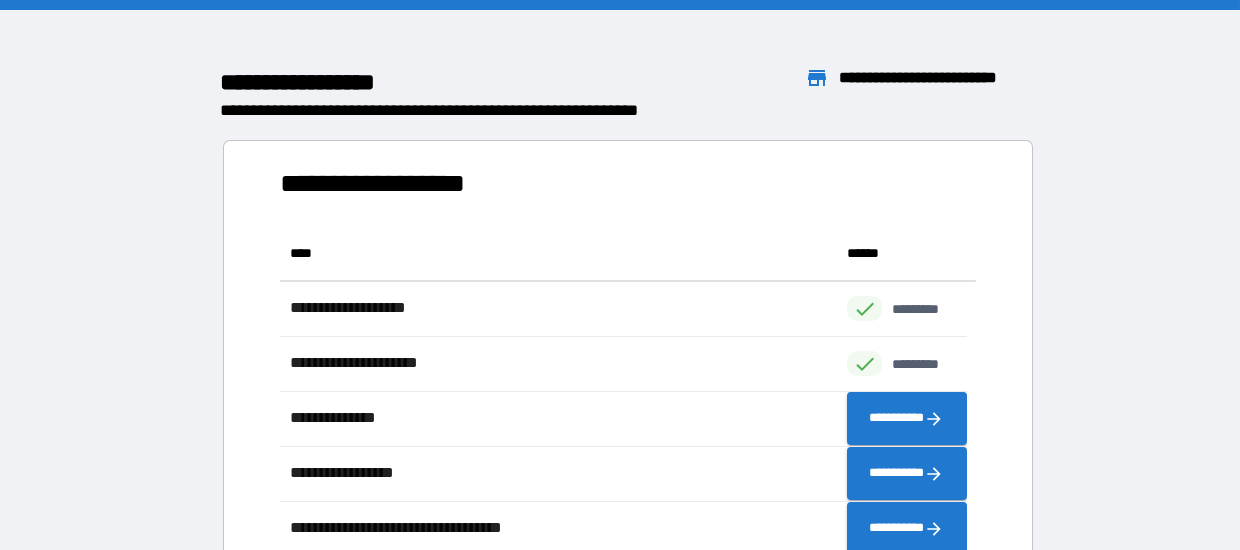 scroll, scrollTop: 15, scrollLeft: 15, axis: both 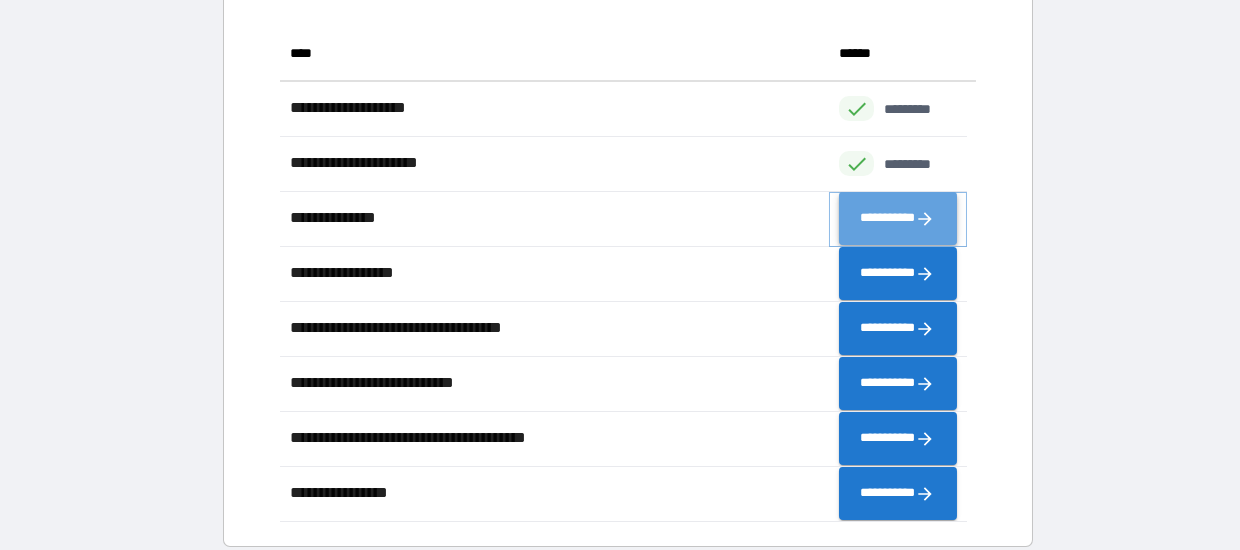 click on "**********" at bounding box center (897, 218) 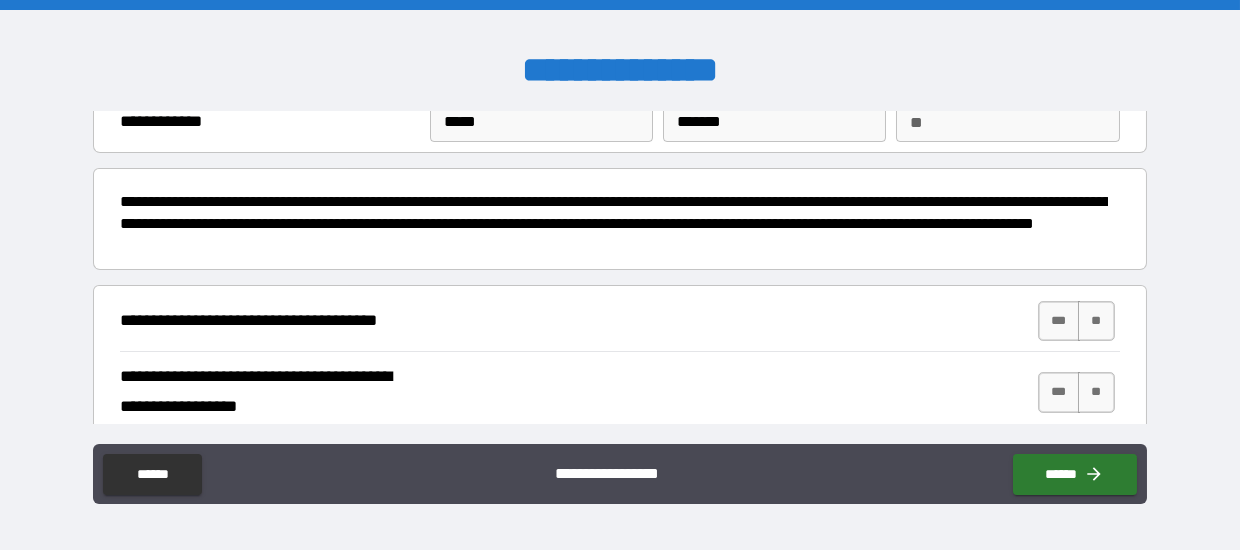 scroll, scrollTop: 100, scrollLeft: 0, axis: vertical 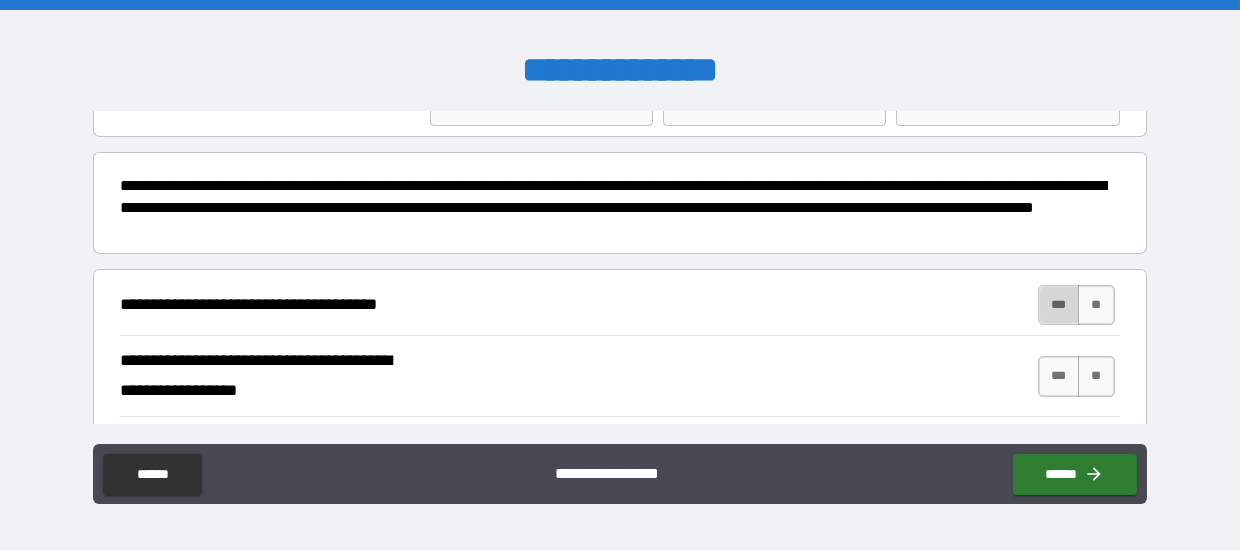 click on "***" at bounding box center [1059, 305] 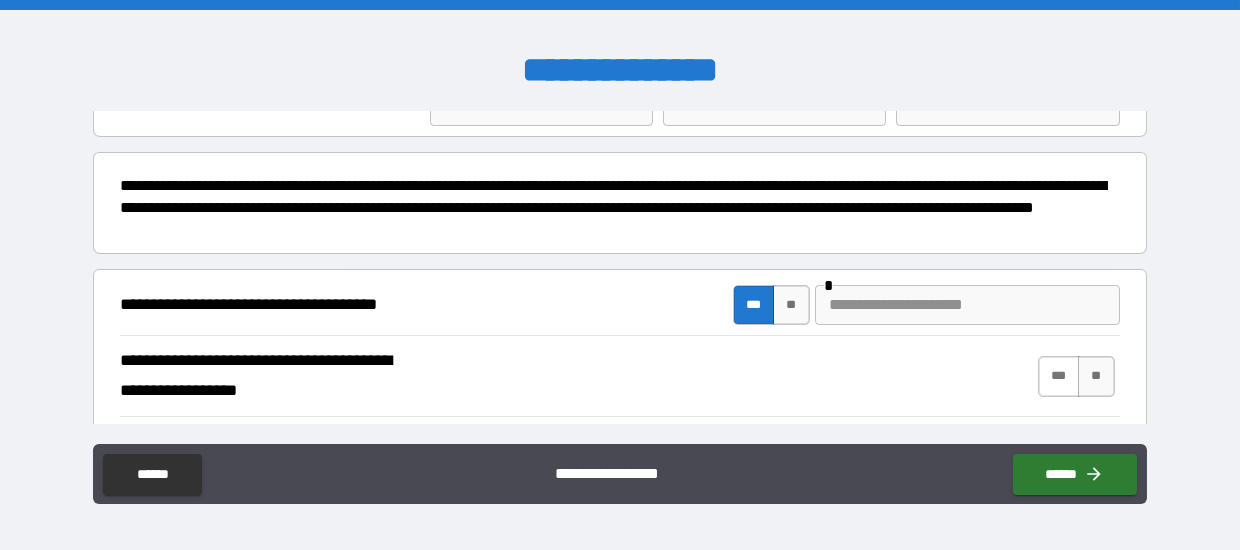 click on "***" at bounding box center [1059, 376] 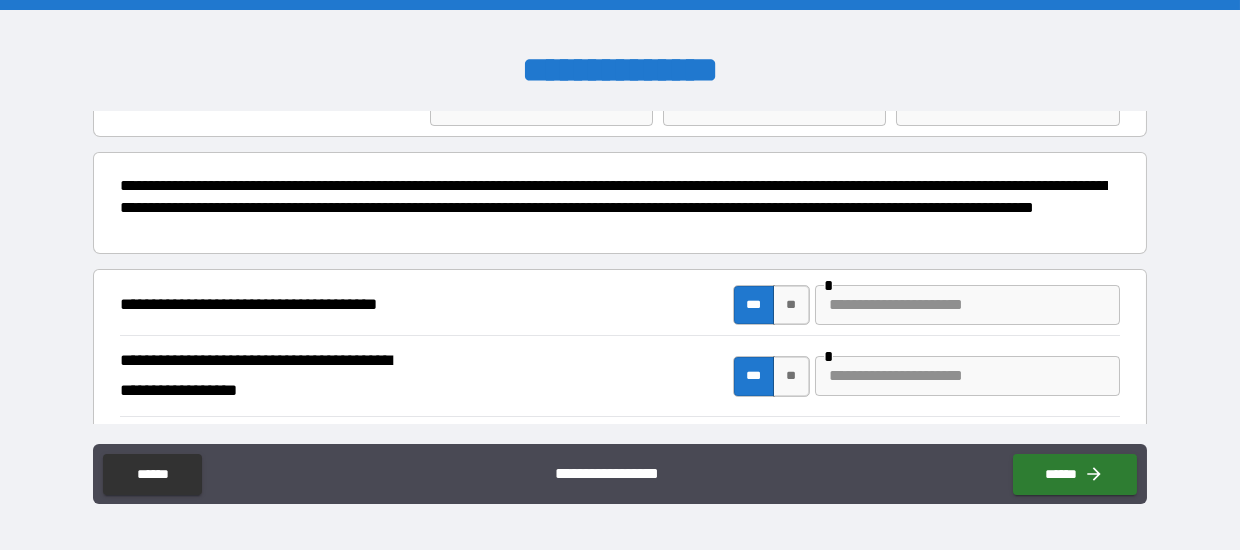 click at bounding box center (967, 376) 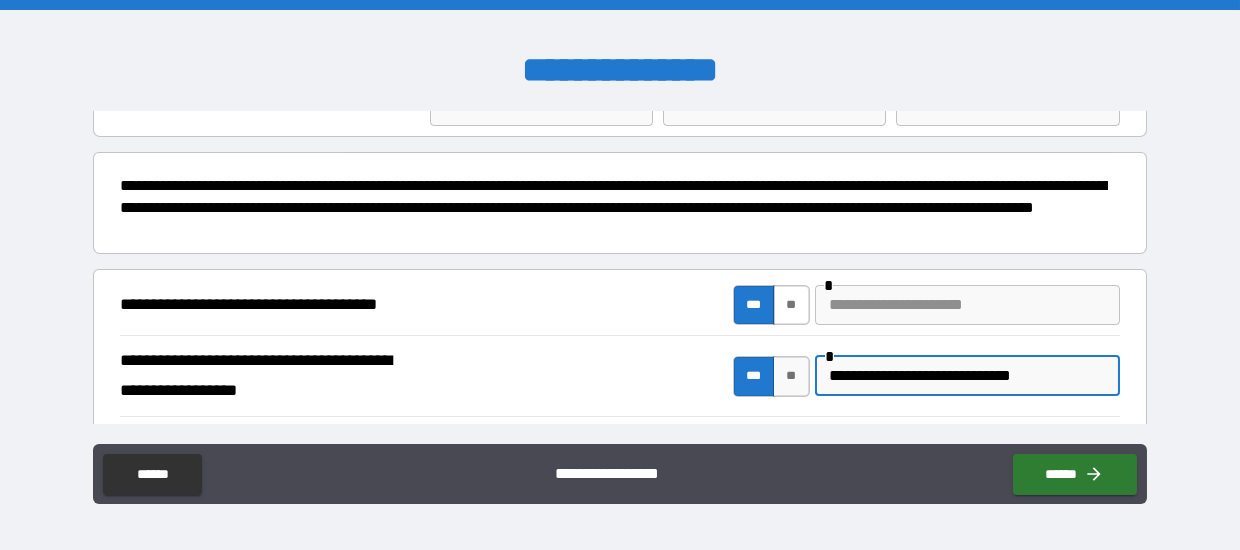 type on "**********" 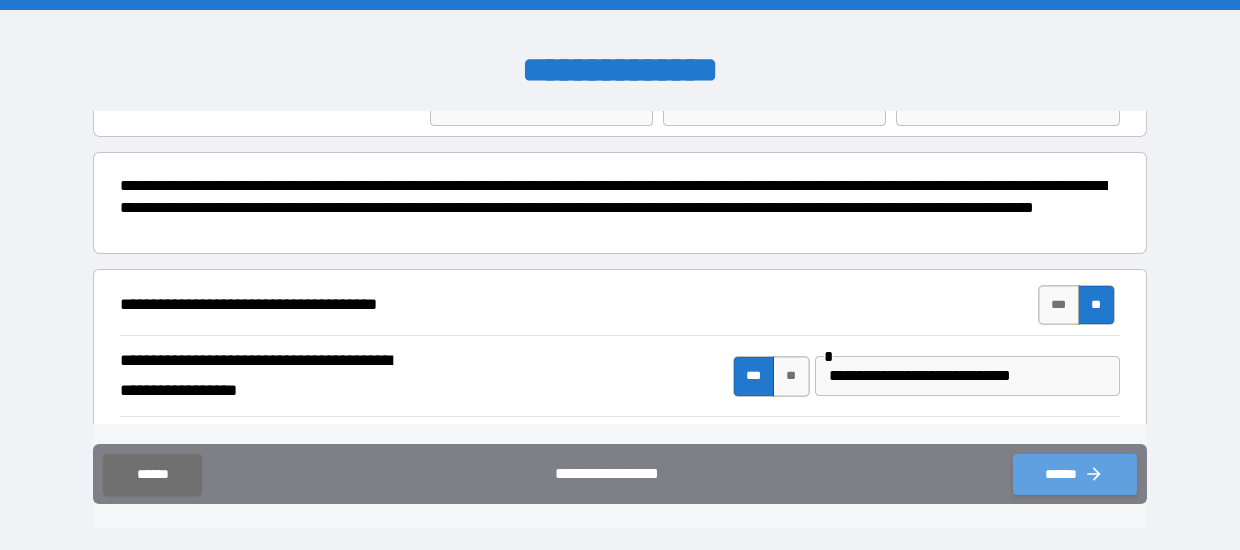 click on "******" at bounding box center (1075, 474) 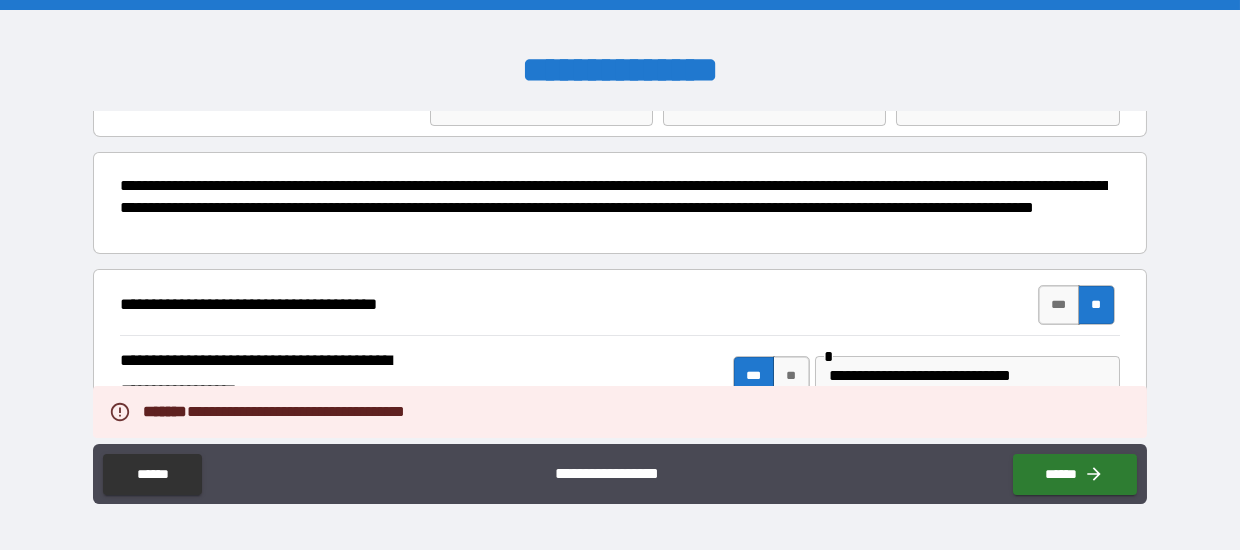 scroll, scrollTop: 299, scrollLeft: 0, axis: vertical 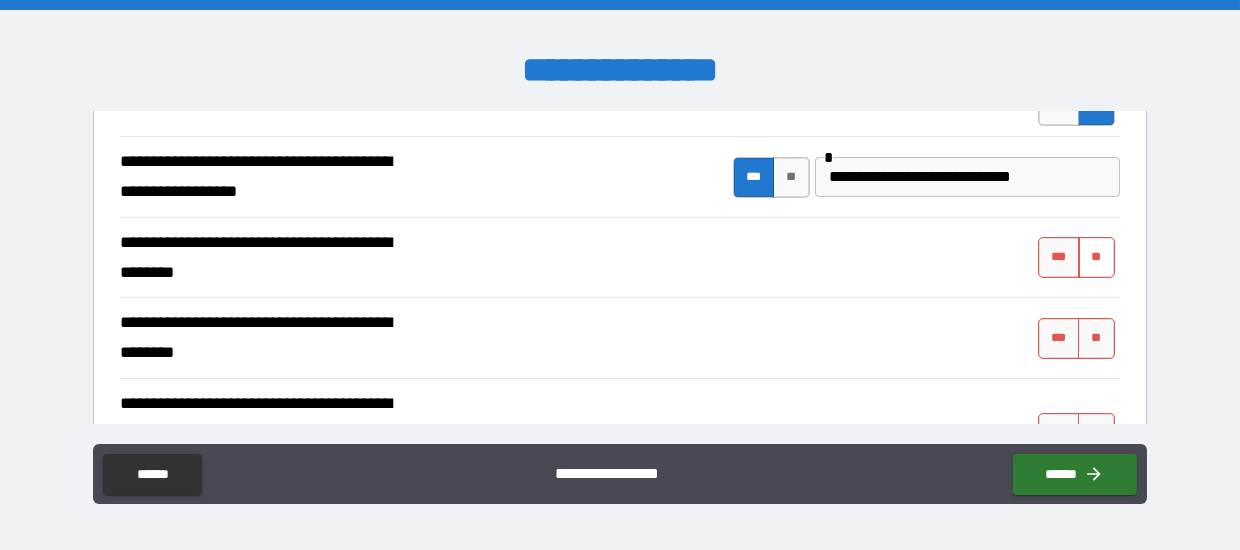 click on "**" at bounding box center (1096, 257) 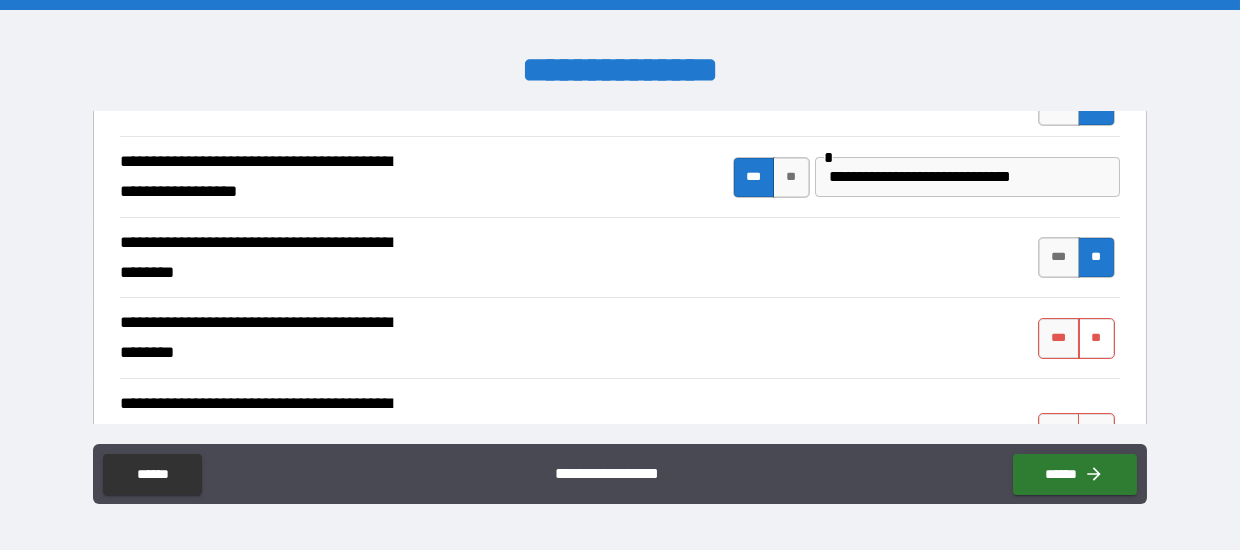 click on "**" at bounding box center (1096, 338) 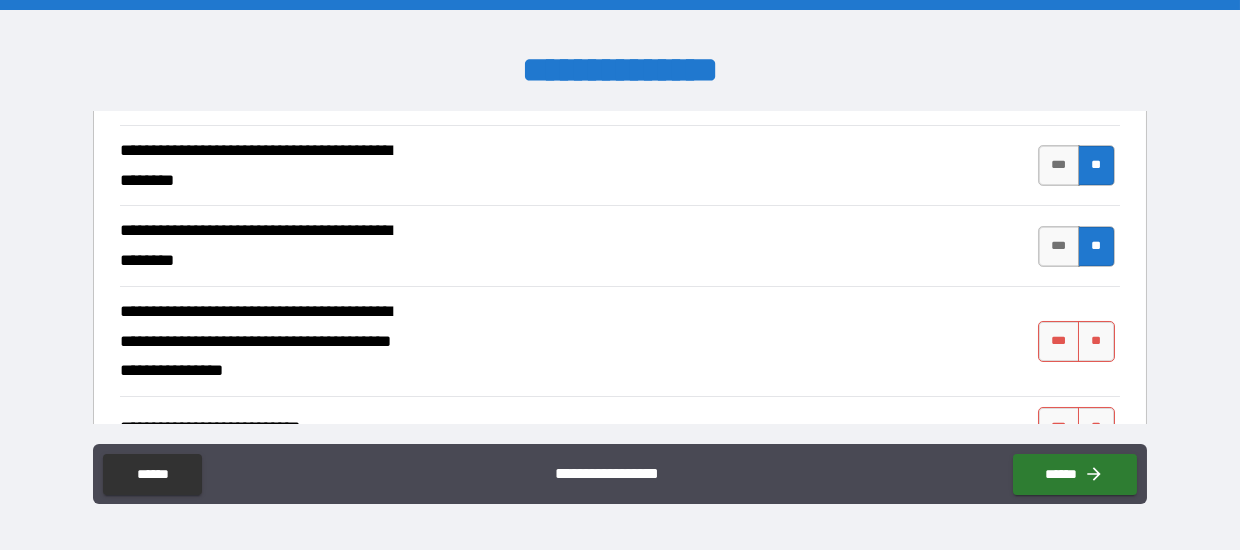 scroll, scrollTop: 400, scrollLeft: 0, axis: vertical 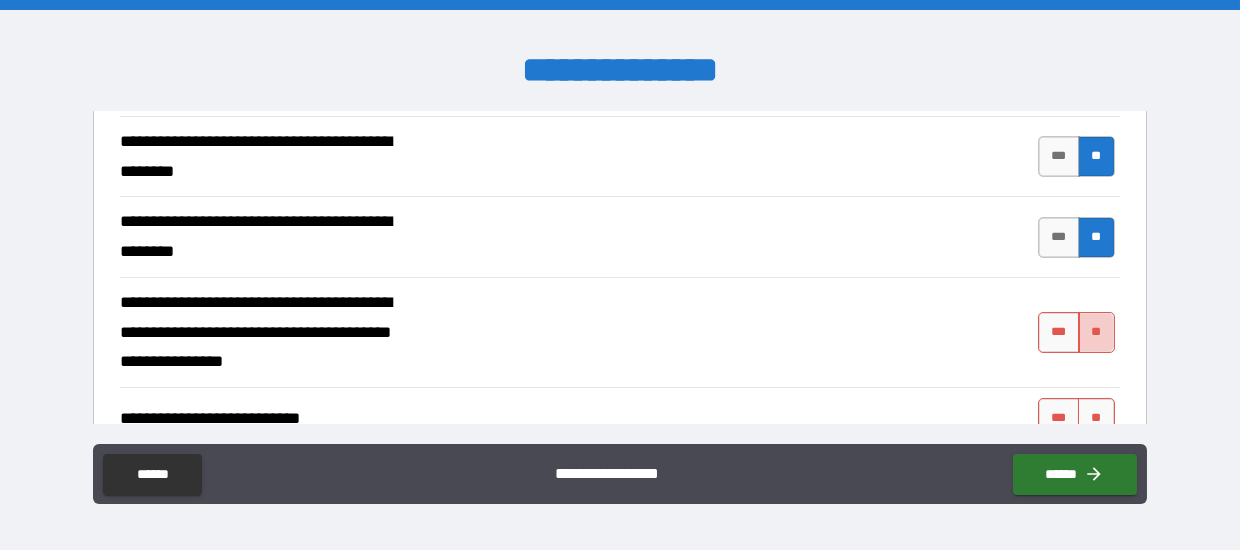 click on "**" at bounding box center (1096, 332) 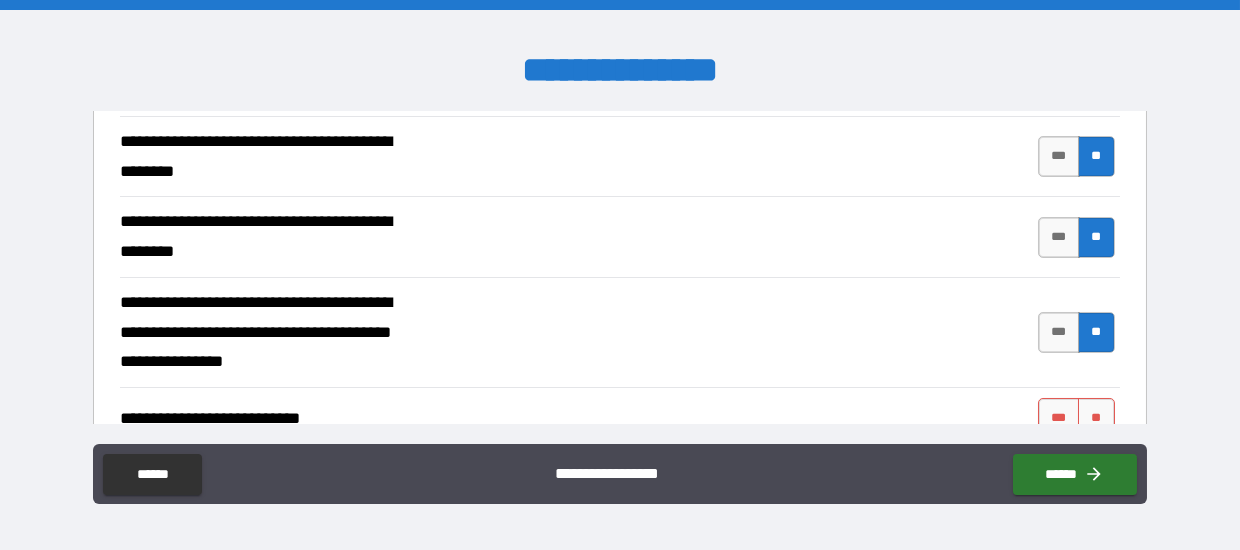 scroll, scrollTop: 500, scrollLeft: 0, axis: vertical 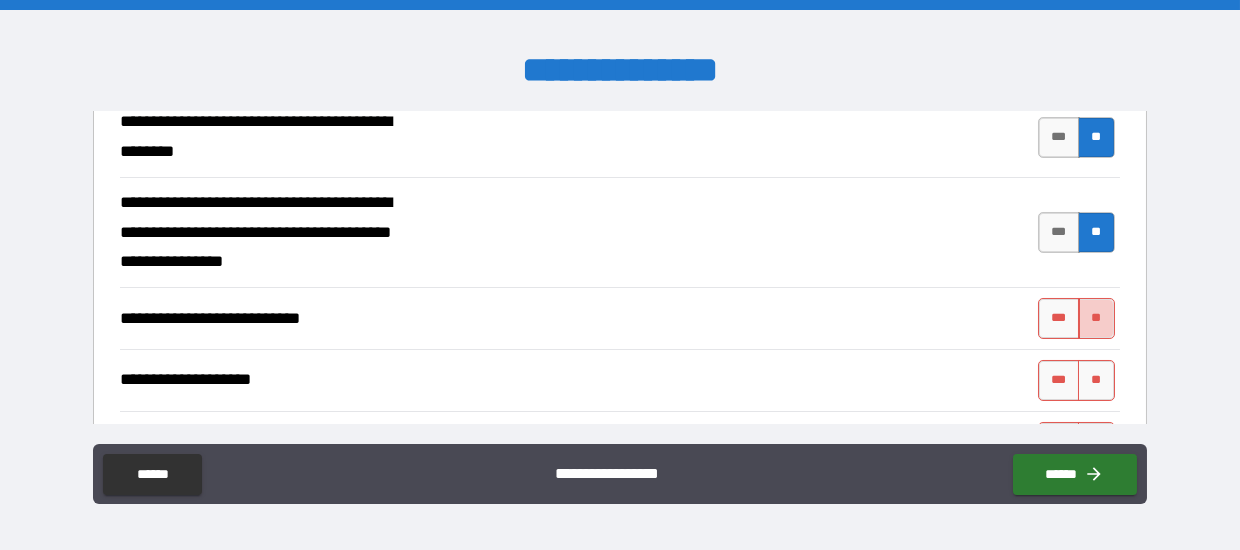 click on "**" at bounding box center [1096, 318] 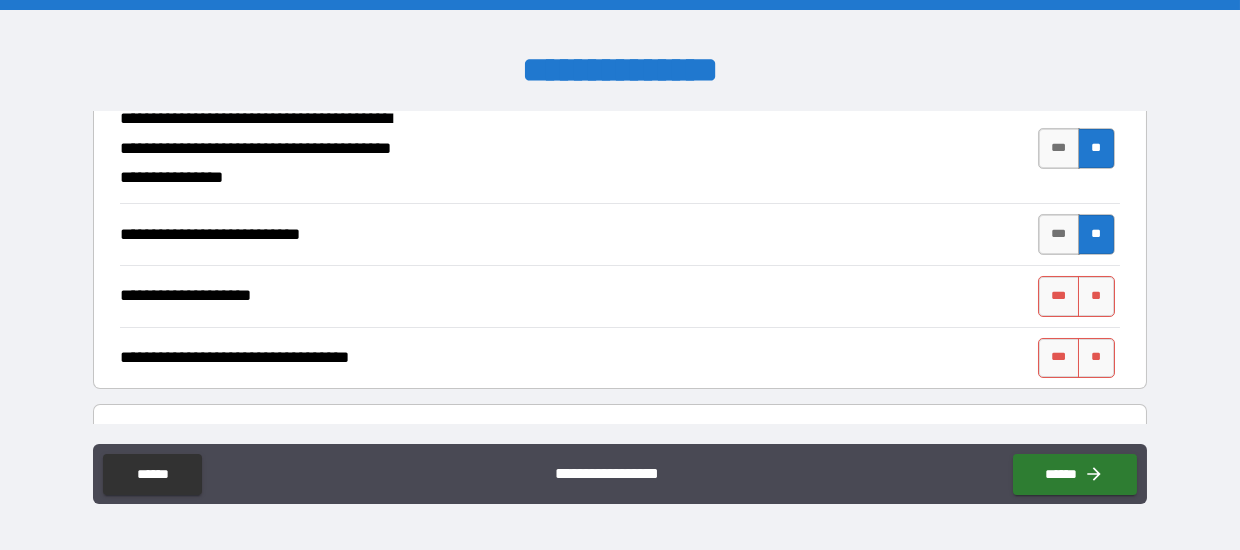 scroll, scrollTop: 600, scrollLeft: 0, axis: vertical 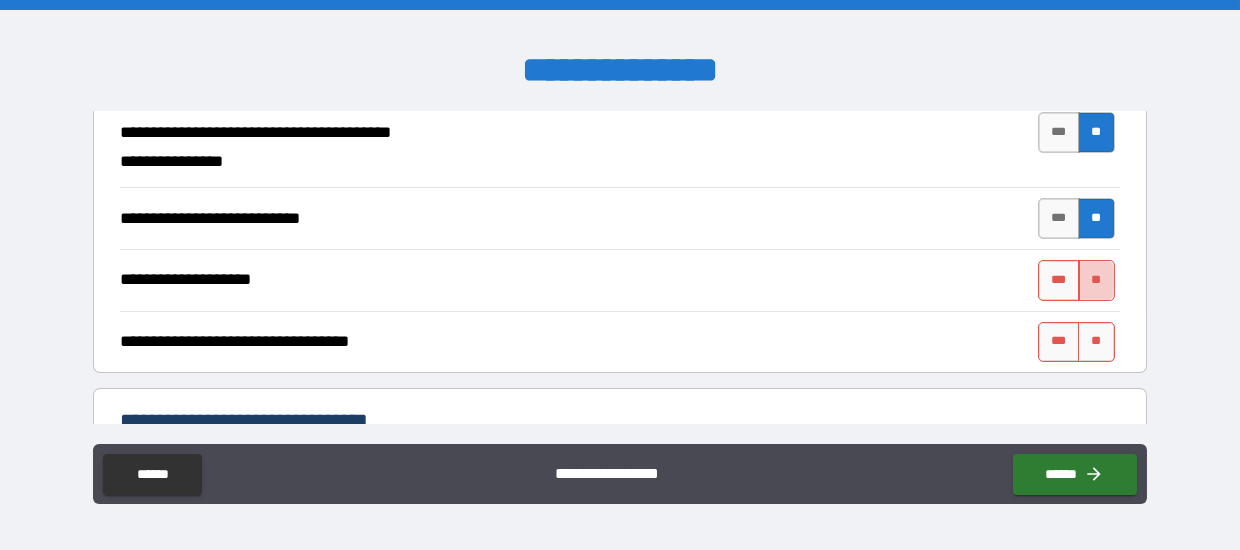 click on "**" at bounding box center [1096, 280] 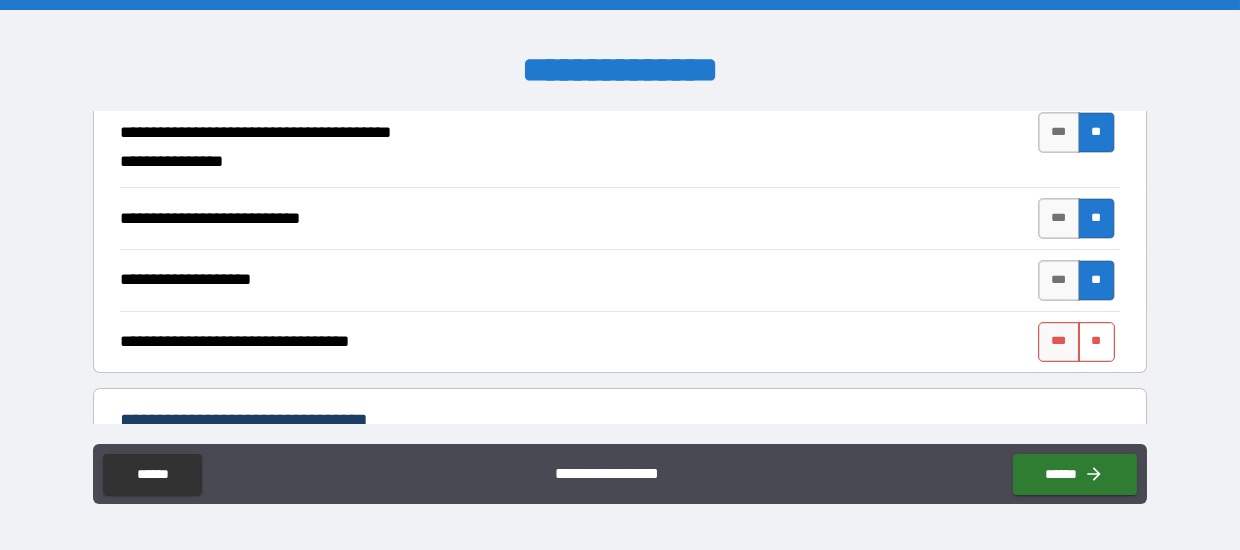 click on "**" at bounding box center [1096, 342] 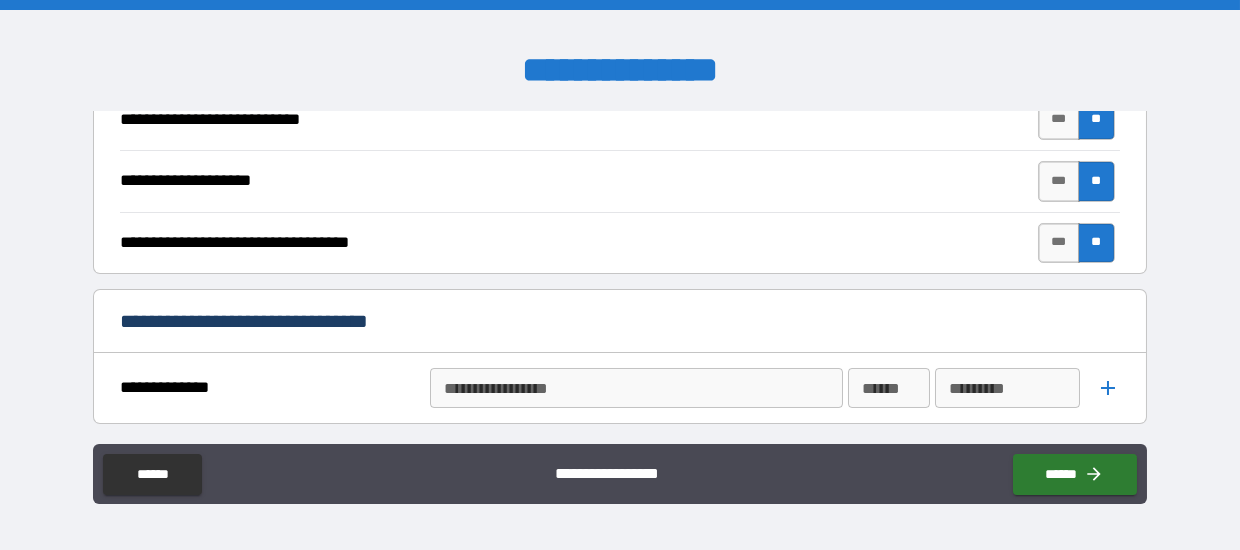 scroll, scrollTop: 800, scrollLeft: 0, axis: vertical 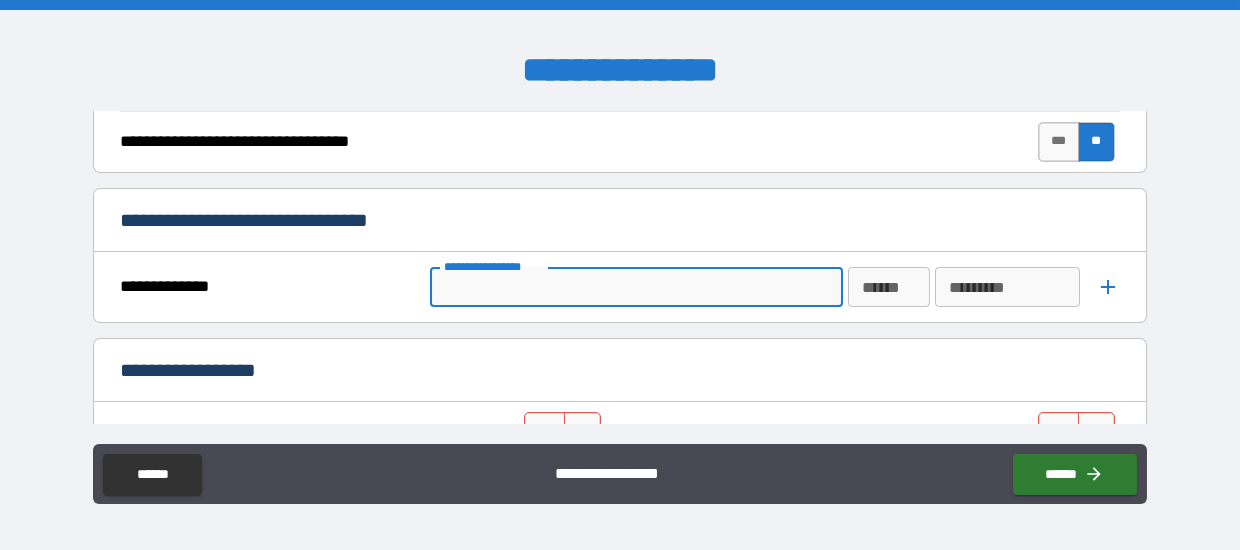 click on "**********" at bounding box center (635, 287) 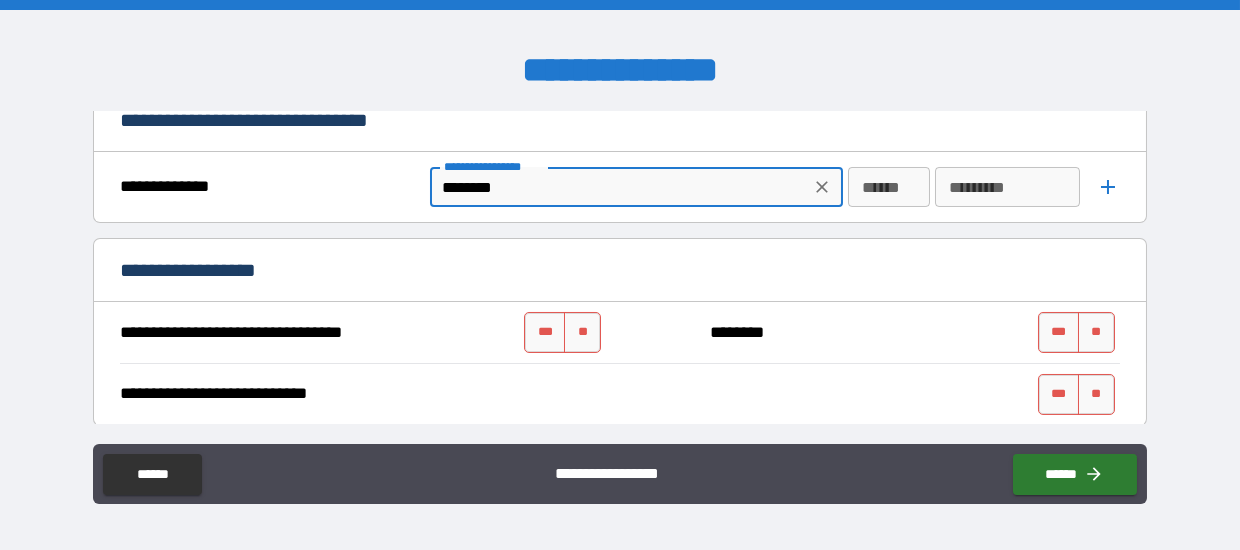 scroll, scrollTop: 800, scrollLeft: 0, axis: vertical 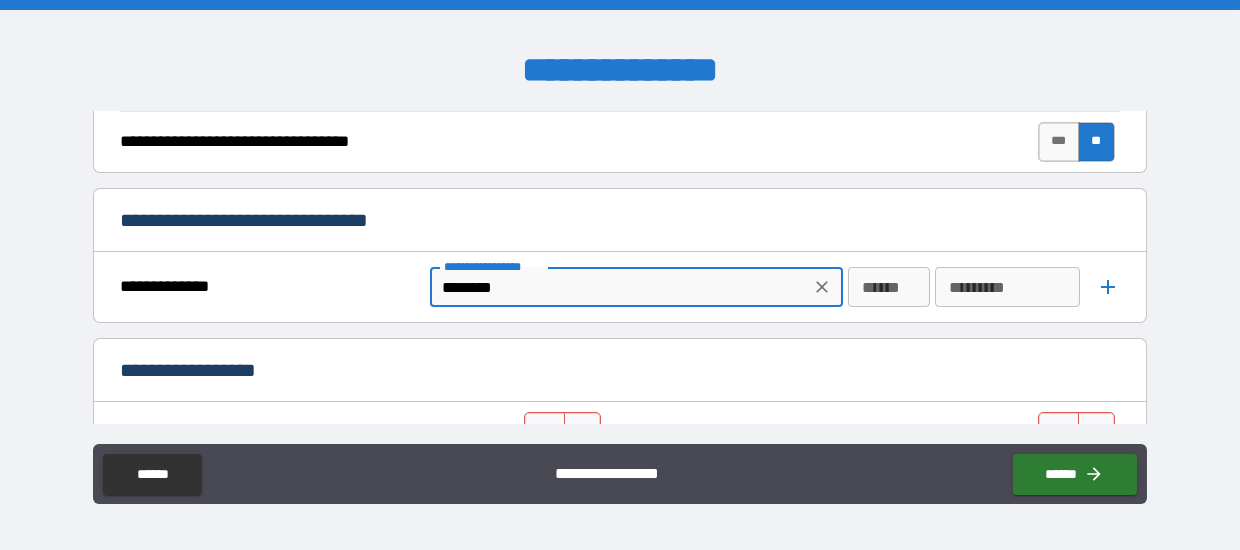 type on "********" 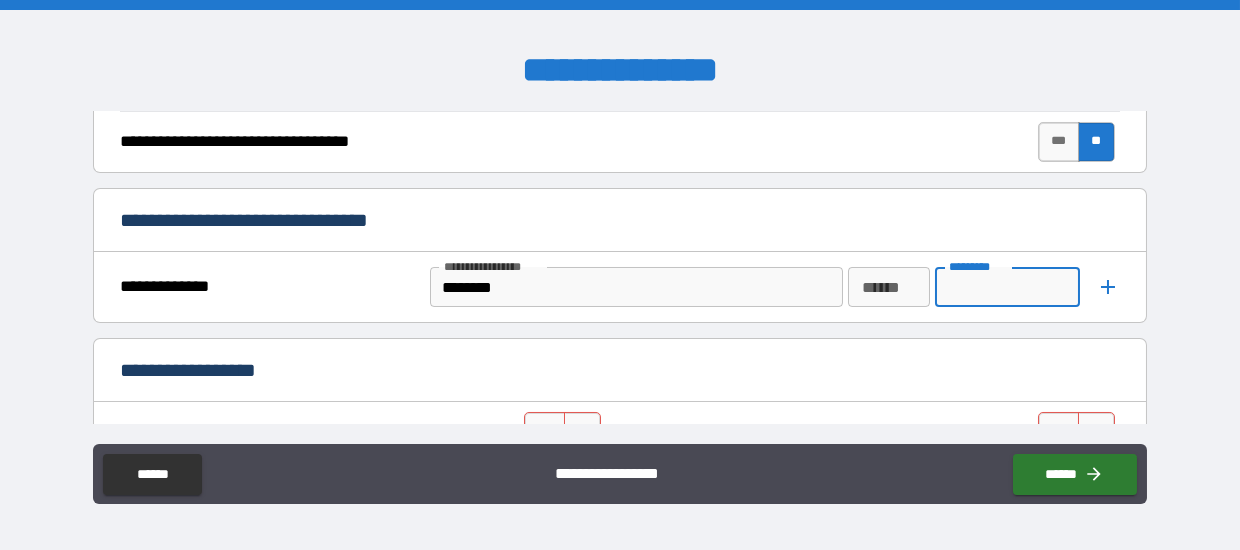 click on "*********" at bounding box center (1007, 287) 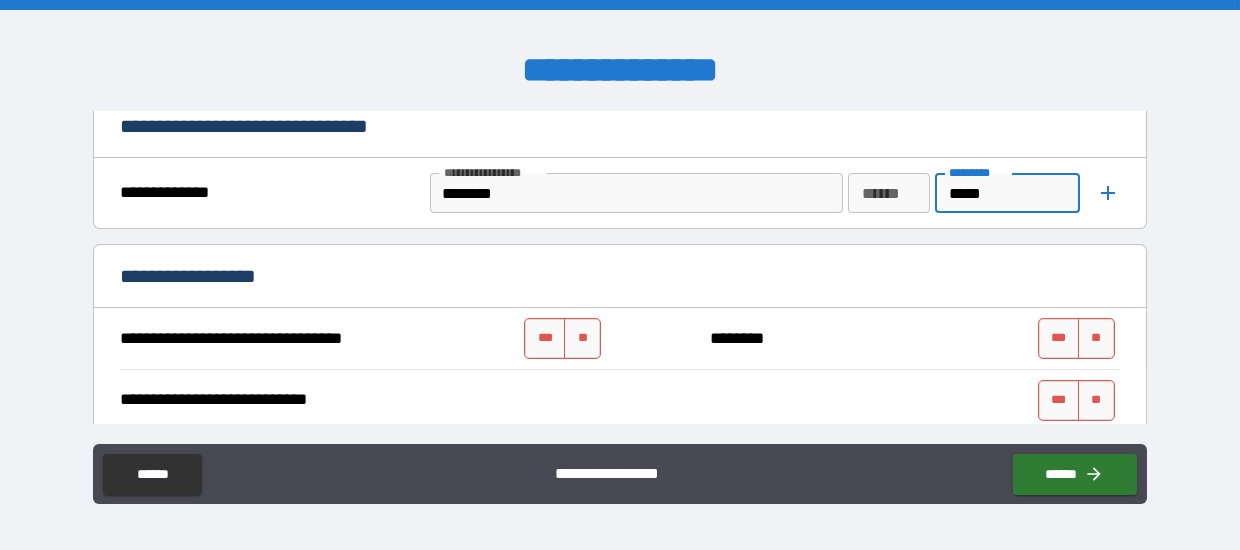 scroll, scrollTop: 900, scrollLeft: 0, axis: vertical 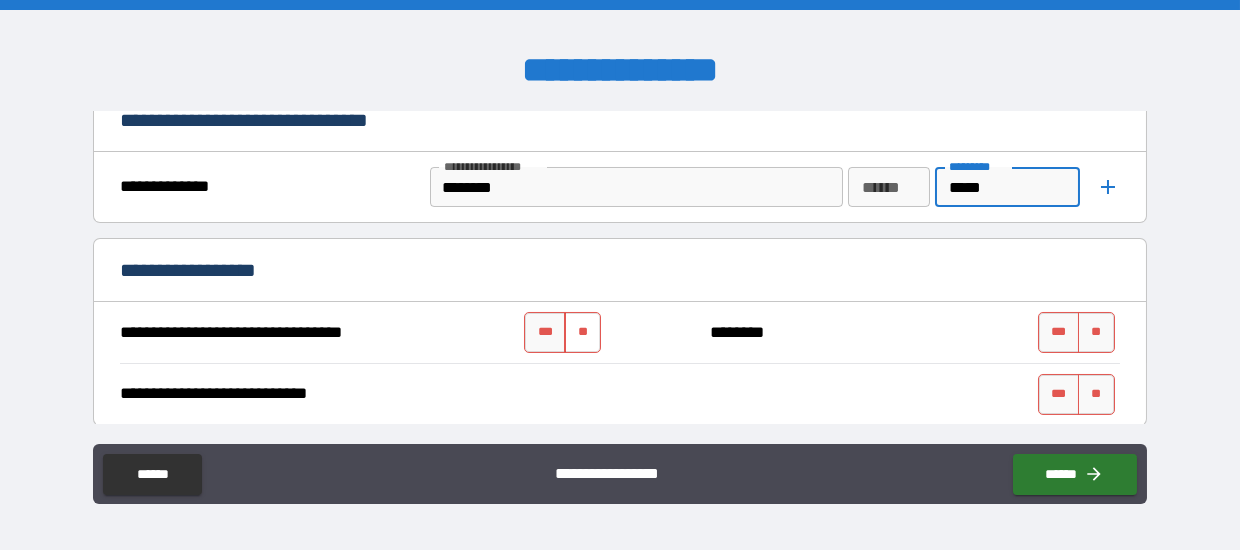 type on "*****" 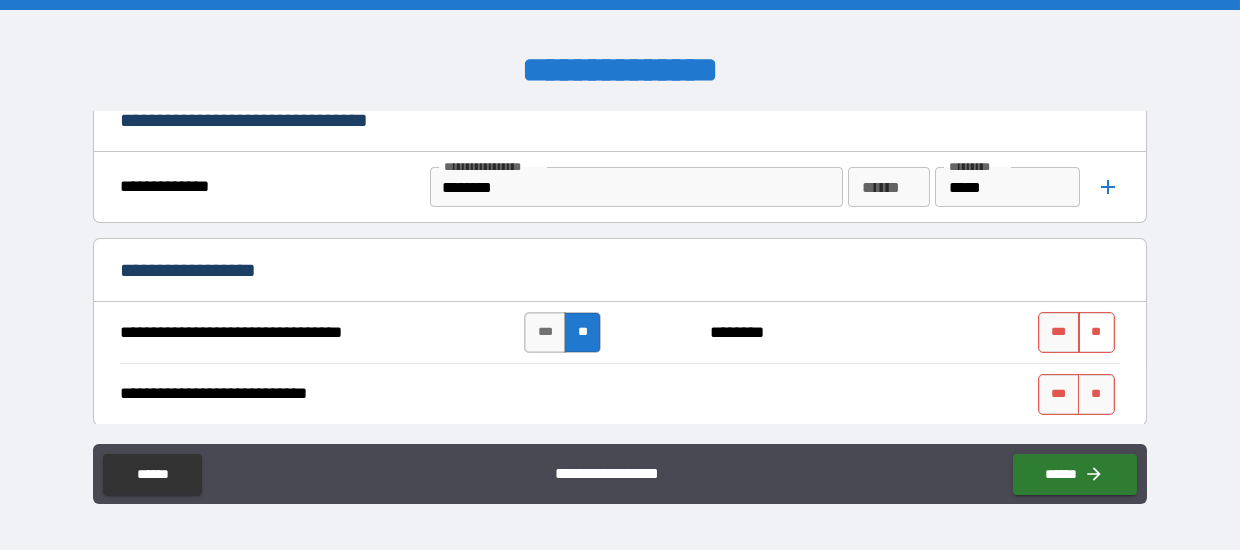 click on "**" at bounding box center (1096, 332) 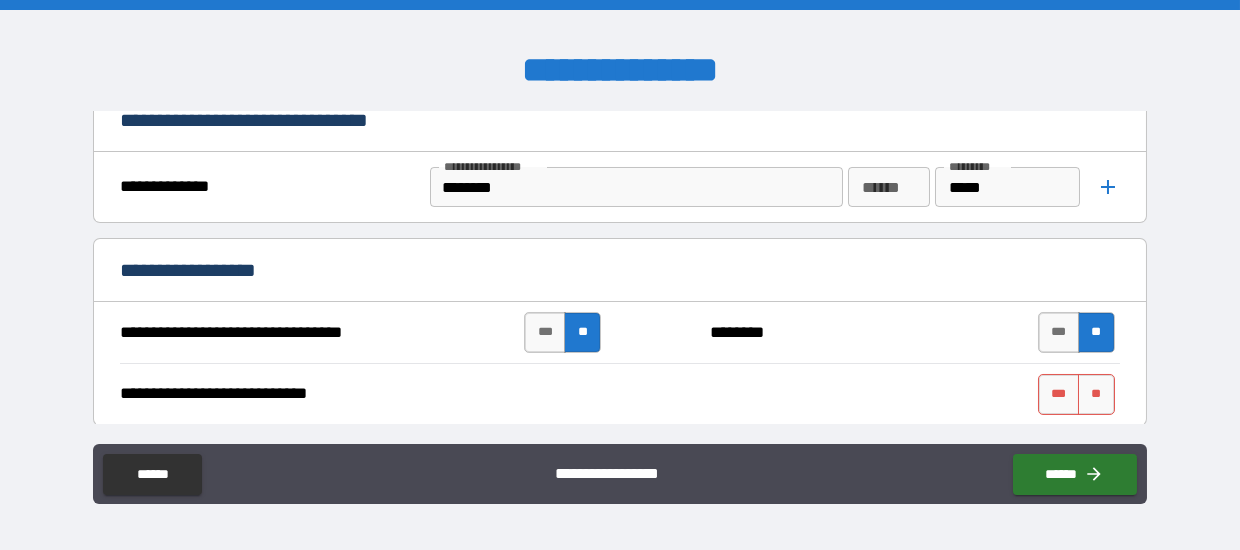 scroll, scrollTop: 1099, scrollLeft: 0, axis: vertical 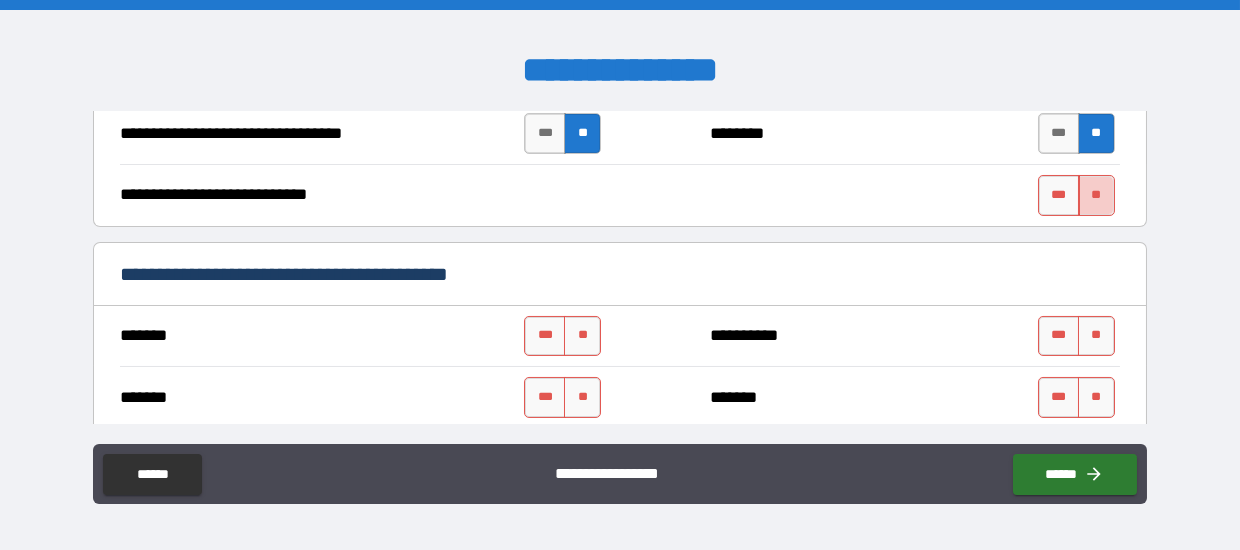 click on "**" at bounding box center (1096, 195) 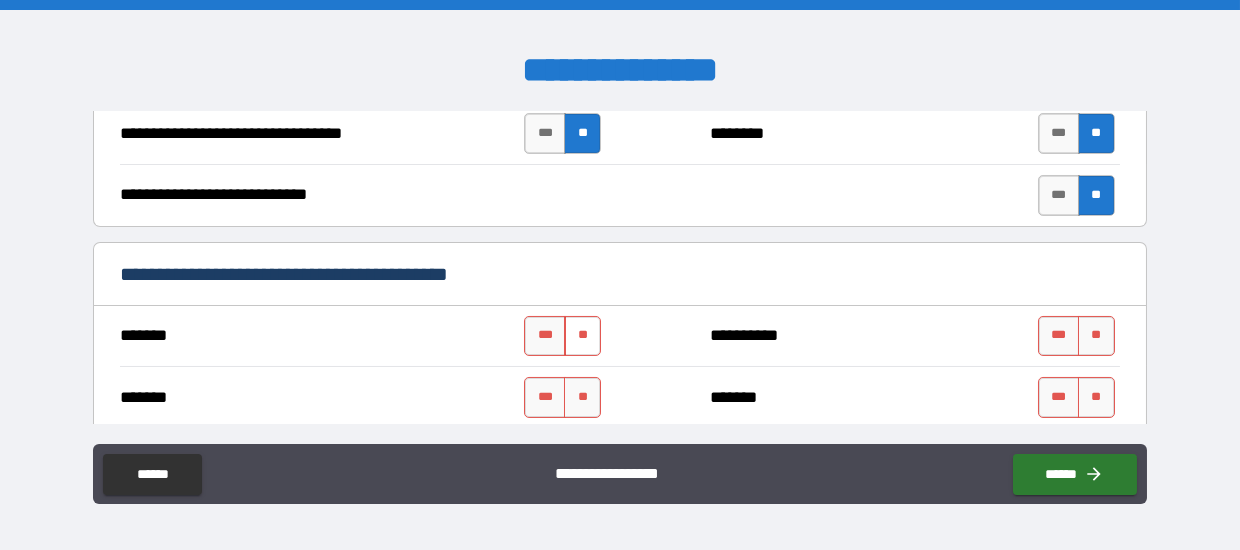 click on "**" at bounding box center [582, 336] 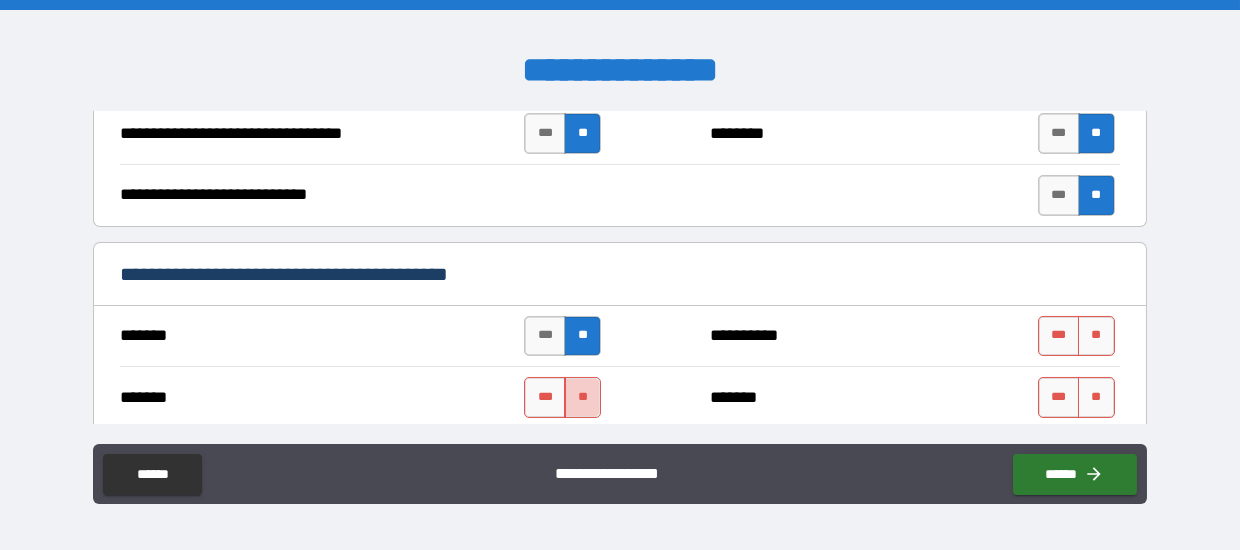 click on "**" at bounding box center (582, 397) 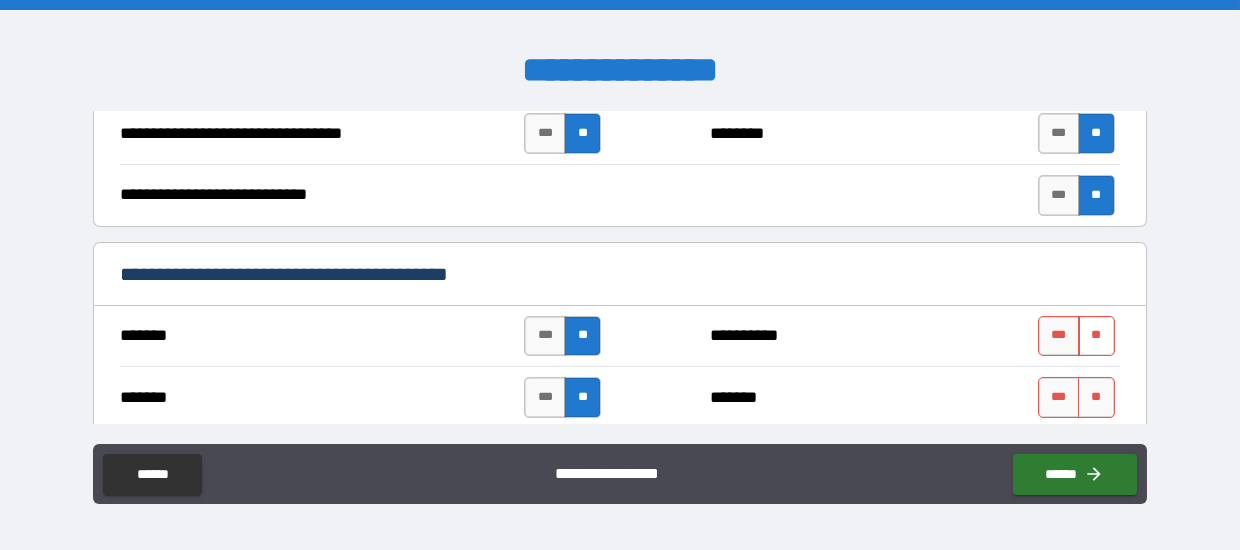 click on "**" at bounding box center (1096, 336) 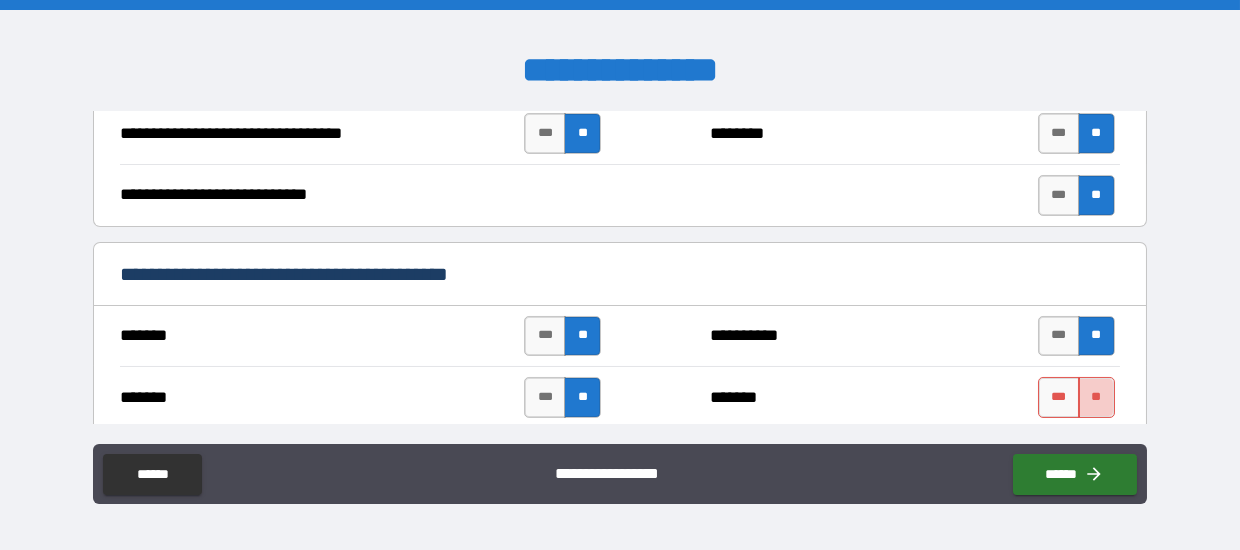 click on "**" at bounding box center [1096, 397] 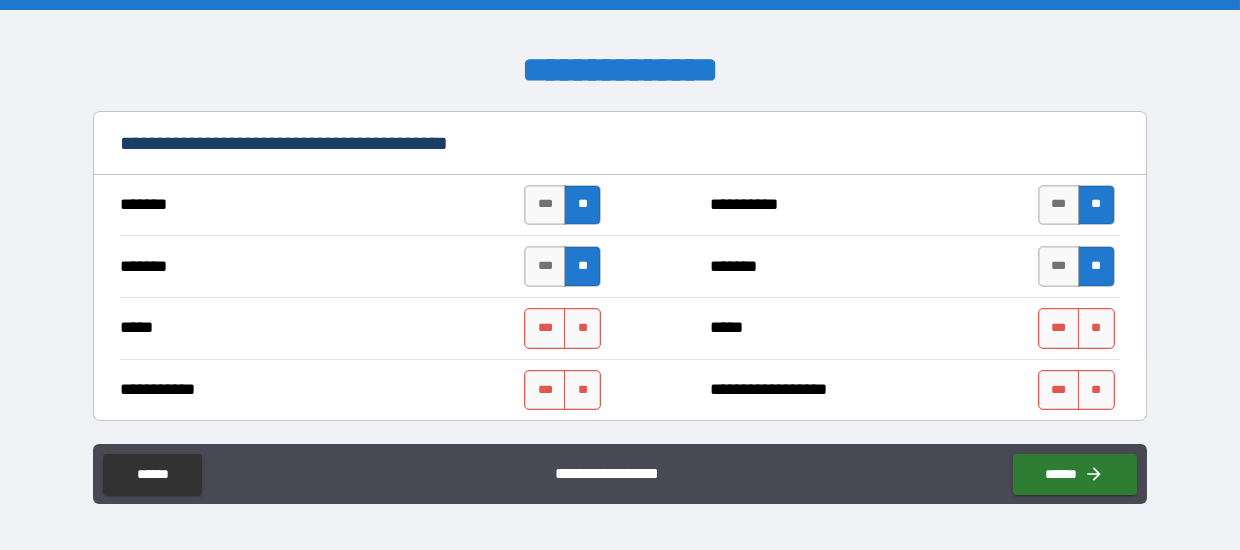 scroll, scrollTop: 1300, scrollLeft: 0, axis: vertical 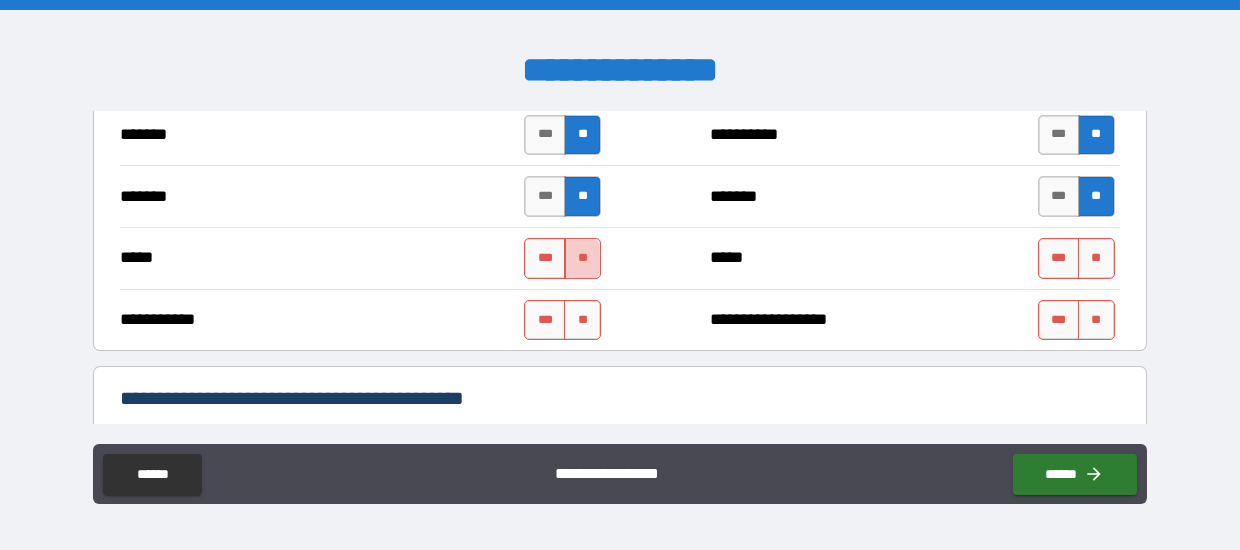 click on "**" at bounding box center (582, 258) 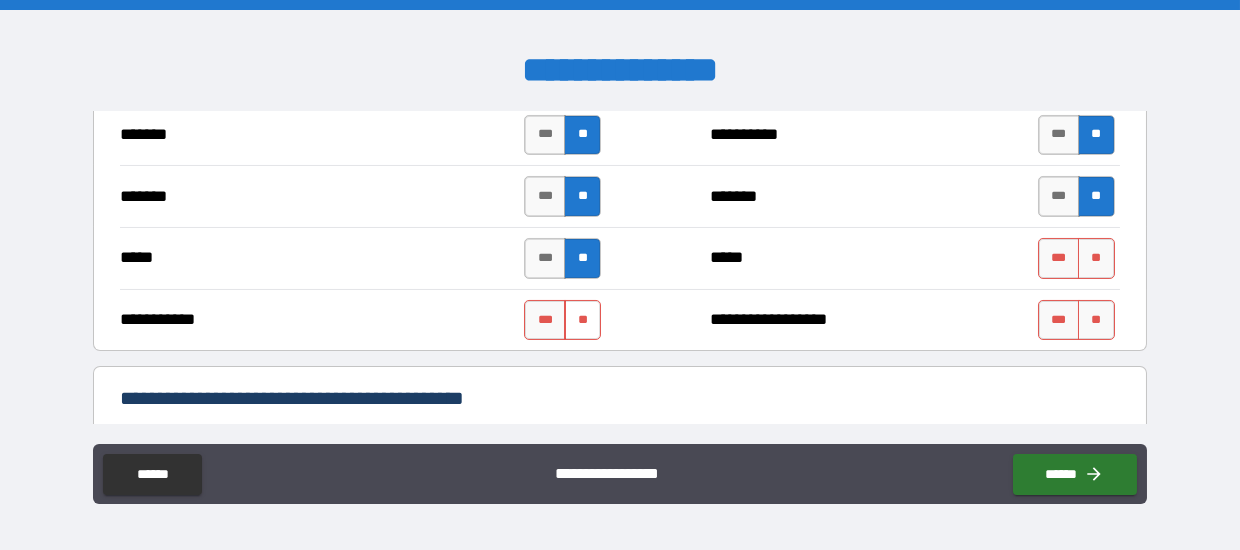 click on "**" at bounding box center (582, 320) 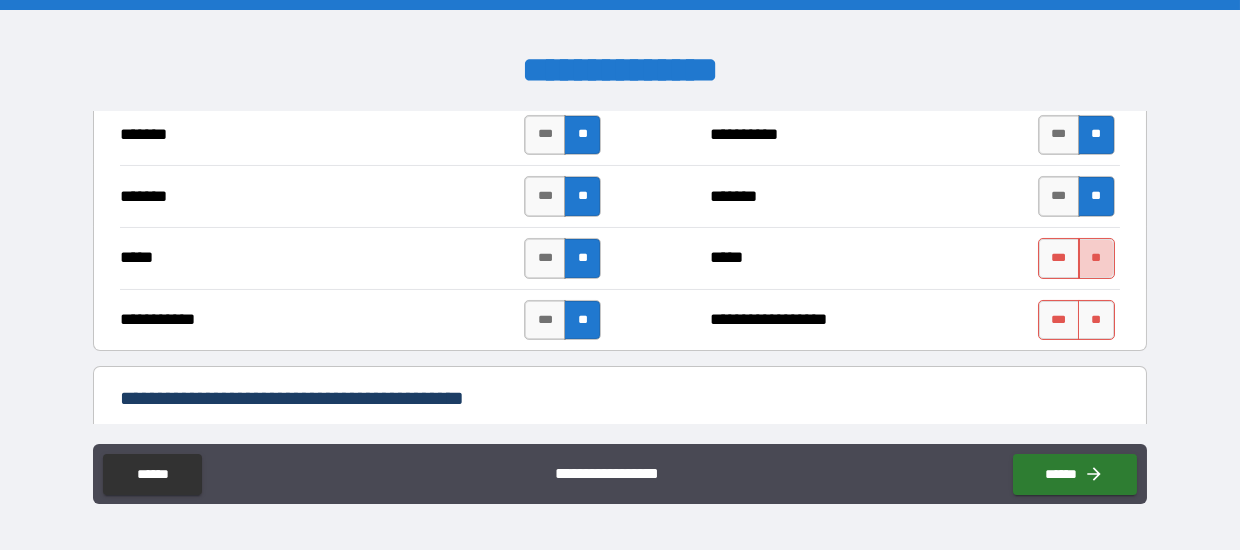 click on "**" at bounding box center (1096, 258) 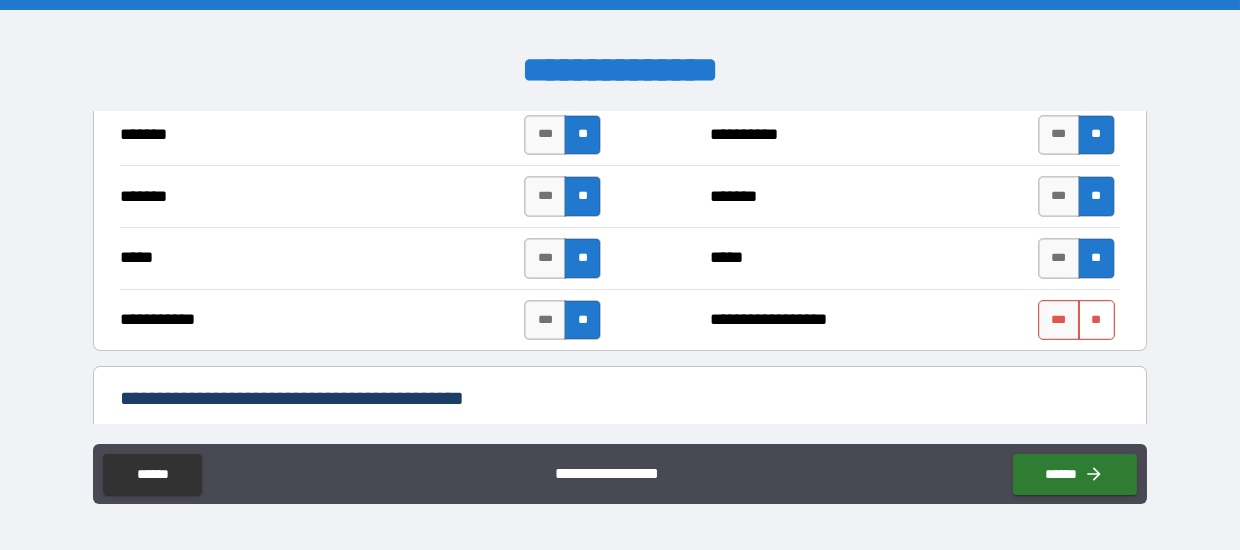 click on "**" at bounding box center (1096, 320) 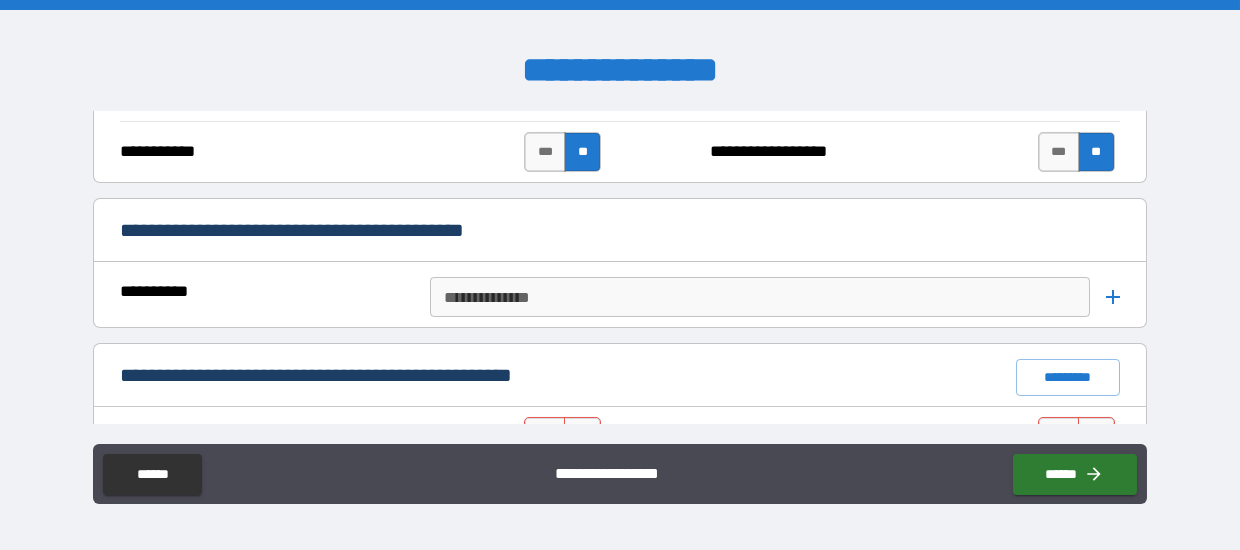 scroll, scrollTop: 1499, scrollLeft: 0, axis: vertical 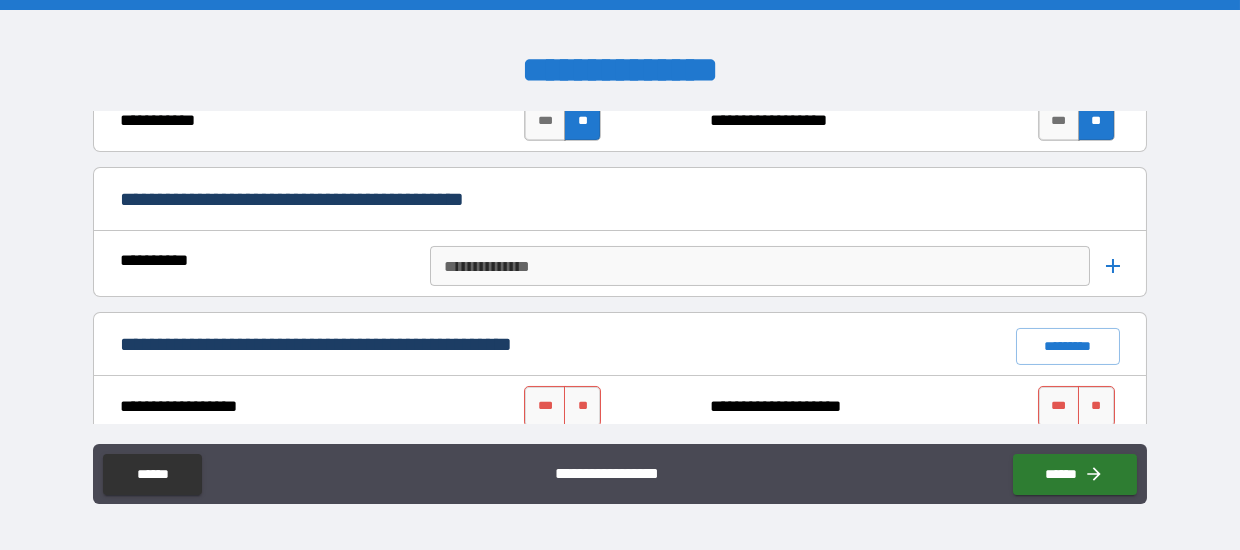 click on "**********" at bounding box center [758, 266] 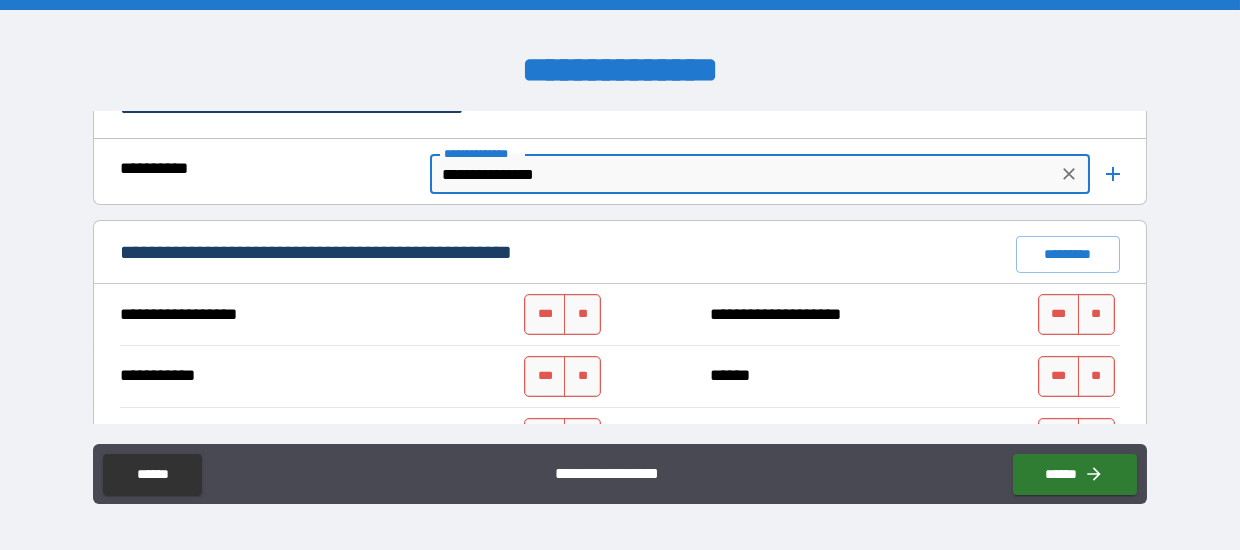 scroll, scrollTop: 1600, scrollLeft: 0, axis: vertical 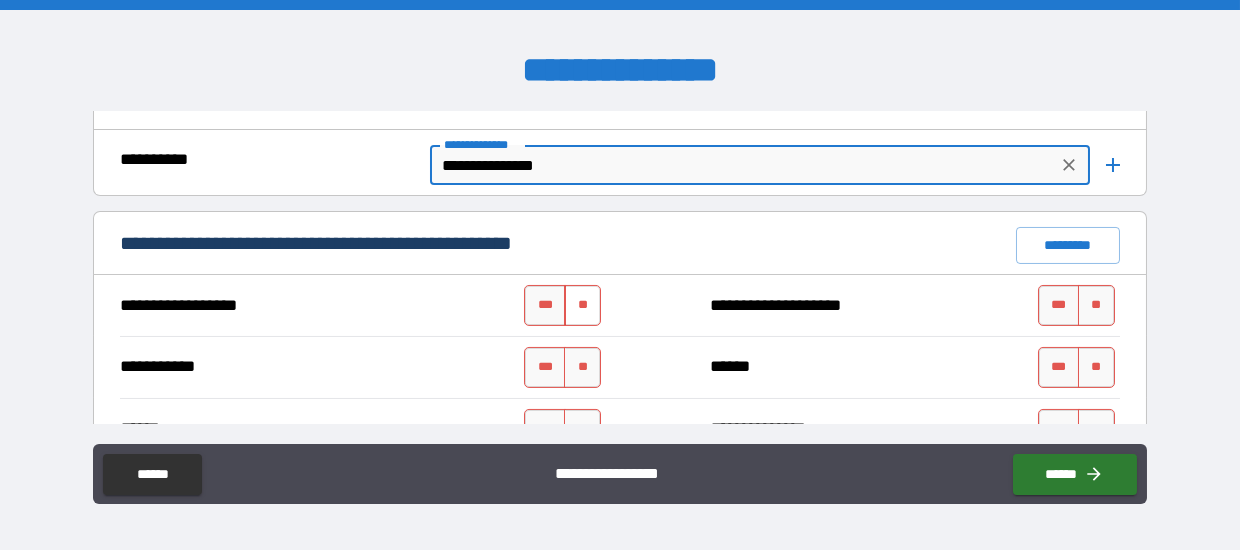 type on "**********" 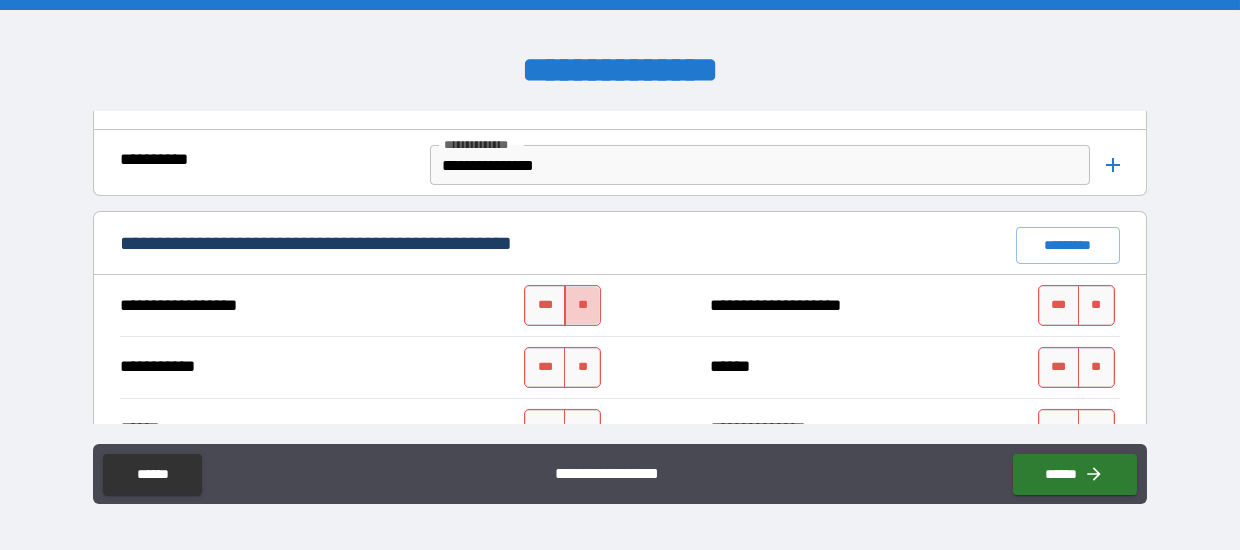 click on "**" at bounding box center [582, 305] 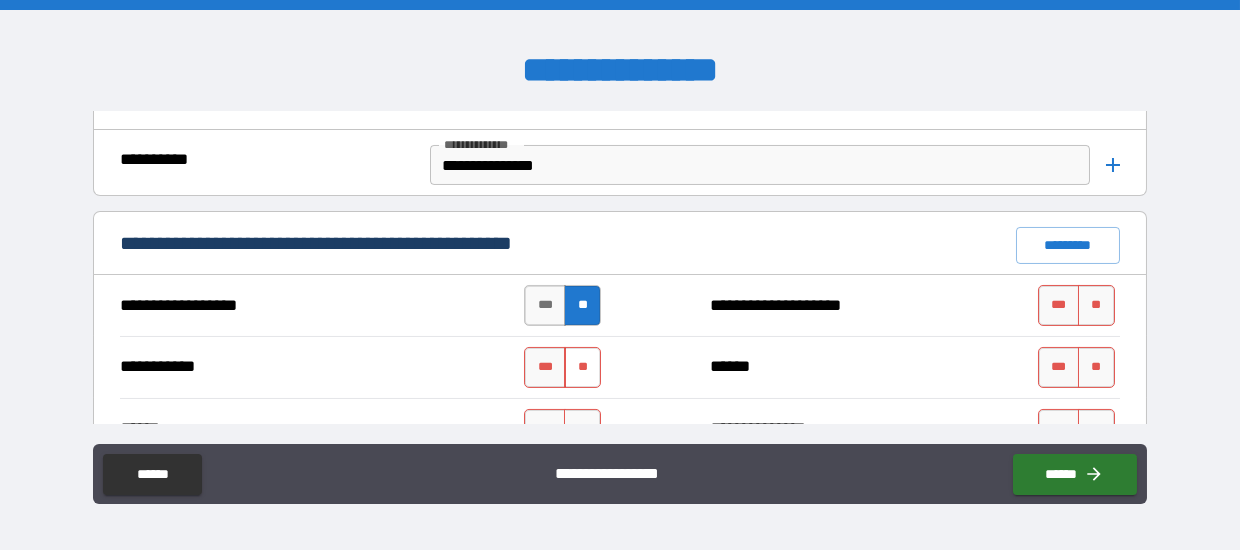 click on "**" at bounding box center (582, 367) 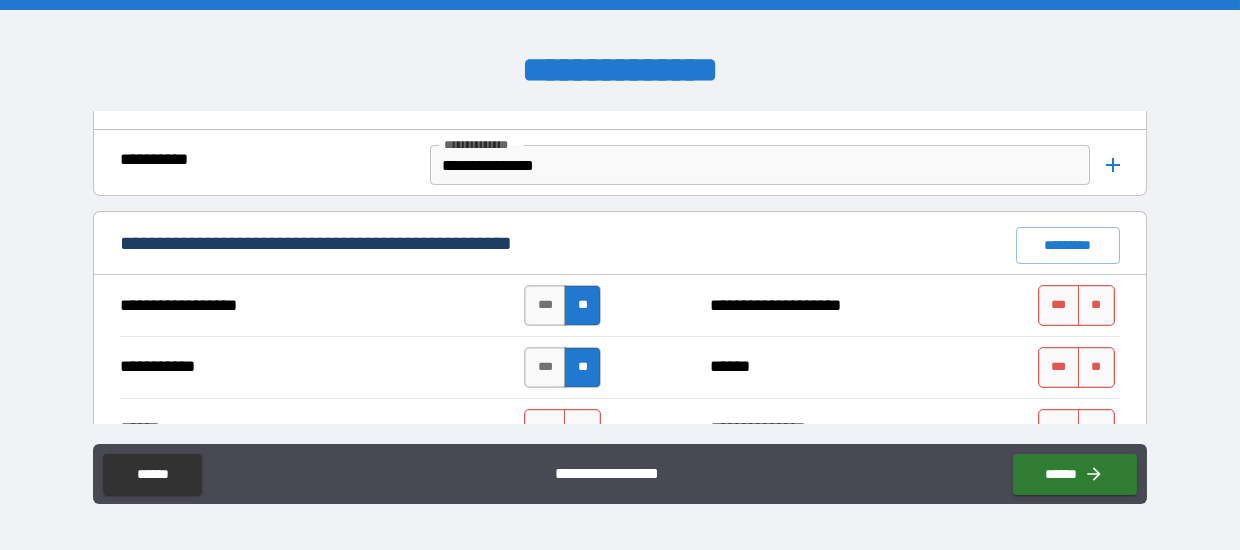 scroll, scrollTop: 1700, scrollLeft: 0, axis: vertical 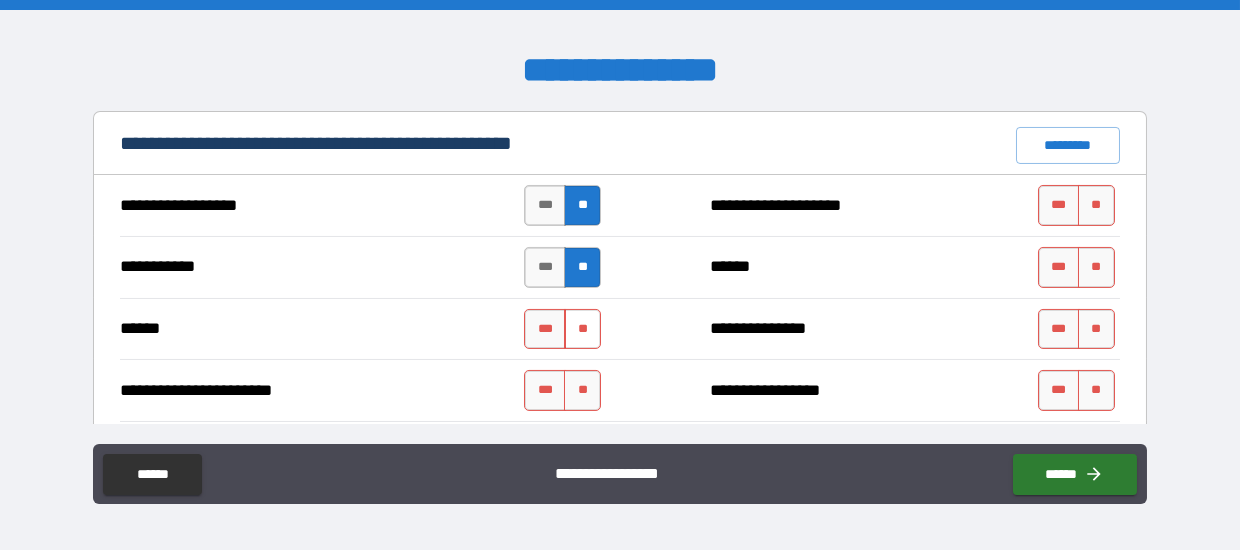 click on "**" at bounding box center (582, 329) 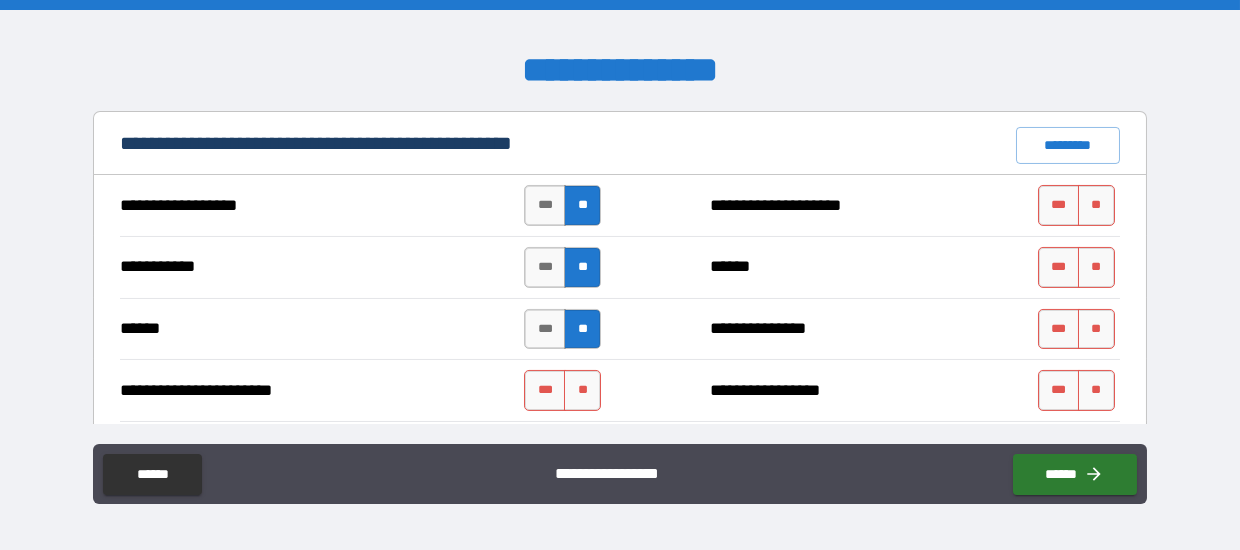 scroll, scrollTop: 1800, scrollLeft: 0, axis: vertical 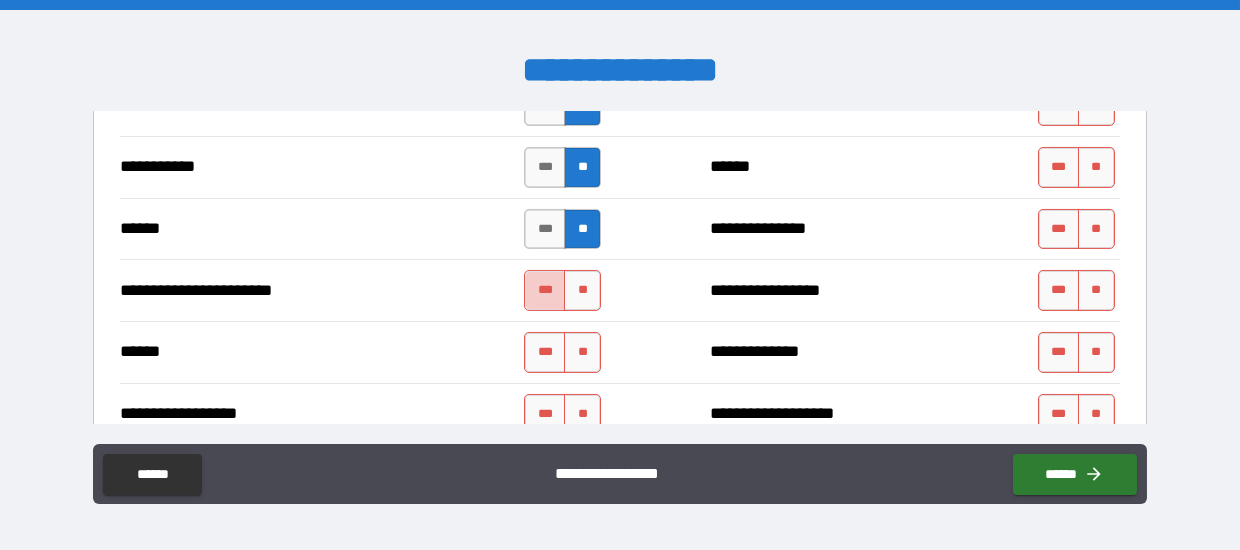 click on "***" at bounding box center (545, 290) 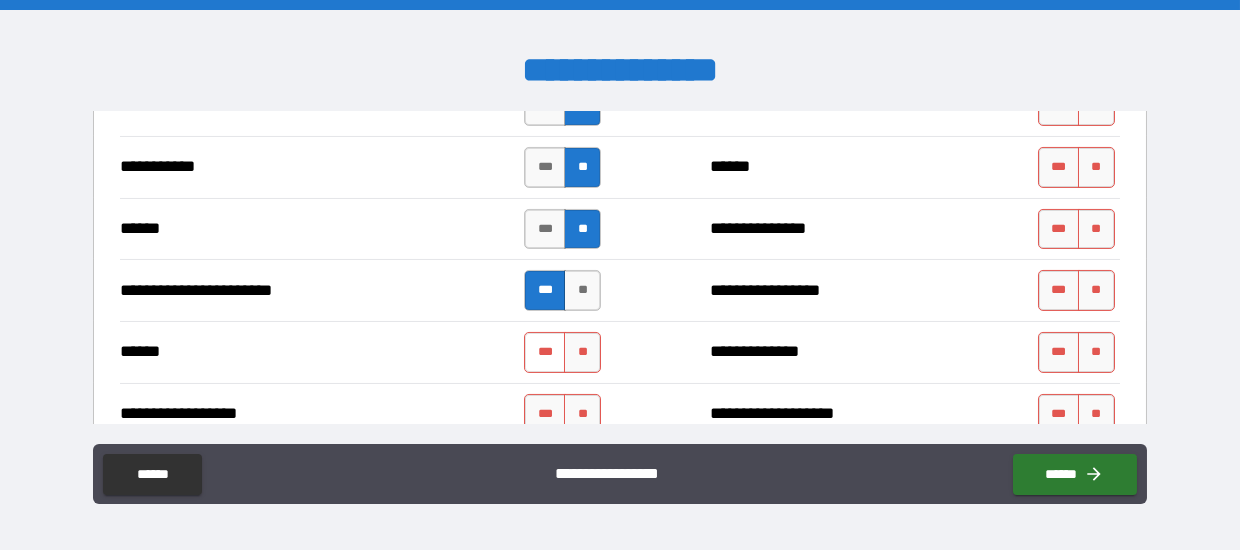 scroll, scrollTop: 1899, scrollLeft: 0, axis: vertical 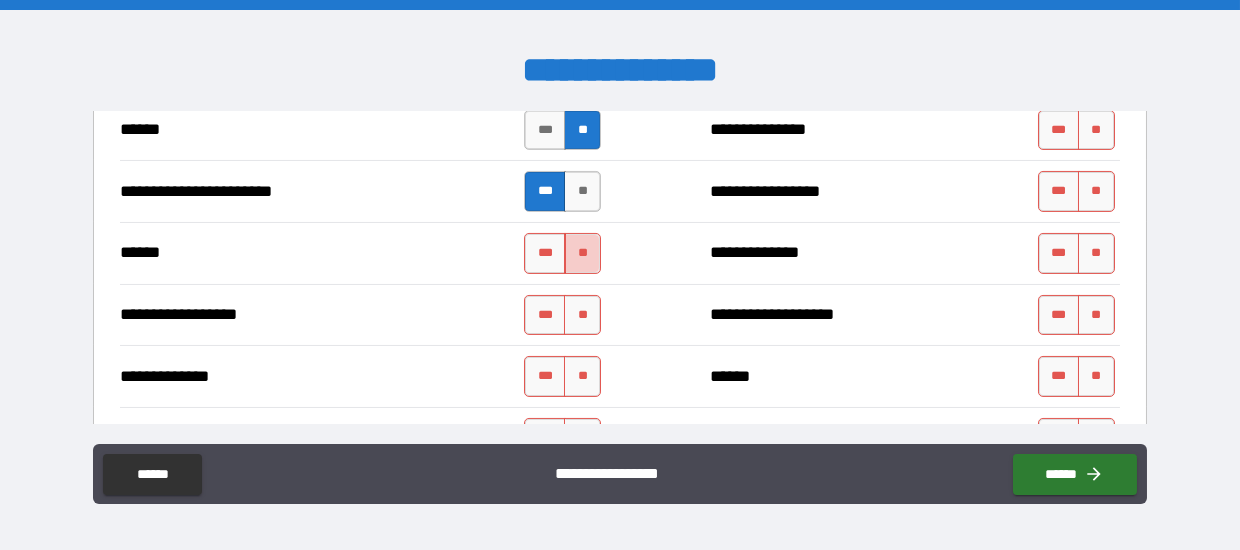 click on "**" at bounding box center [582, 253] 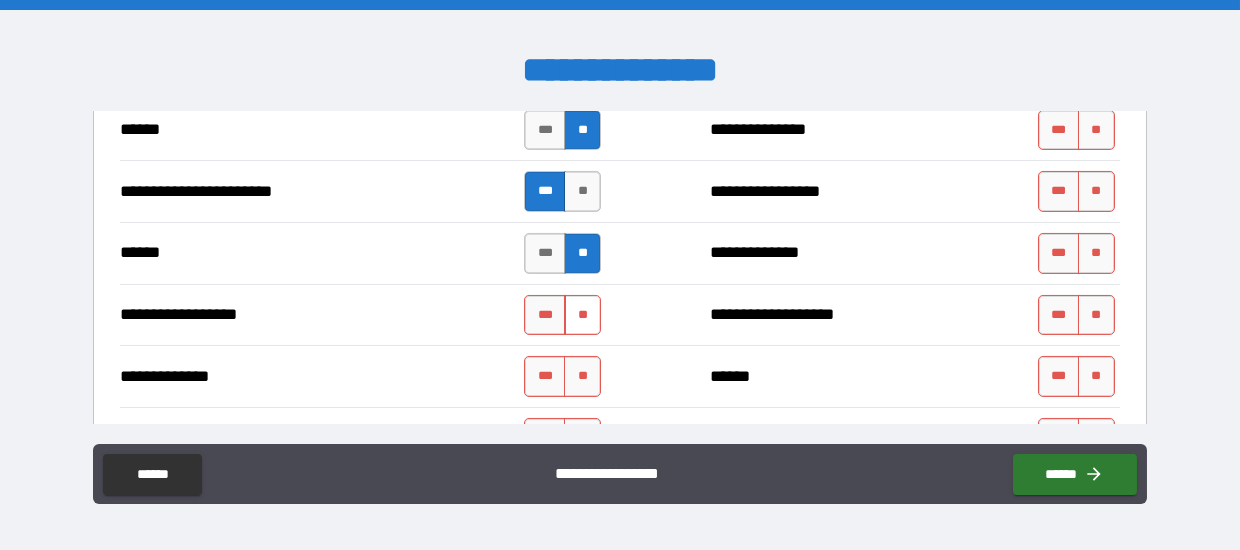 click on "**" at bounding box center (582, 315) 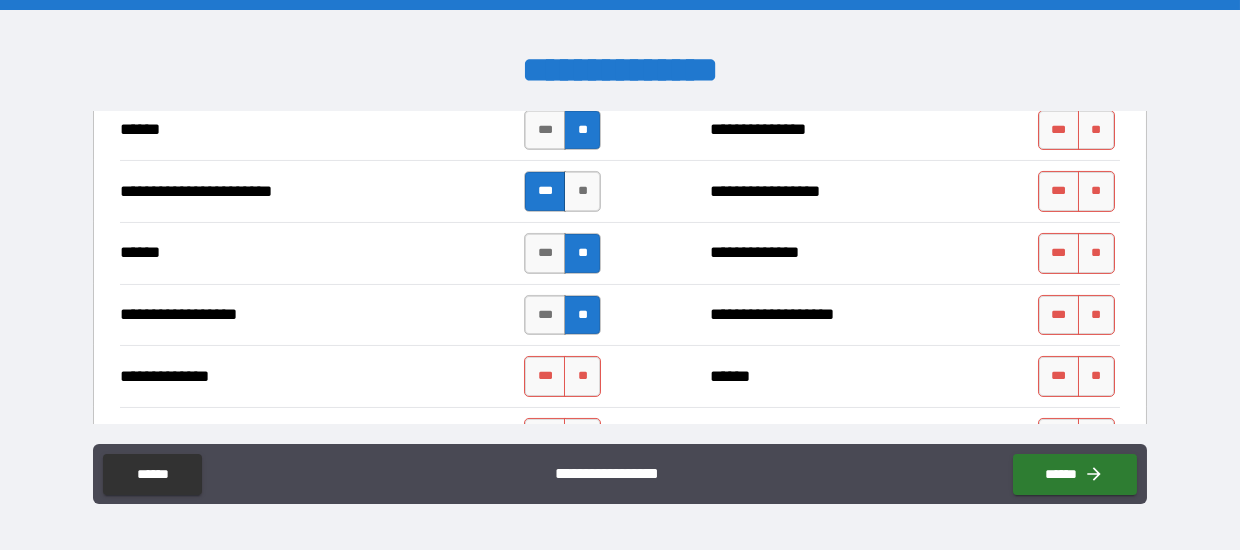 scroll, scrollTop: 2000, scrollLeft: 0, axis: vertical 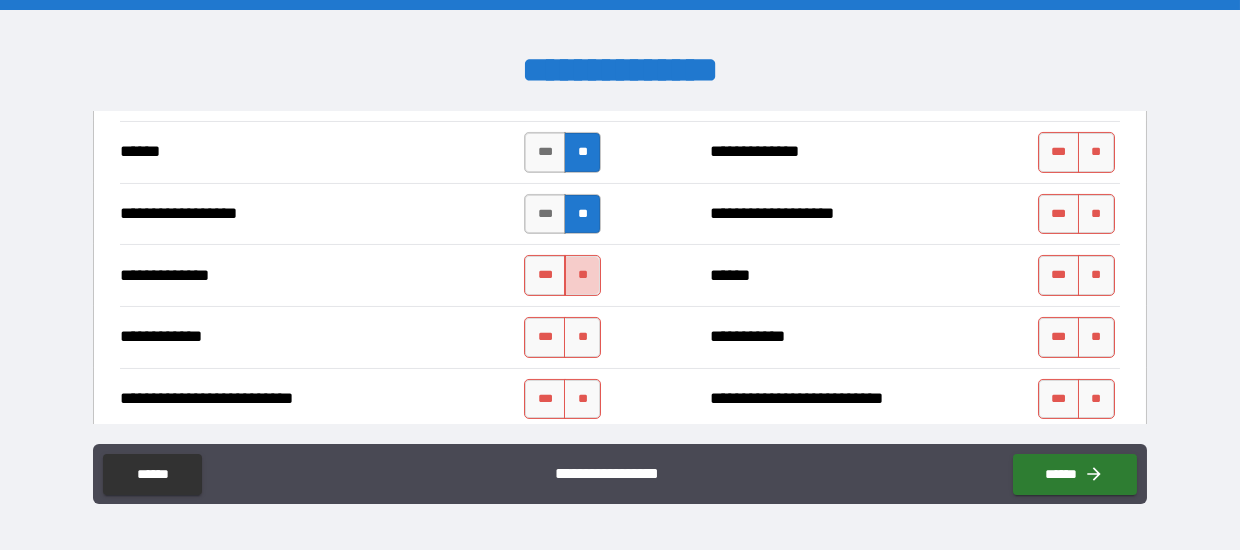 click on "**" at bounding box center (582, 275) 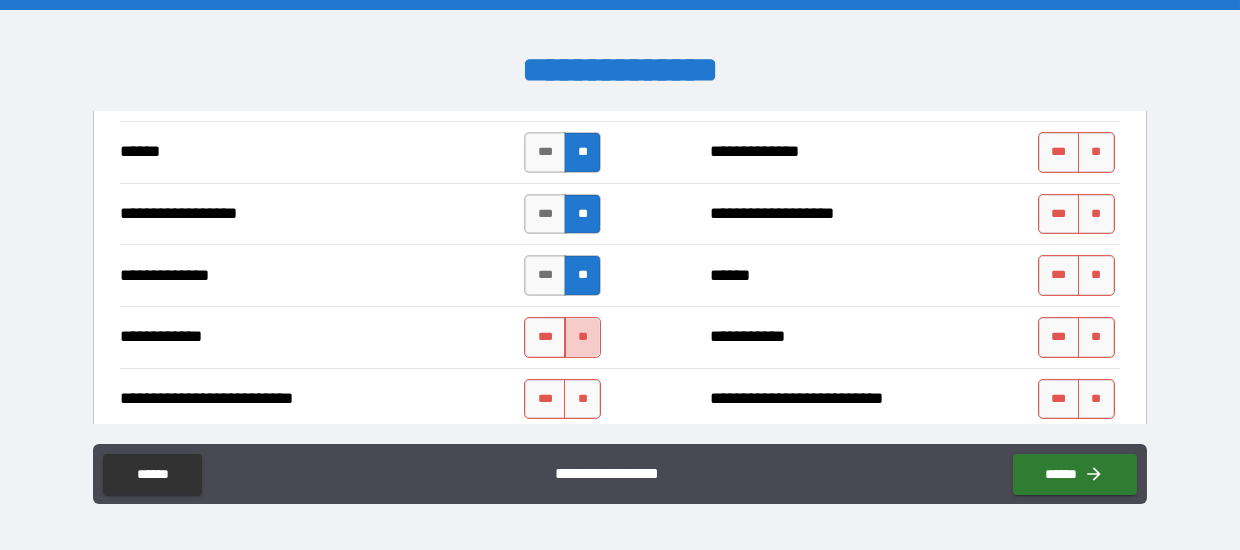 click on "**" at bounding box center [582, 337] 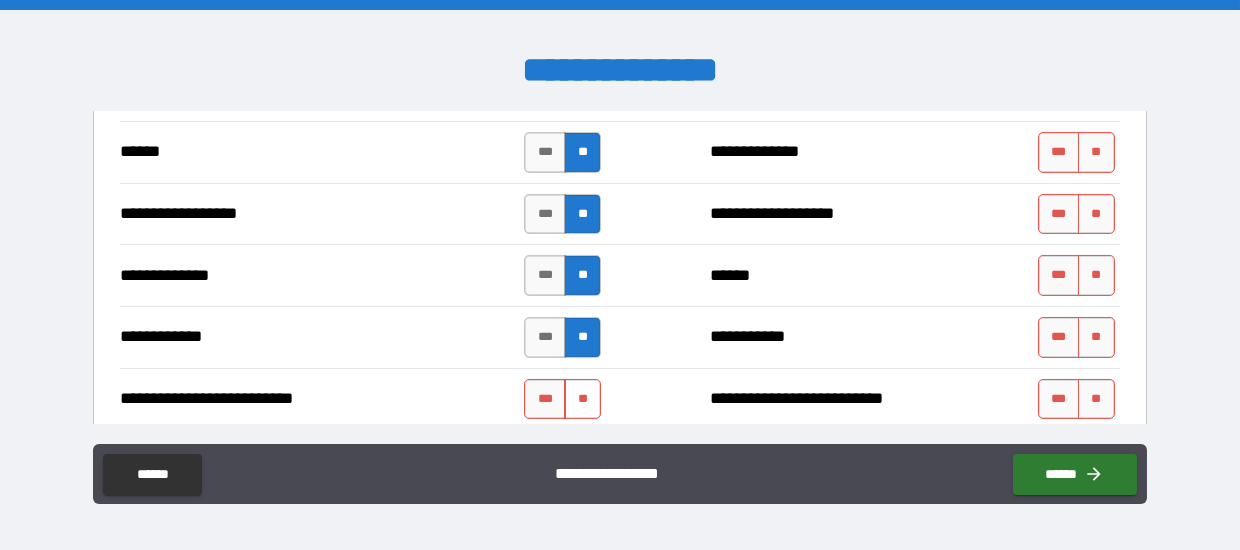 click on "**" at bounding box center (582, 399) 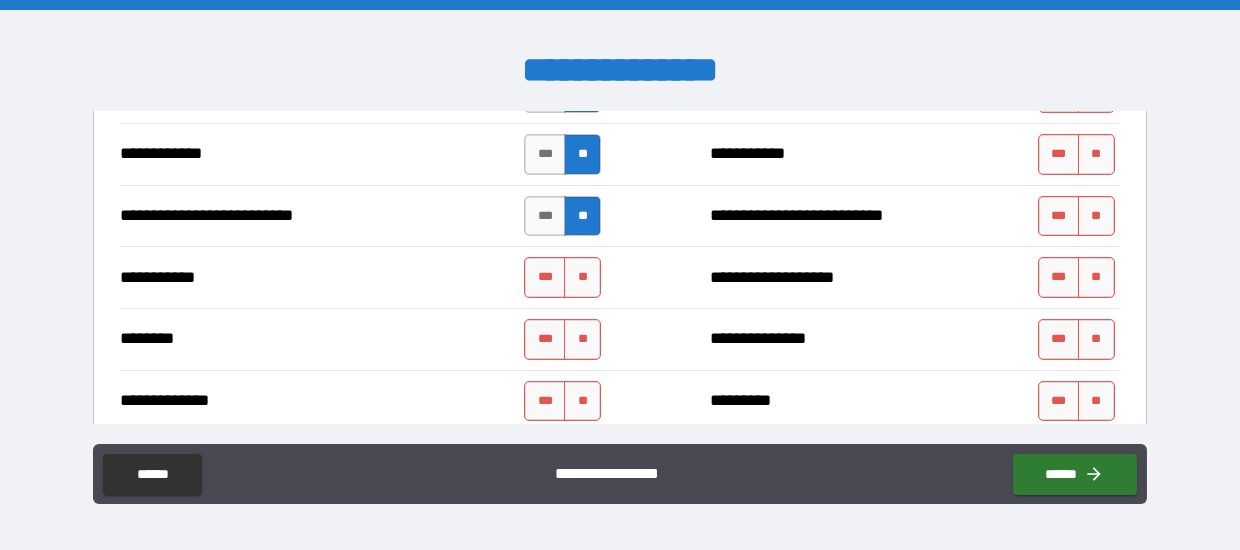 scroll, scrollTop: 2200, scrollLeft: 0, axis: vertical 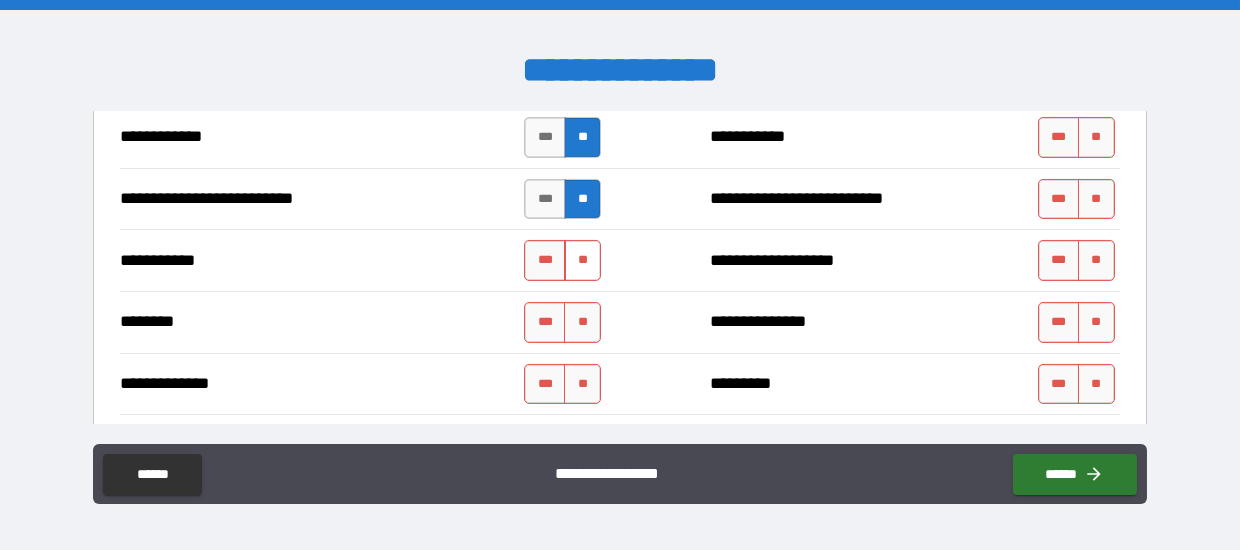 click on "**" at bounding box center (582, 260) 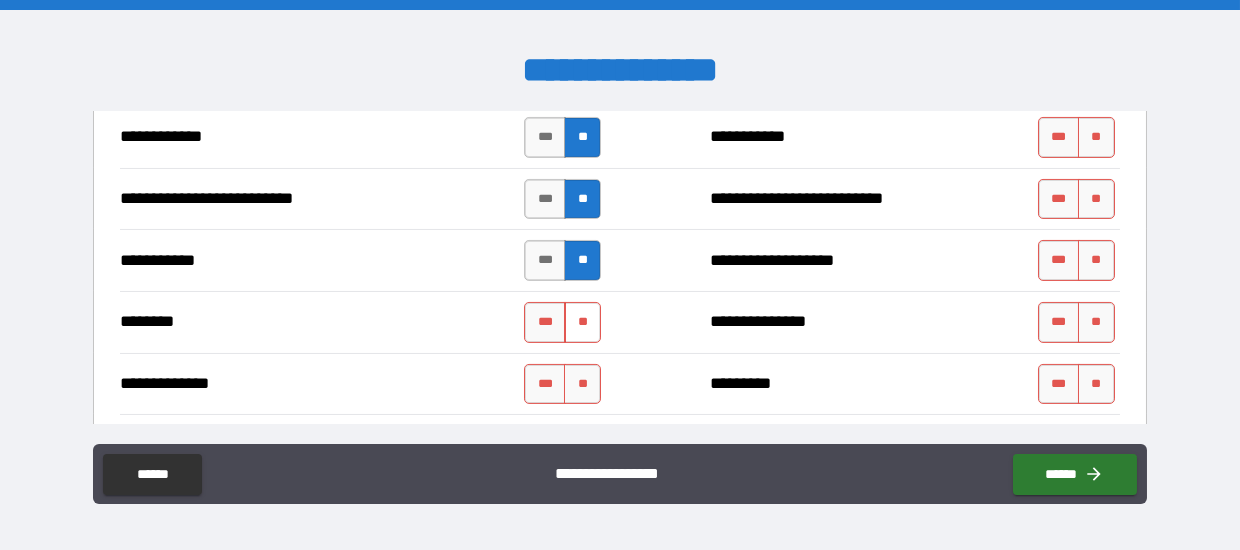 click on "**" at bounding box center [582, 322] 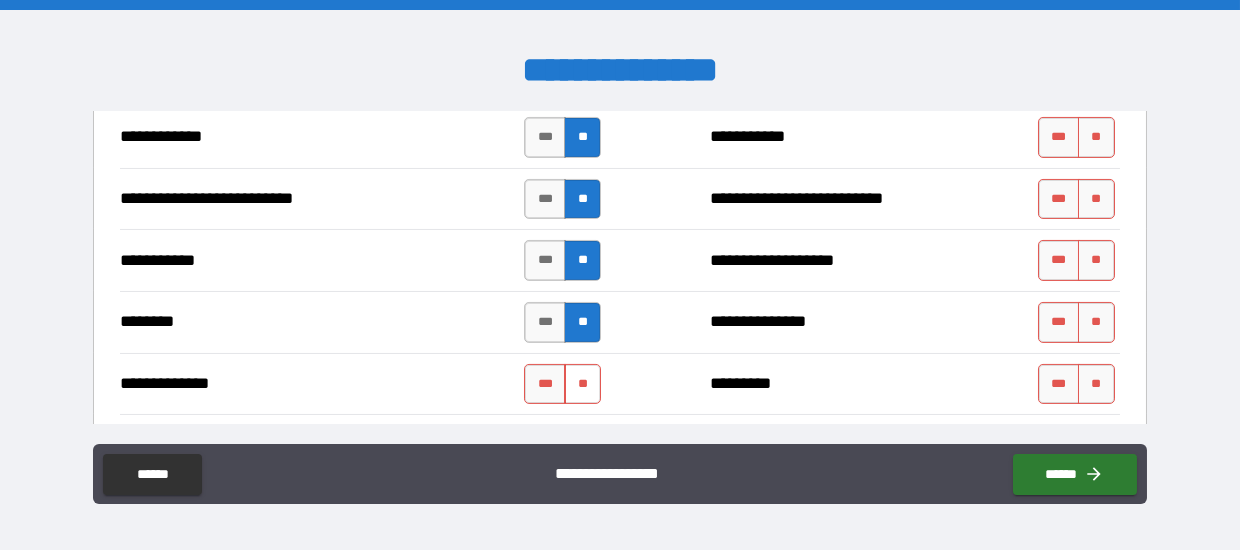 click on "**" at bounding box center (582, 384) 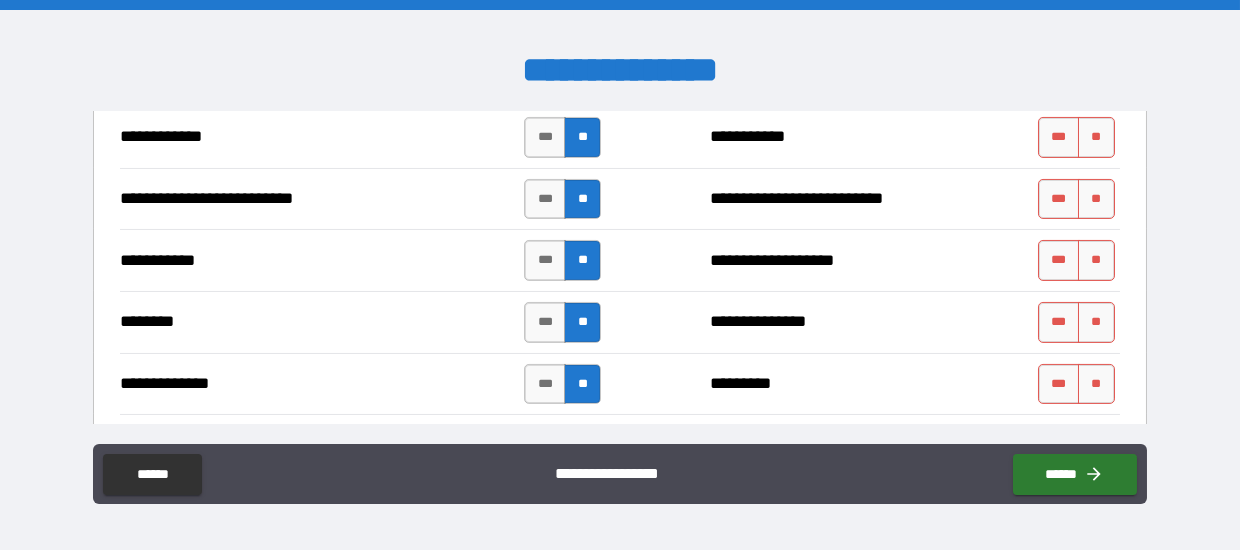 scroll, scrollTop: 2299, scrollLeft: 0, axis: vertical 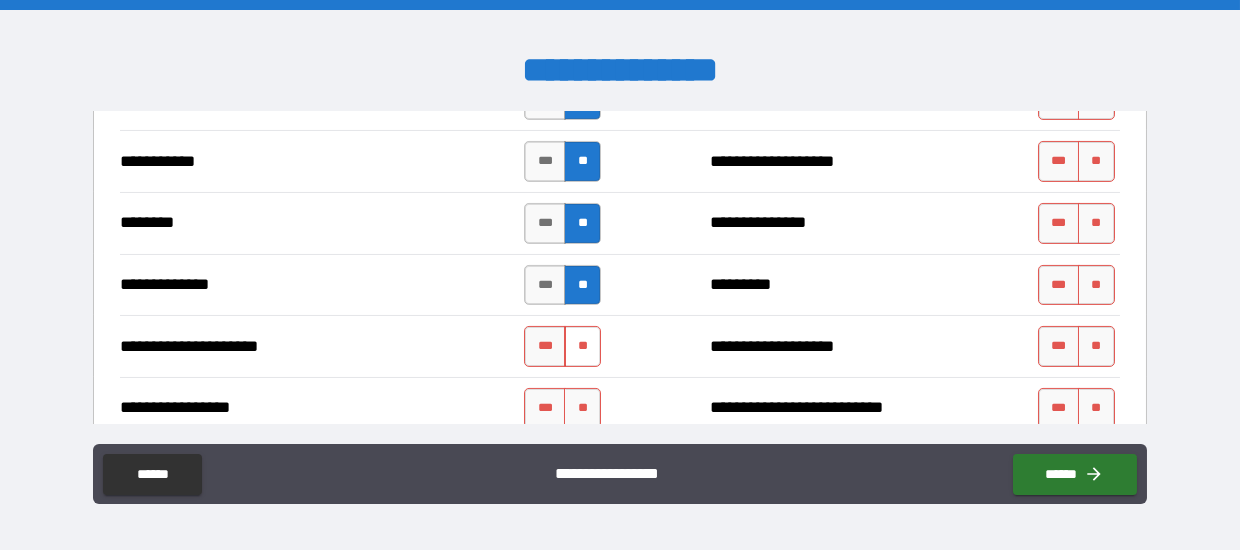 click on "**" at bounding box center [582, 346] 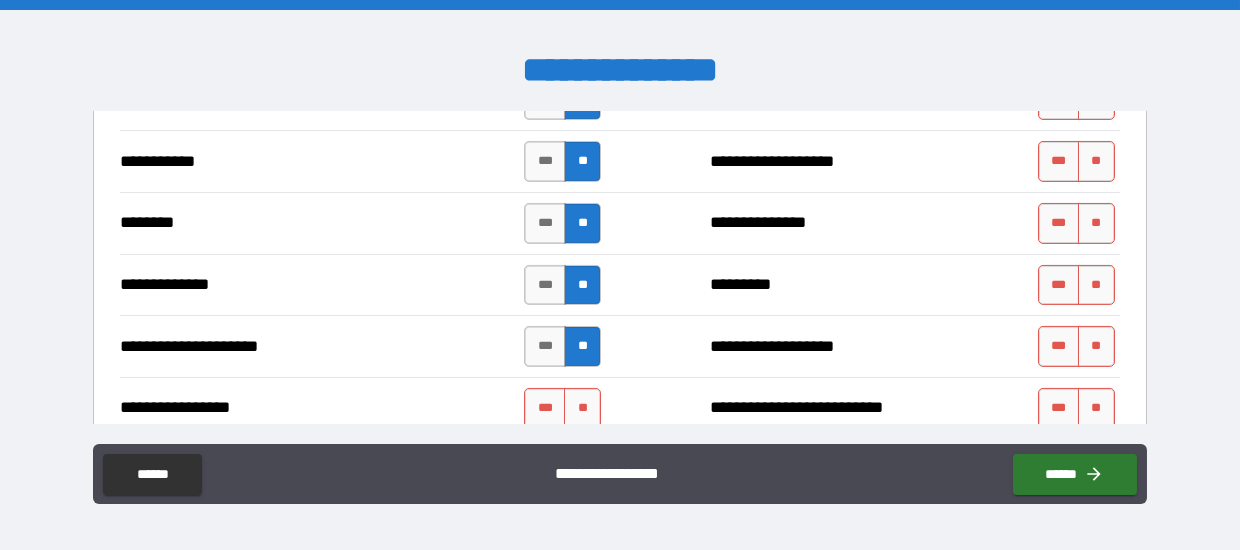 scroll, scrollTop: 2500, scrollLeft: 0, axis: vertical 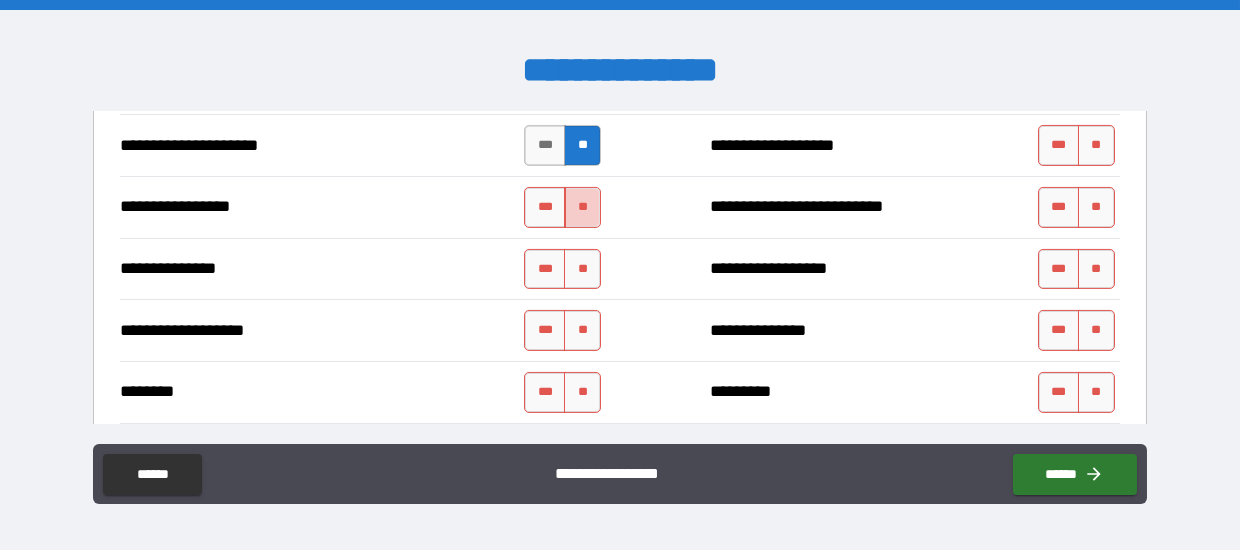 click on "**" at bounding box center (582, 207) 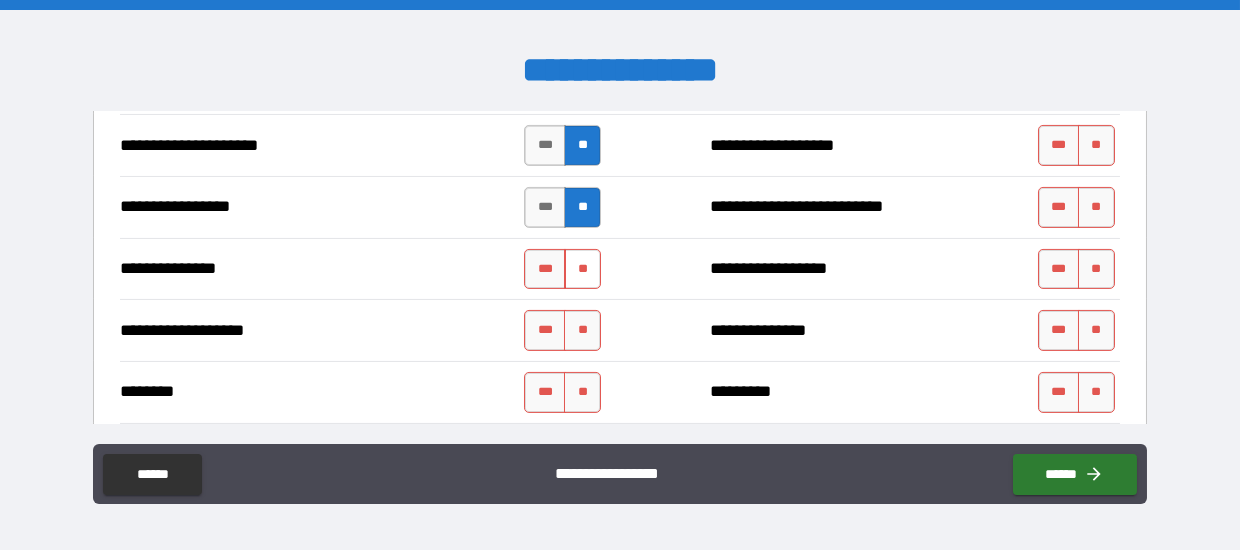 click on "**" at bounding box center [582, 269] 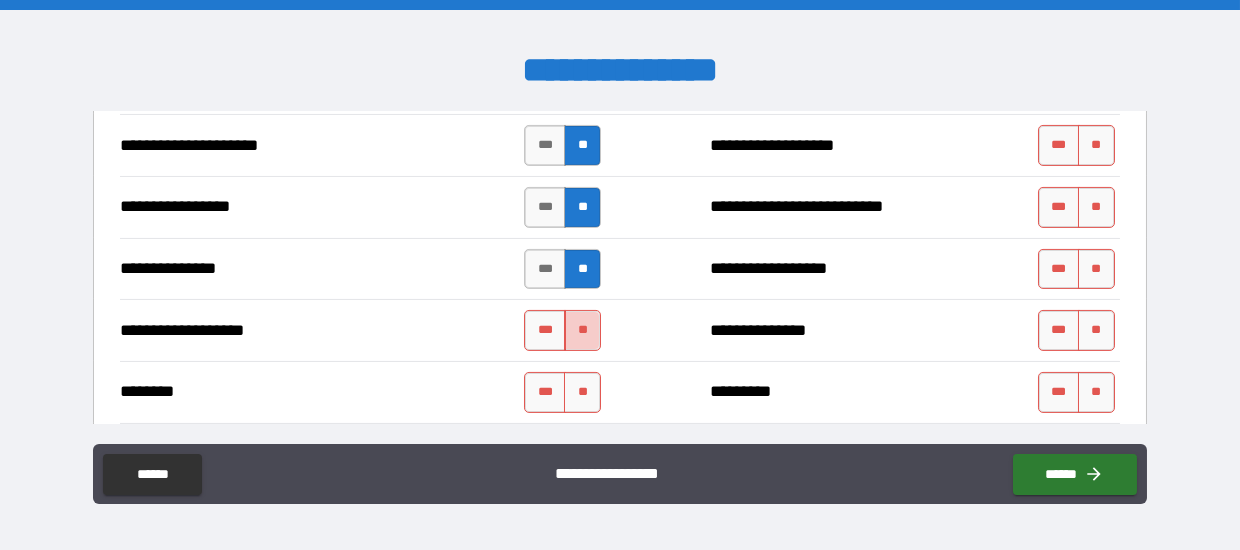 click on "**" at bounding box center [582, 330] 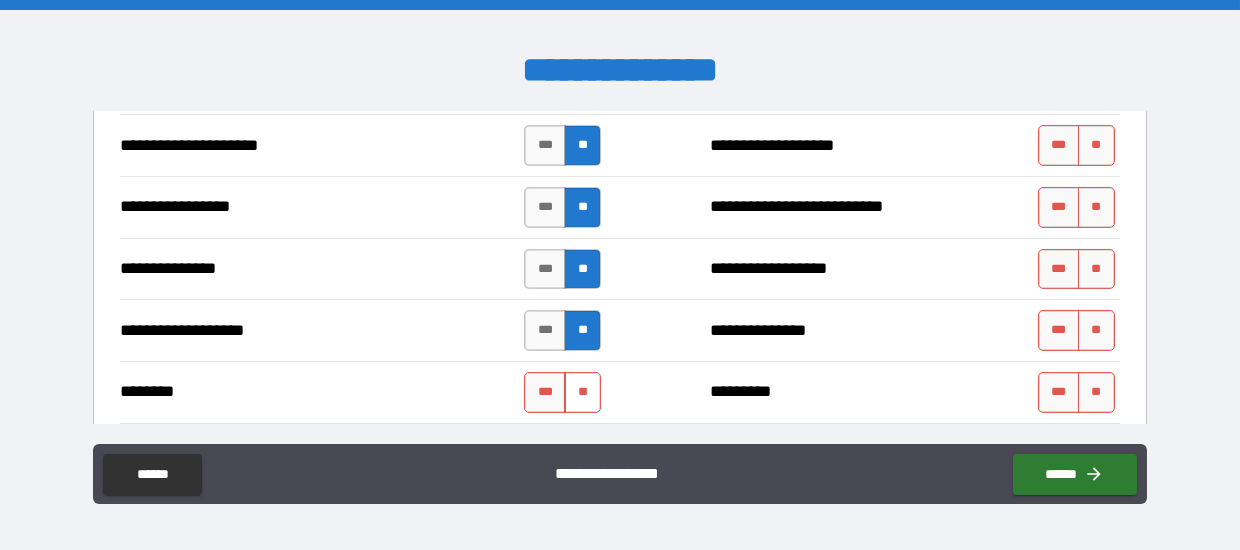 click on "**" at bounding box center [582, 392] 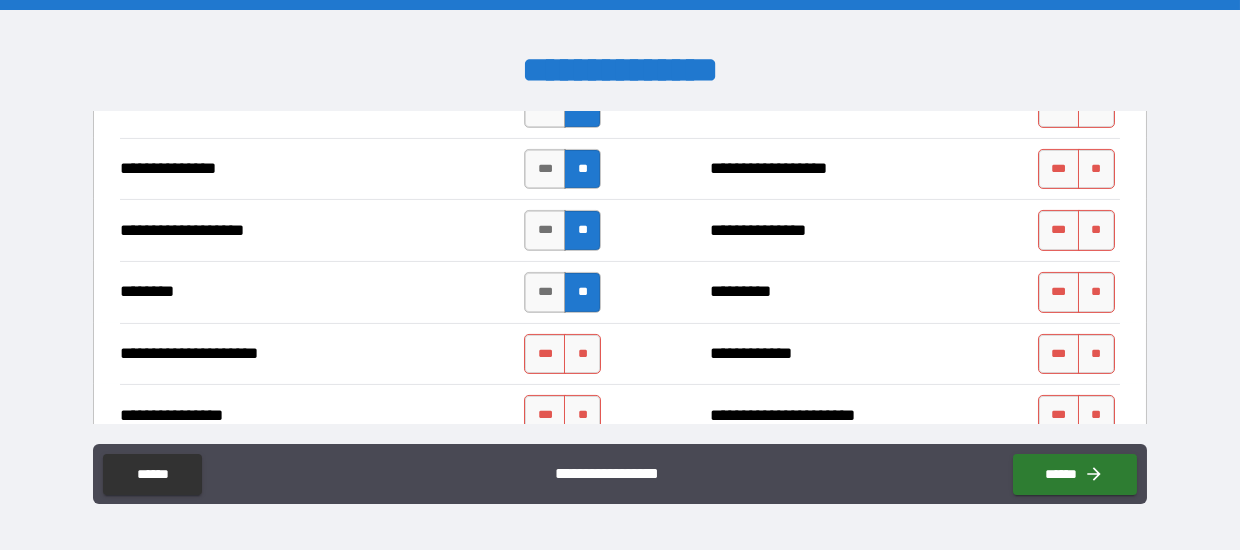 scroll, scrollTop: 2699, scrollLeft: 0, axis: vertical 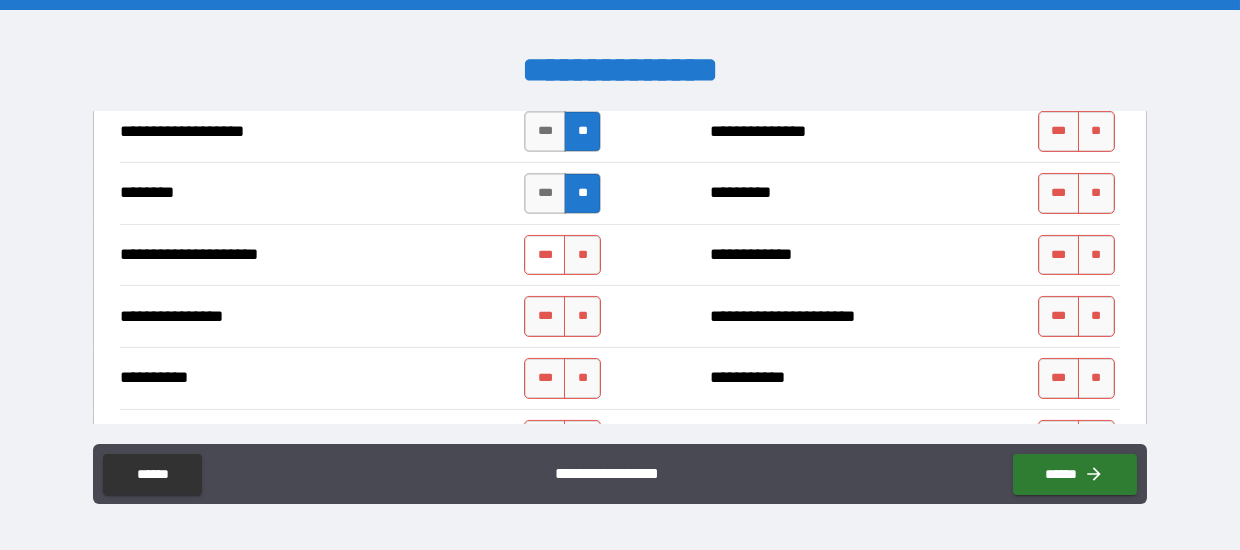 click on "***" at bounding box center [545, 255] 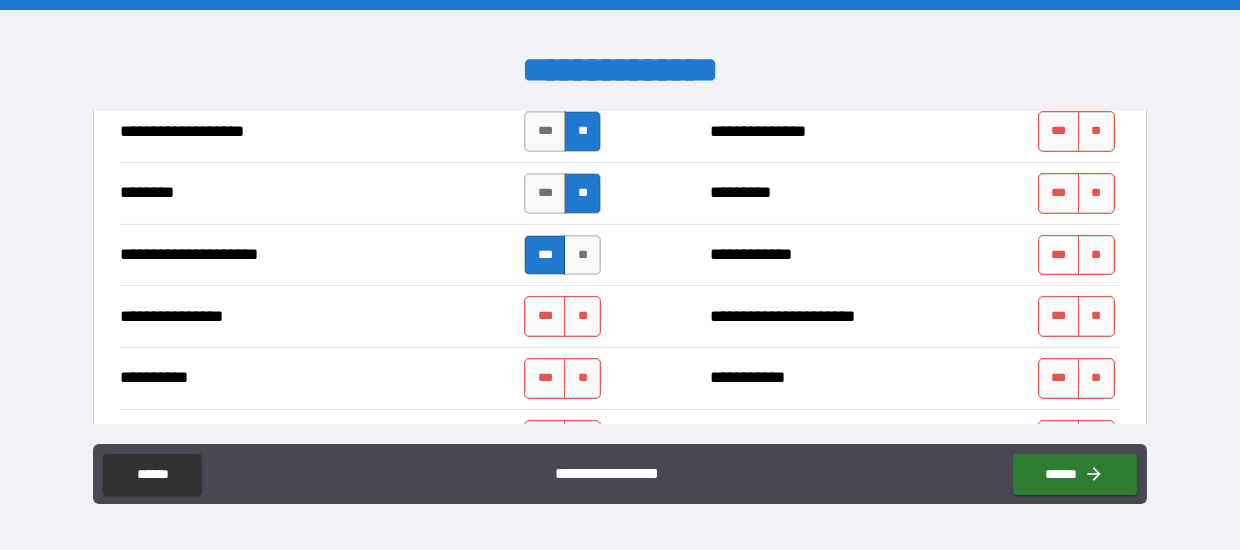 click on "***" at bounding box center (1059, 255) 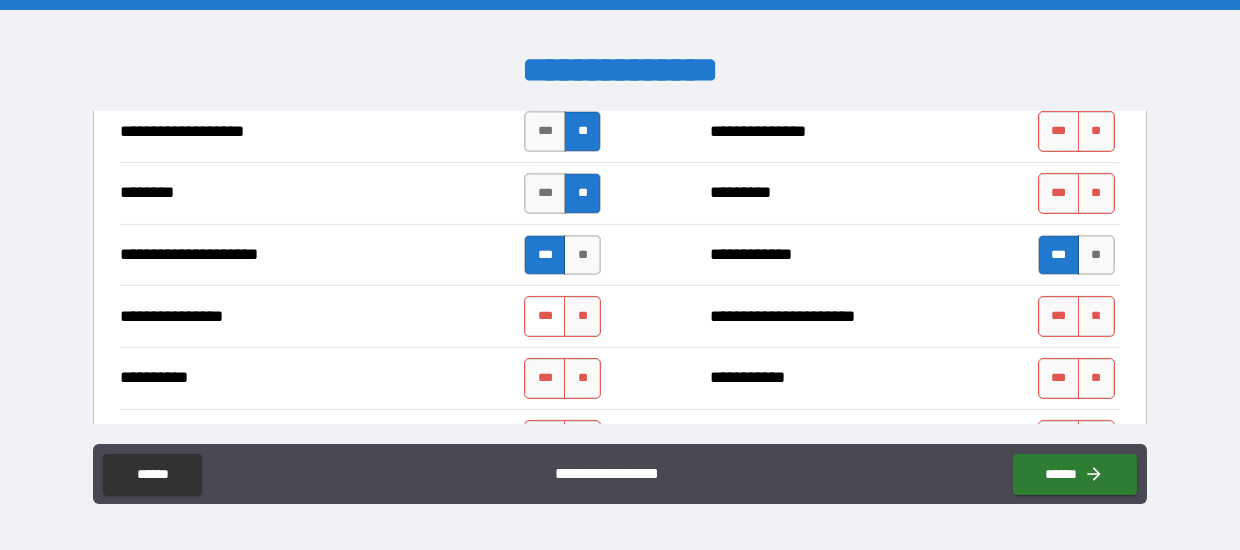 click on "***" at bounding box center (545, 316) 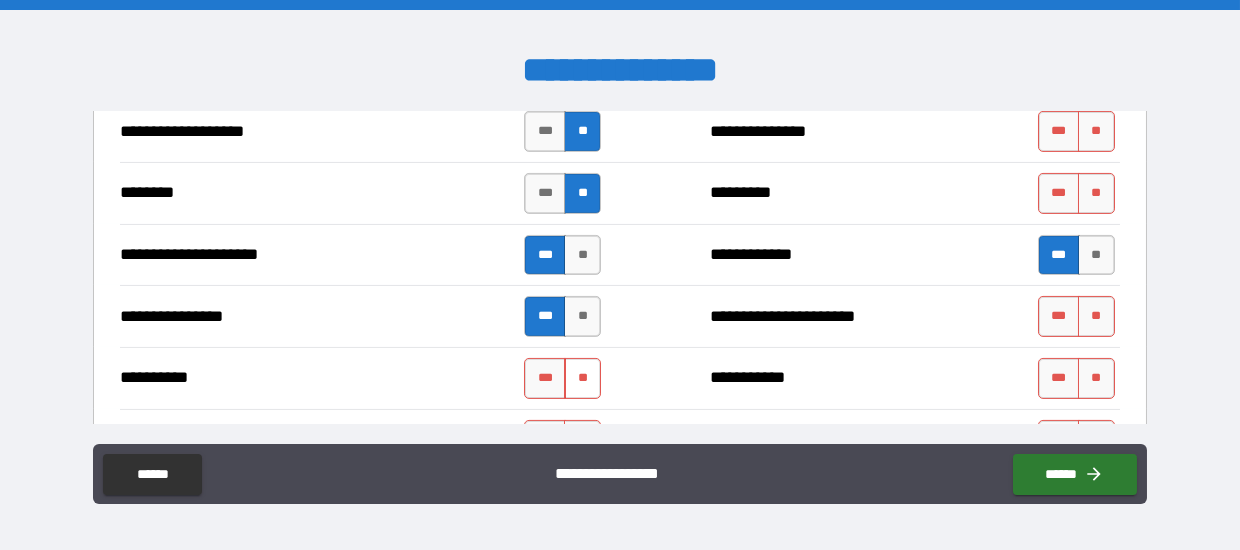 click on "**" at bounding box center (582, 378) 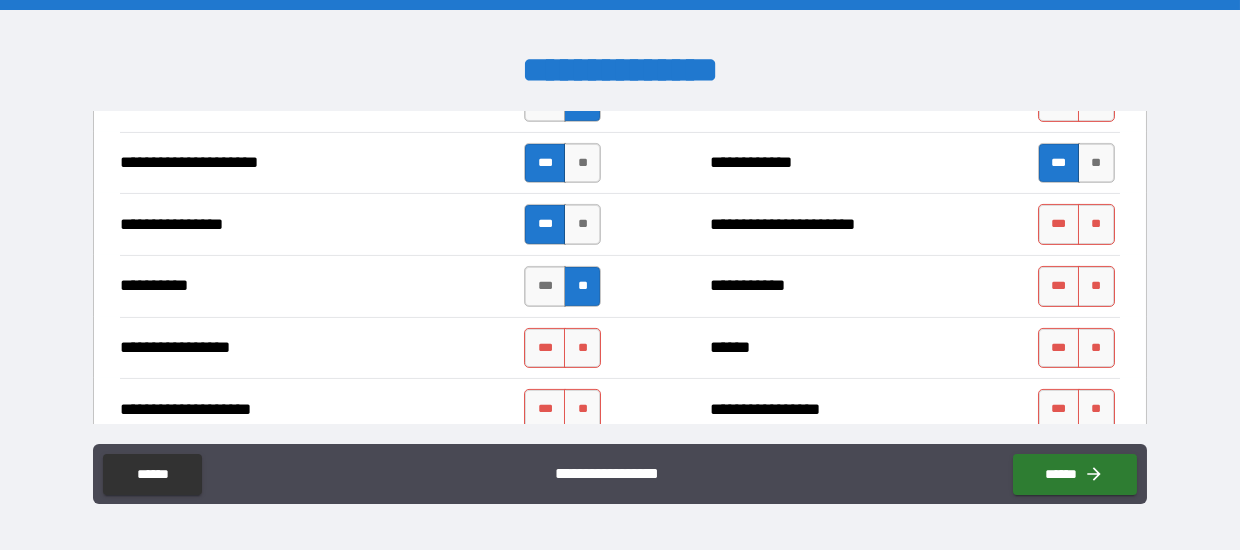scroll, scrollTop: 2800, scrollLeft: 0, axis: vertical 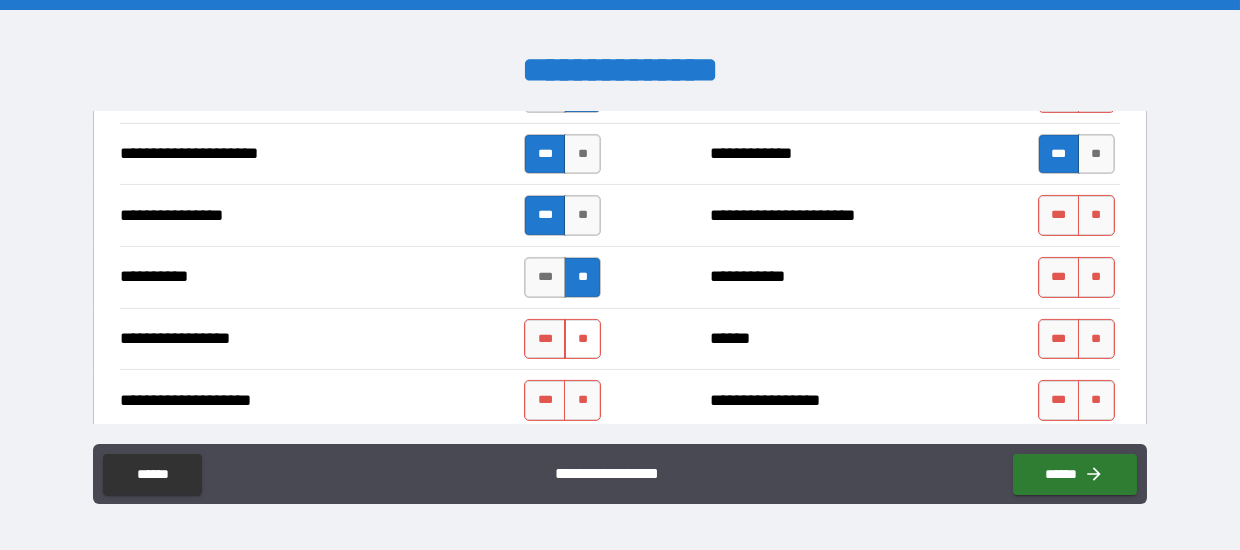 click on "**" at bounding box center (582, 339) 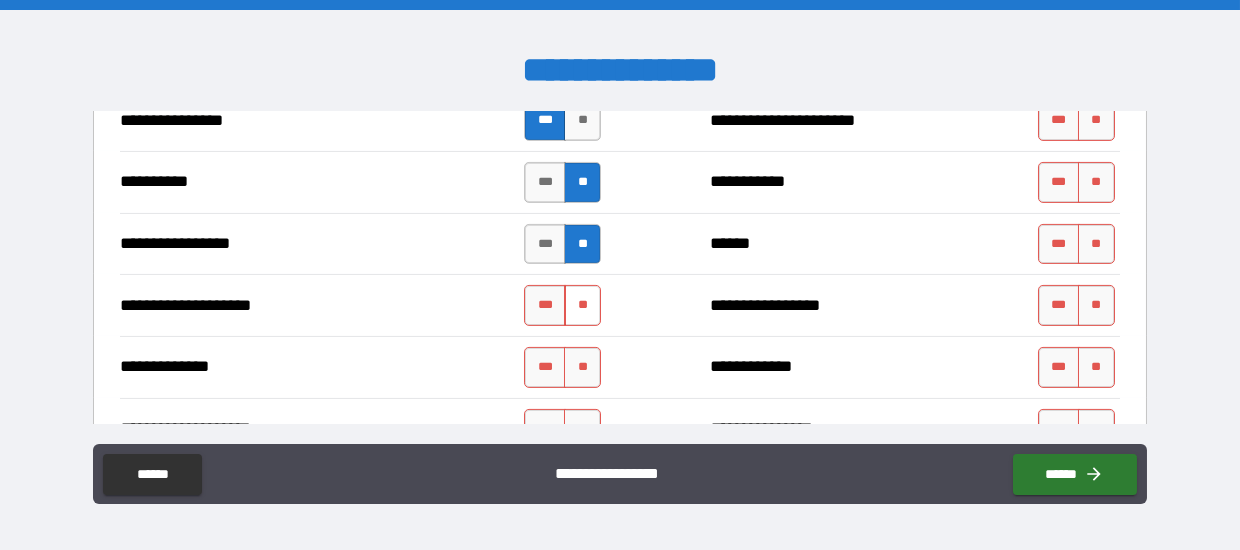 scroll, scrollTop: 2900, scrollLeft: 0, axis: vertical 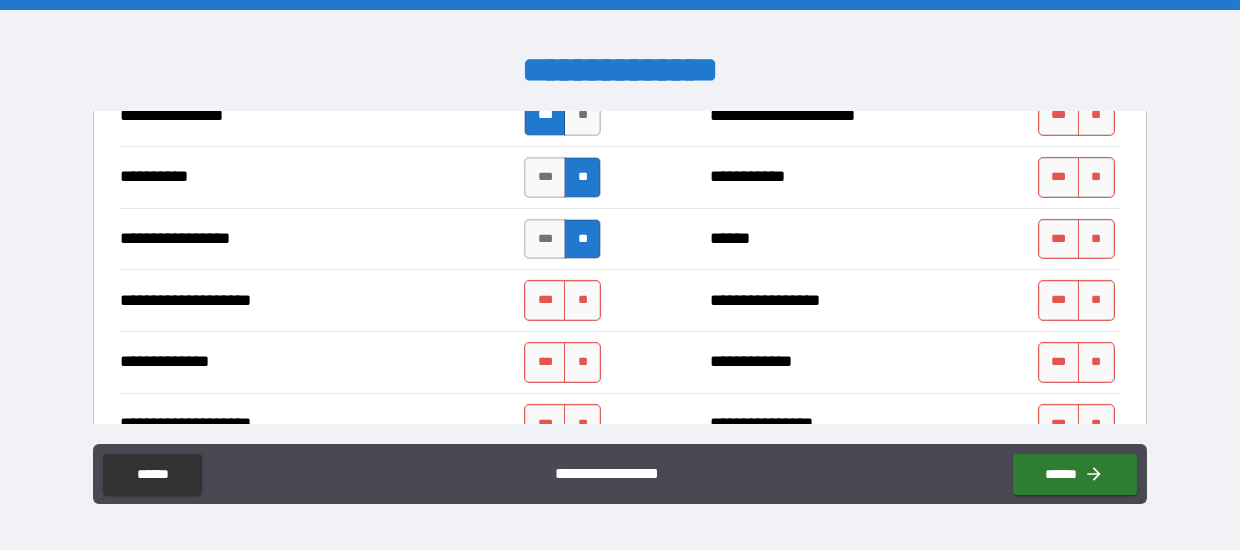 click on "*** **" at bounding box center [562, 300] 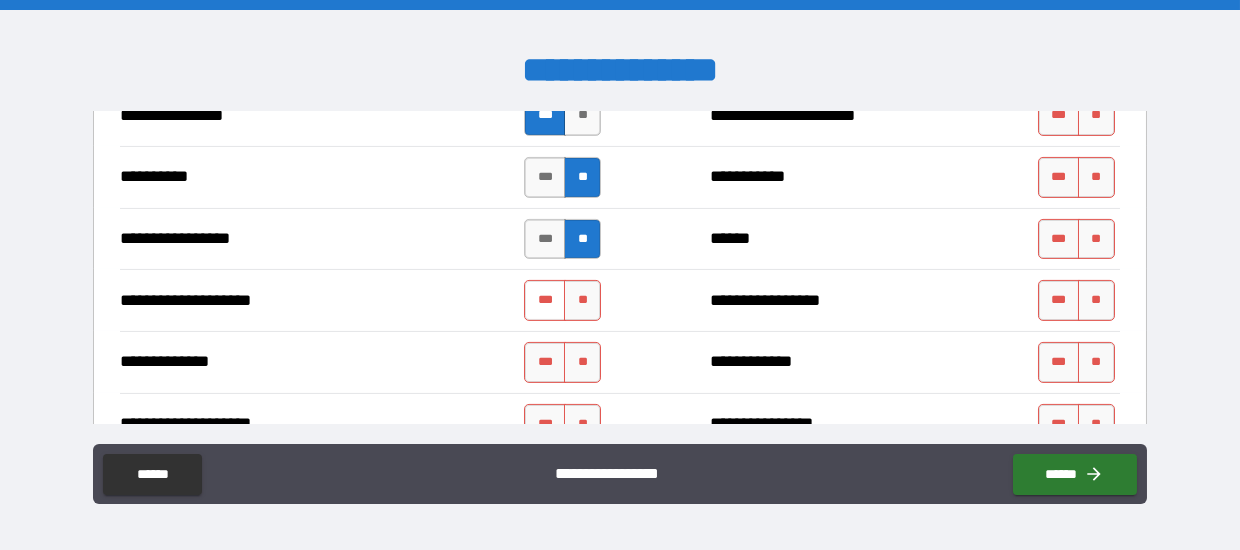 click on "***" at bounding box center [545, 300] 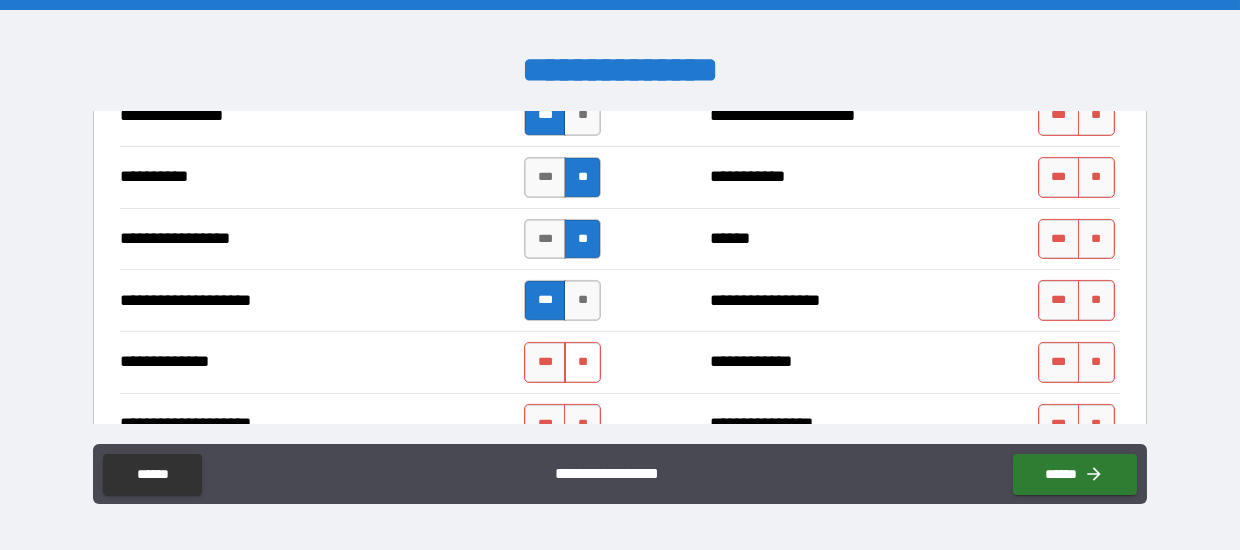 click on "**" at bounding box center (582, 362) 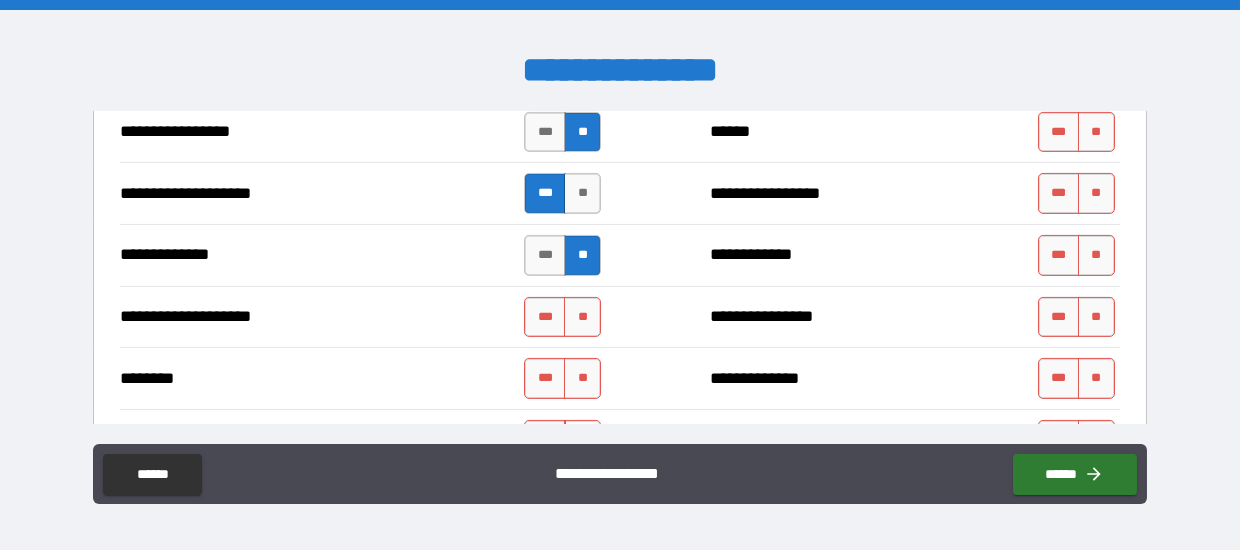 scroll, scrollTop: 3000, scrollLeft: 0, axis: vertical 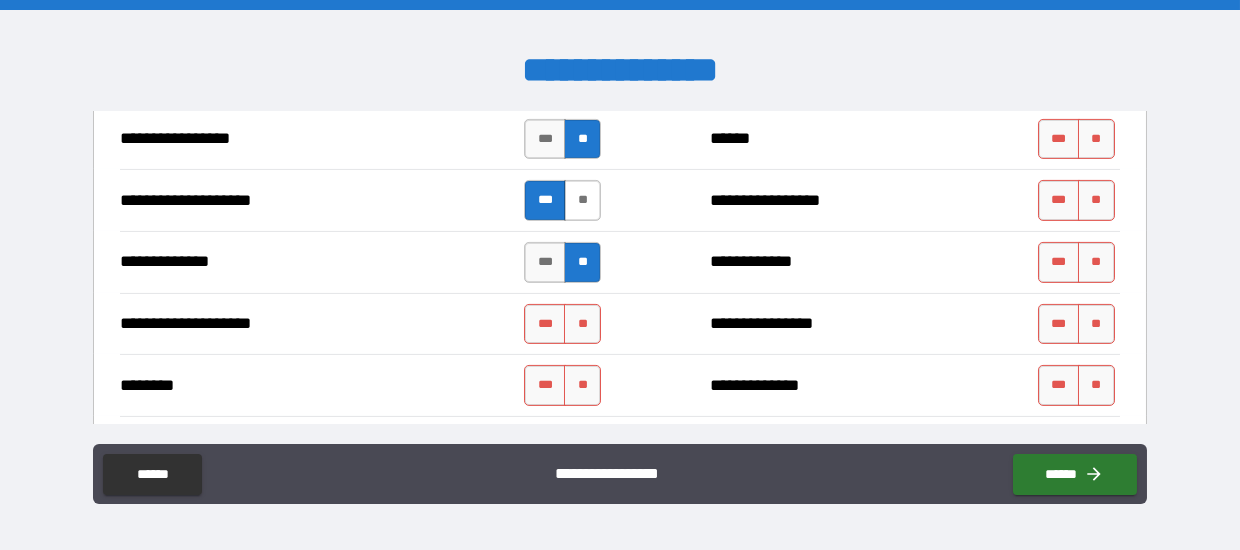 click on "**" at bounding box center (582, 200) 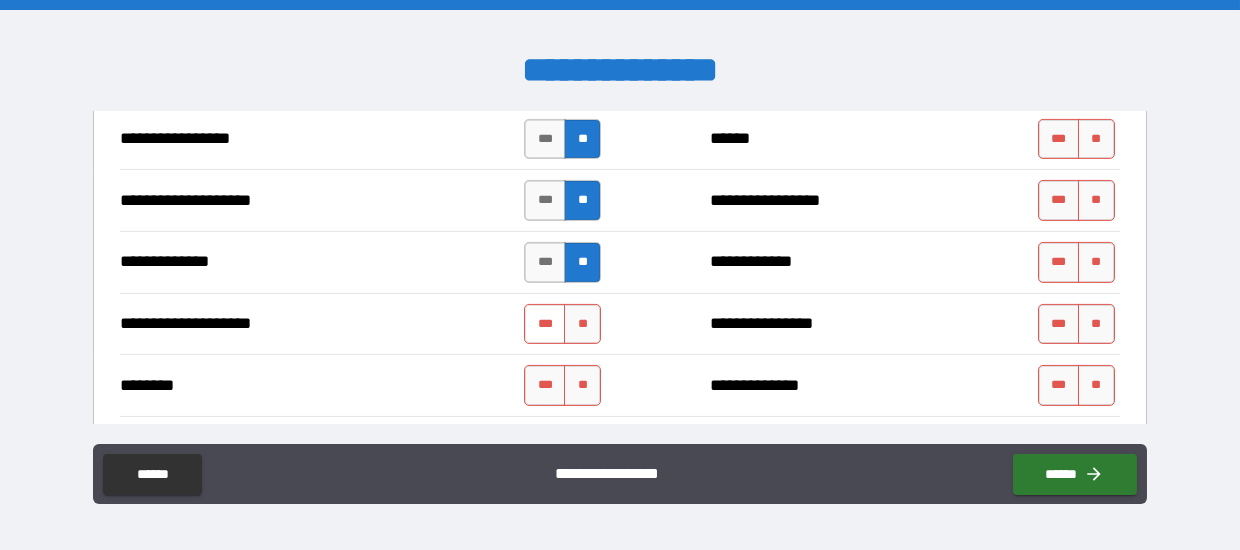 click on "***" at bounding box center [545, 324] 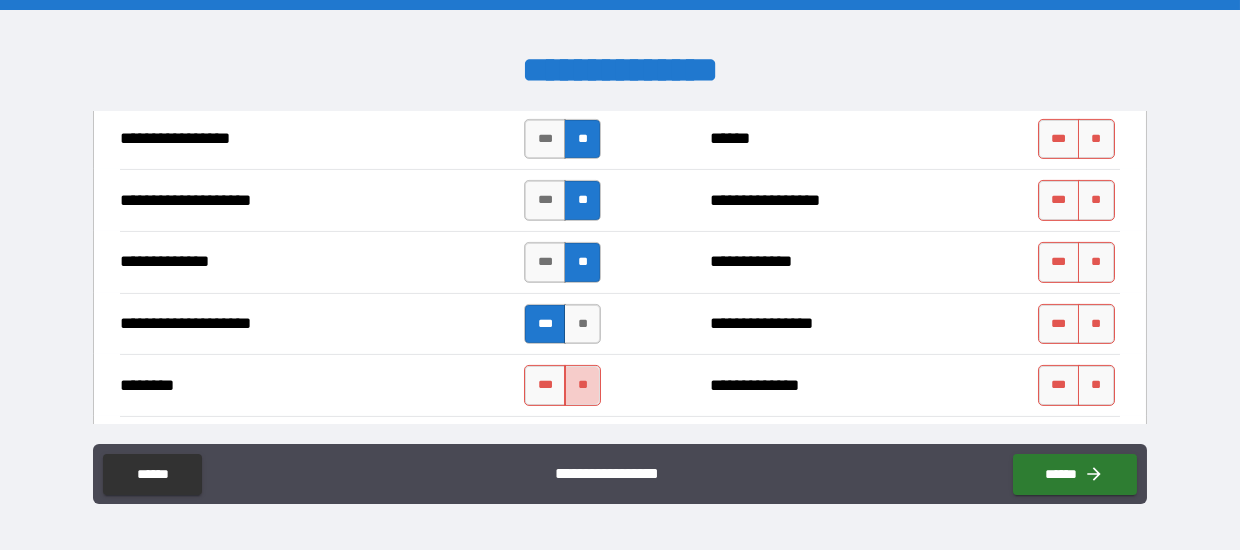 click on "**" at bounding box center [582, 385] 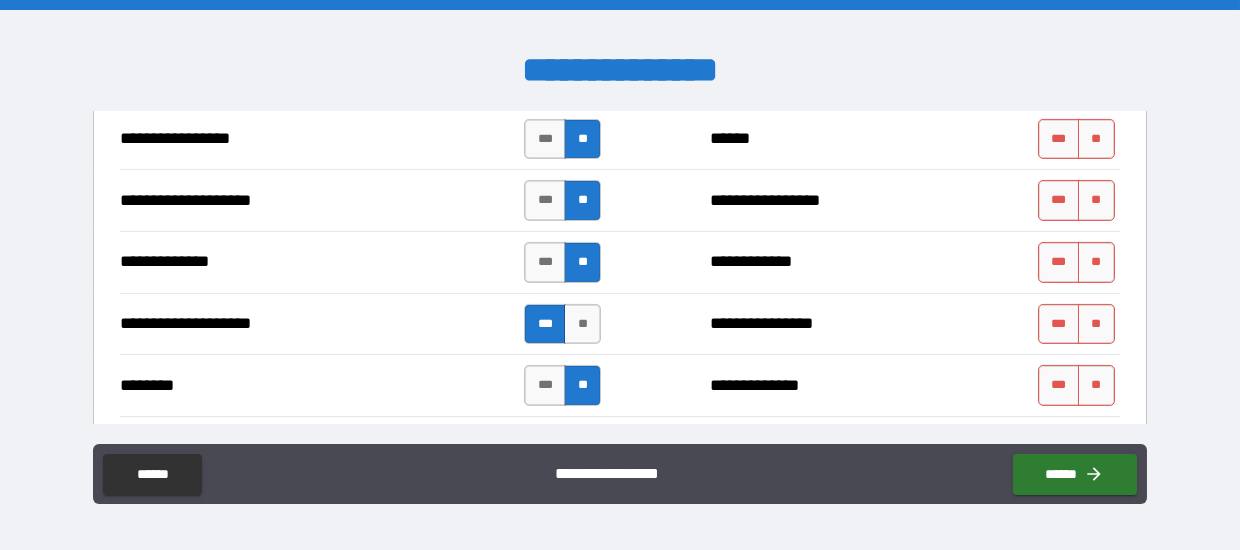 scroll, scrollTop: 3099, scrollLeft: 0, axis: vertical 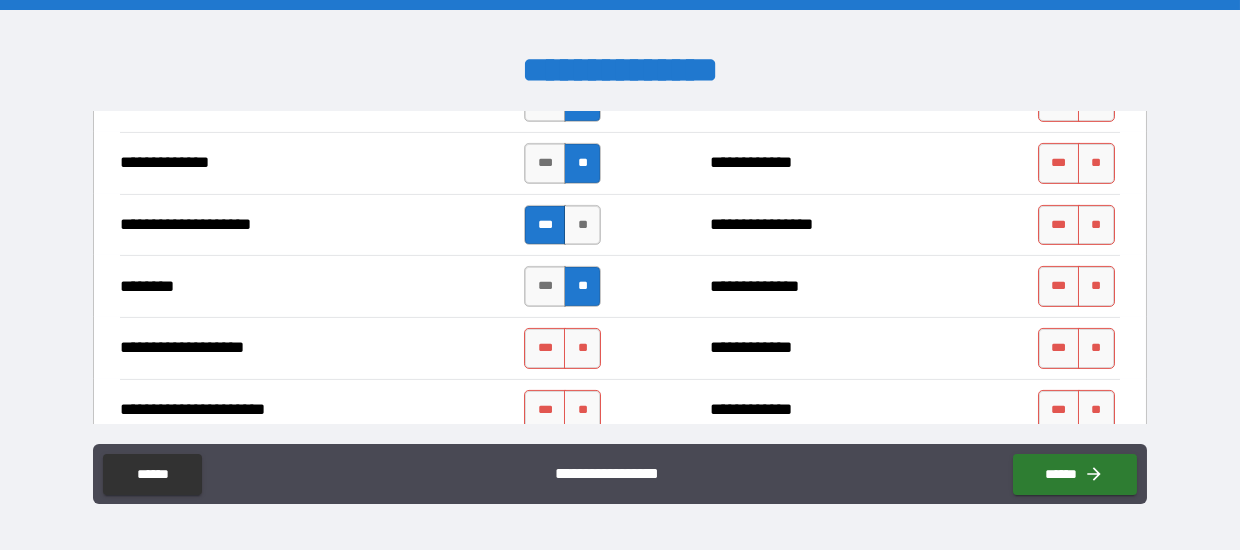 click on "*** **" at bounding box center [565, 348] 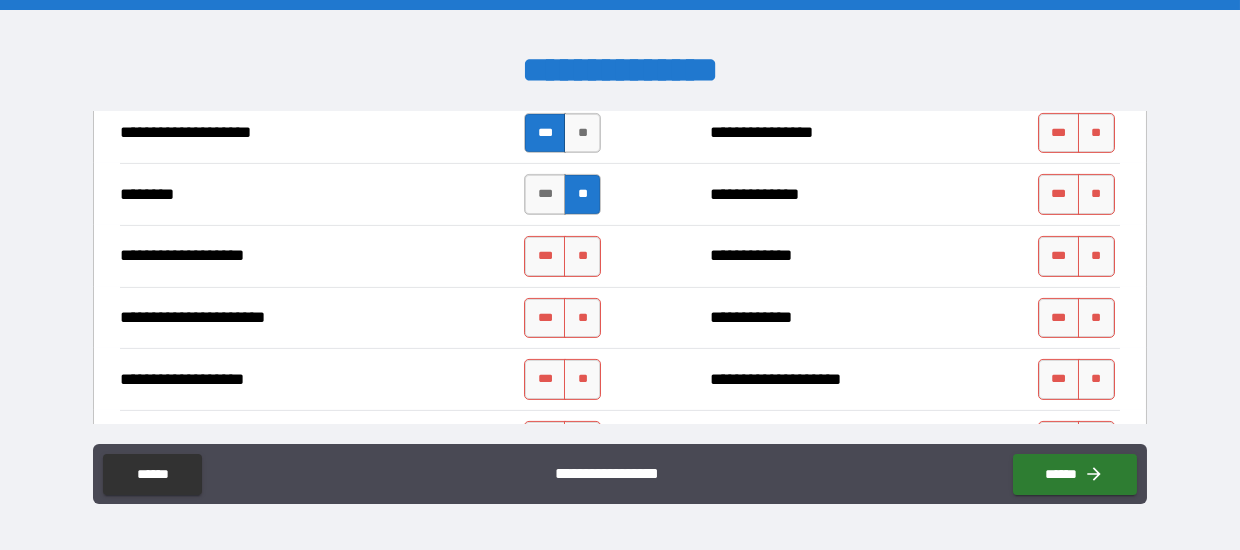 scroll, scrollTop: 3200, scrollLeft: 0, axis: vertical 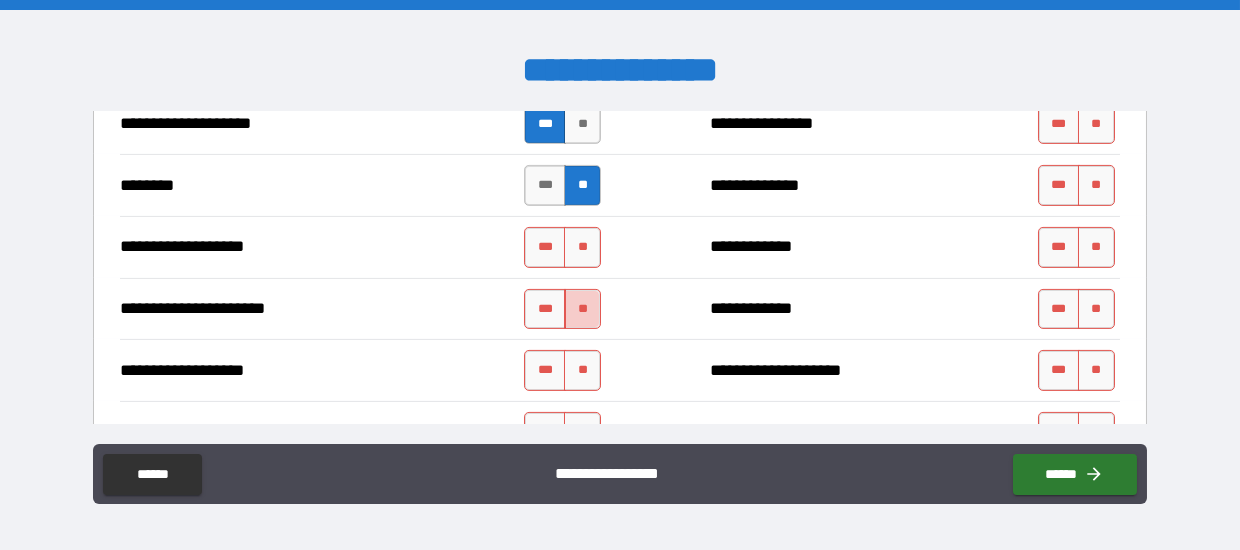 click on "**" at bounding box center (582, 309) 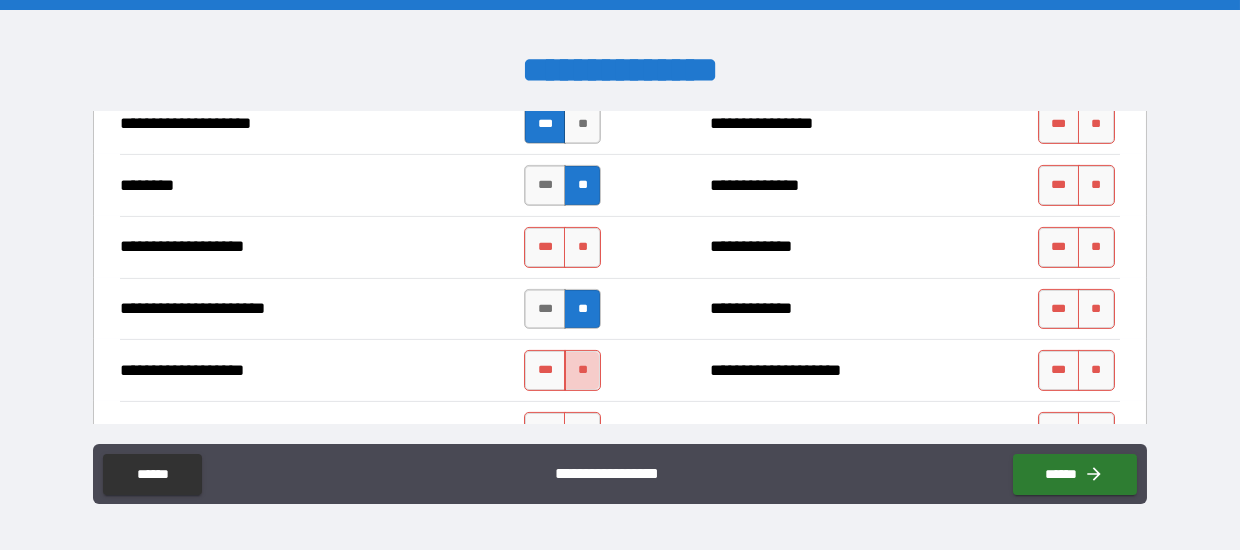 click on "**" at bounding box center [582, 370] 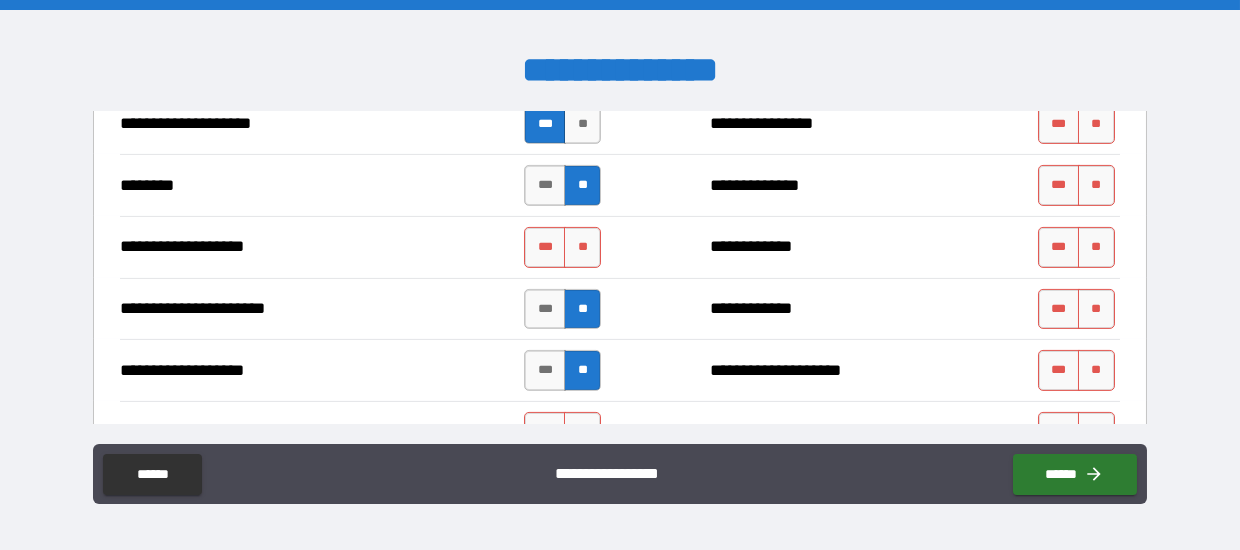 scroll, scrollTop: 3300, scrollLeft: 0, axis: vertical 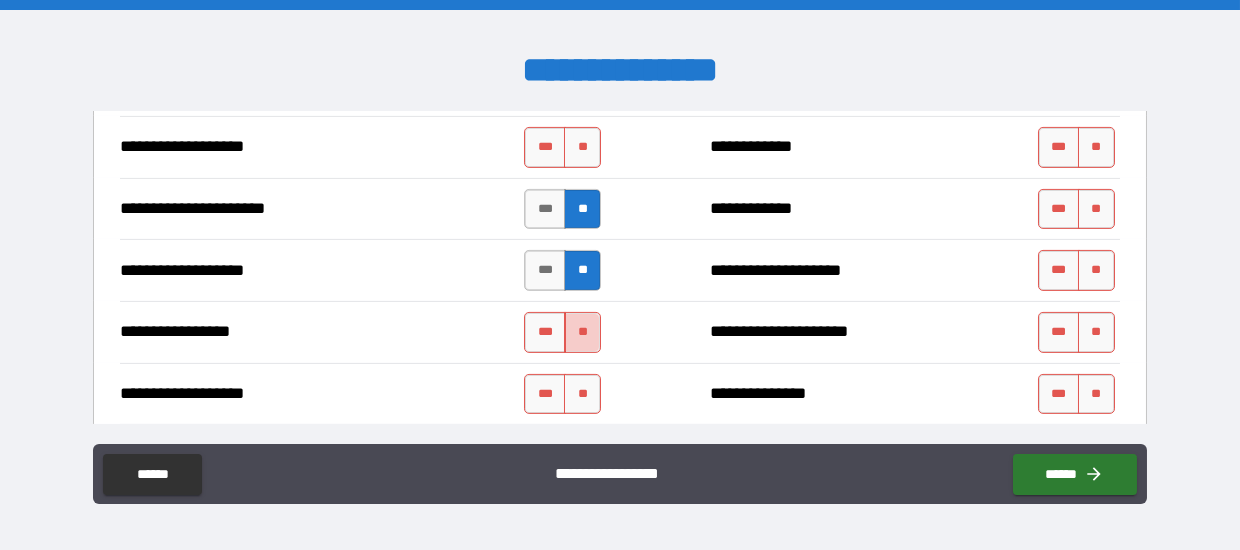 click on "**" at bounding box center (582, 332) 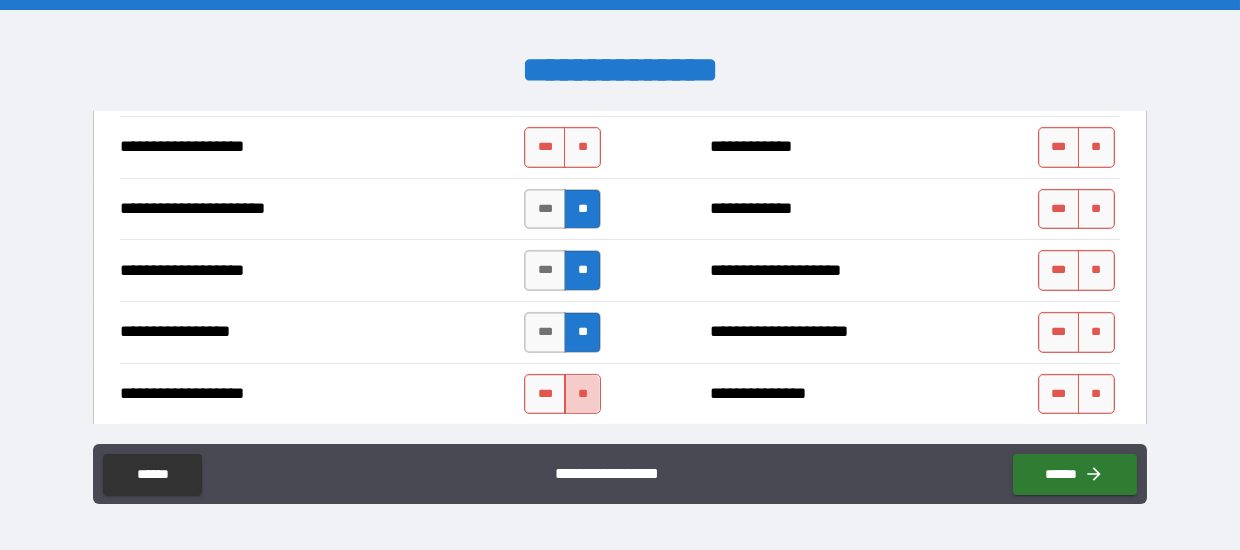 click on "**" at bounding box center [582, 394] 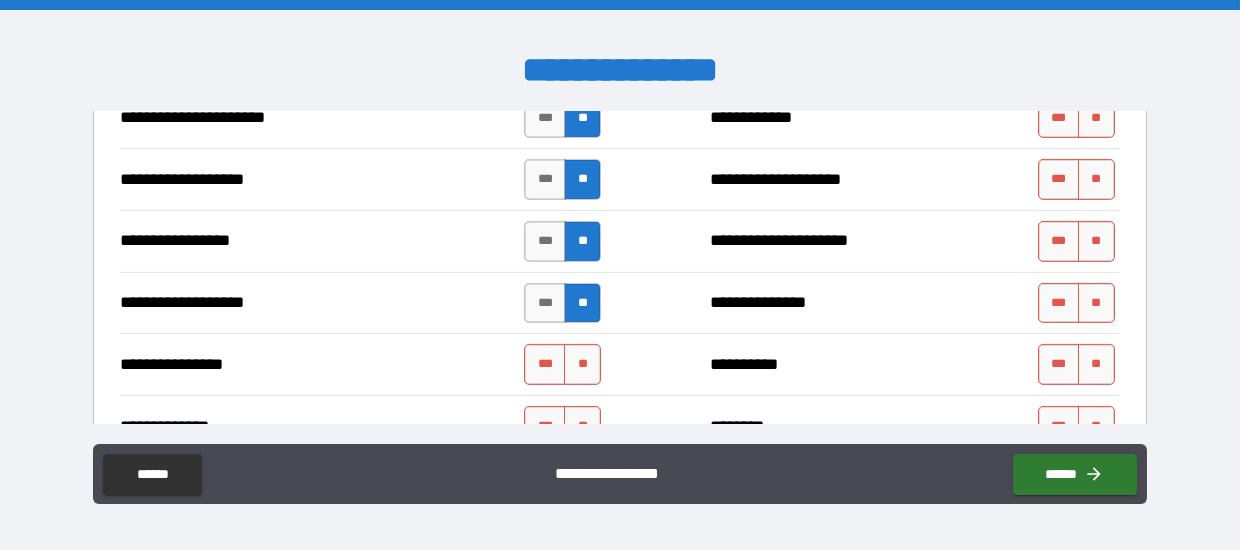 scroll, scrollTop: 3400, scrollLeft: 0, axis: vertical 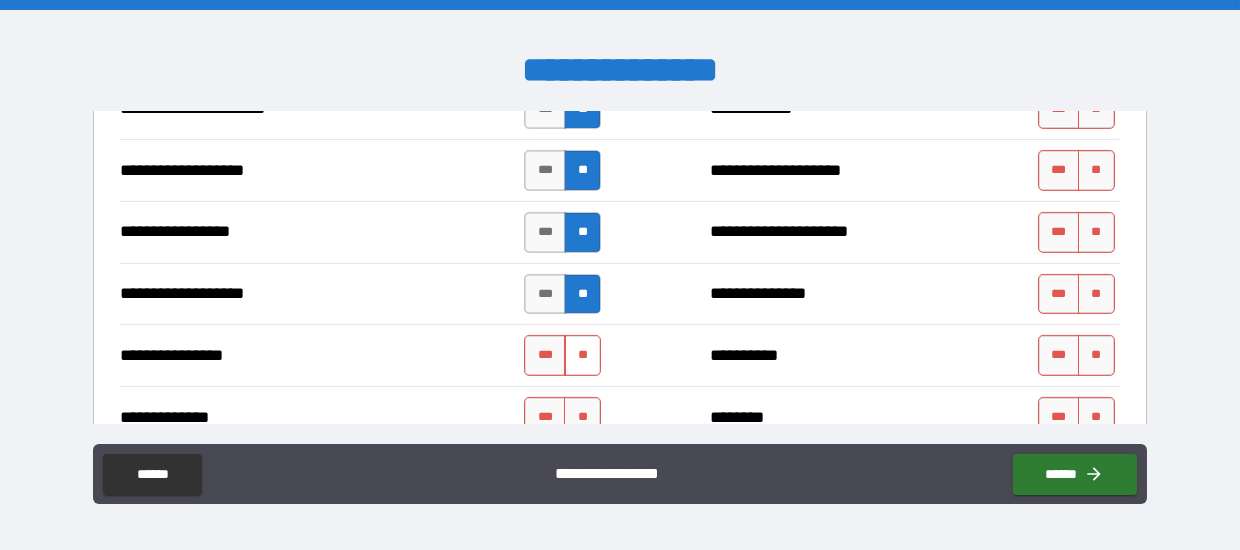 click on "**" at bounding box center [582, 355] 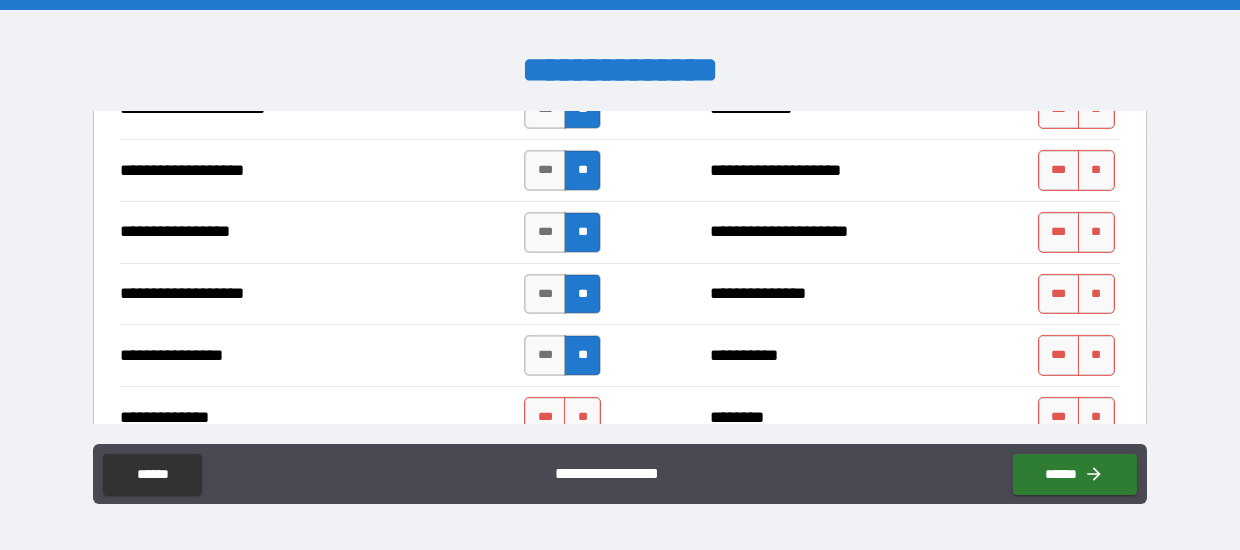 scroll, scrollTop: 3499, scrollLeft: 0, axis: vertical 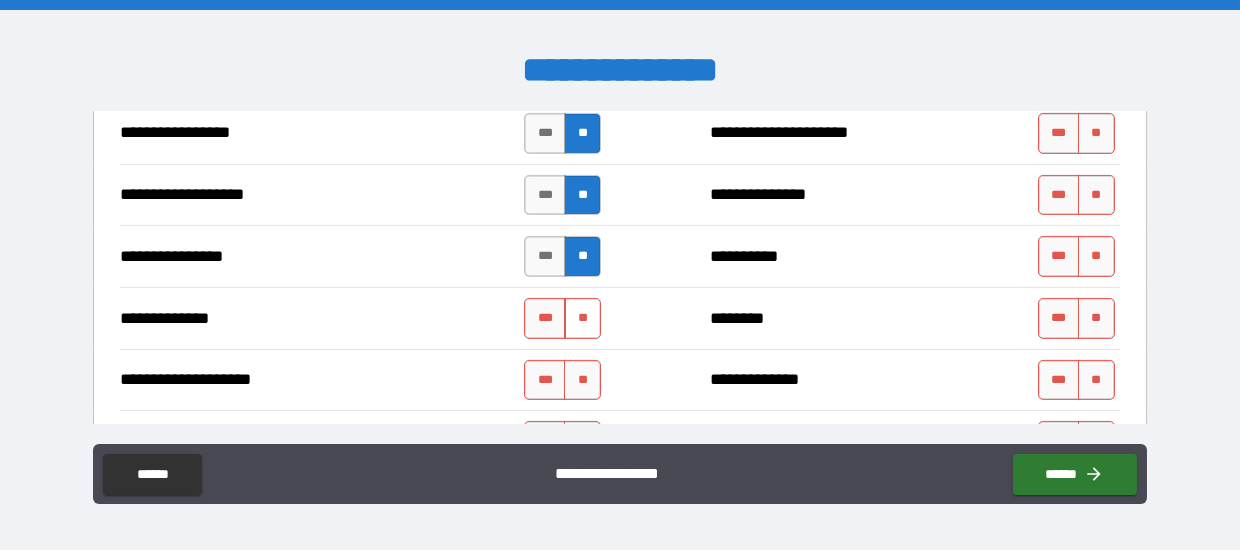 click on "**" at bounding box center (582, 318) 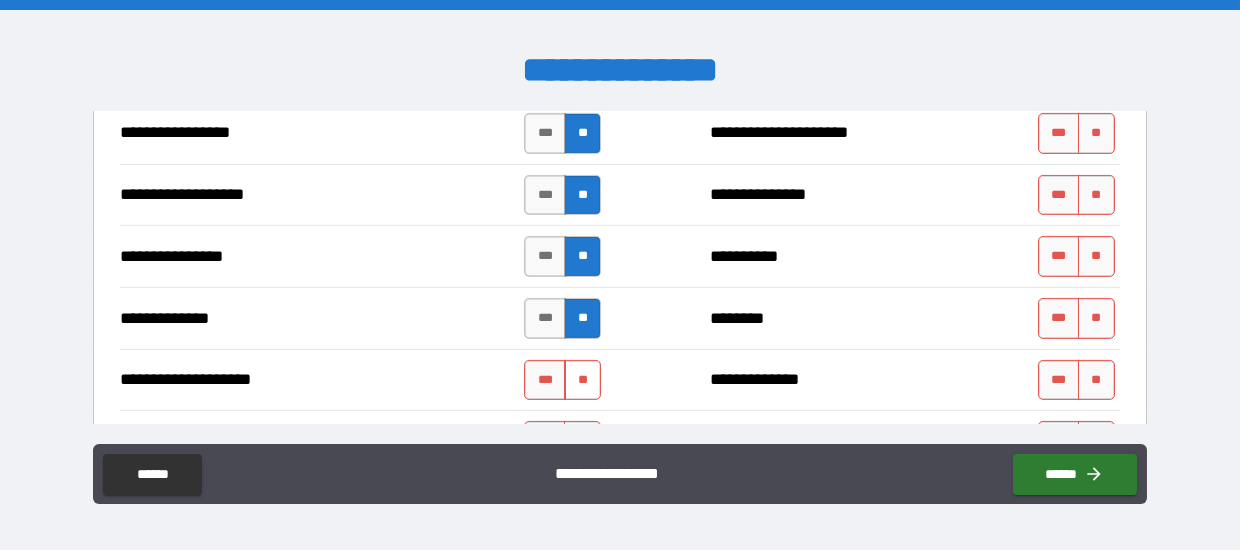 click on "**" at bounding box center [582, 380] 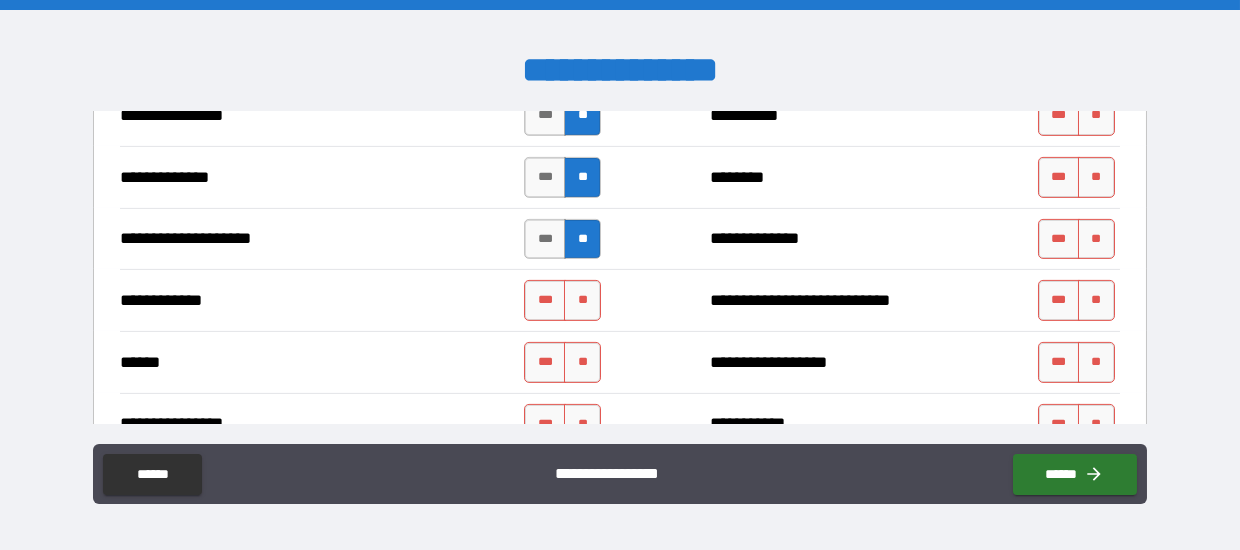 scroll, scrollTop: 3700, scrollLeft: 0, axis: vertical 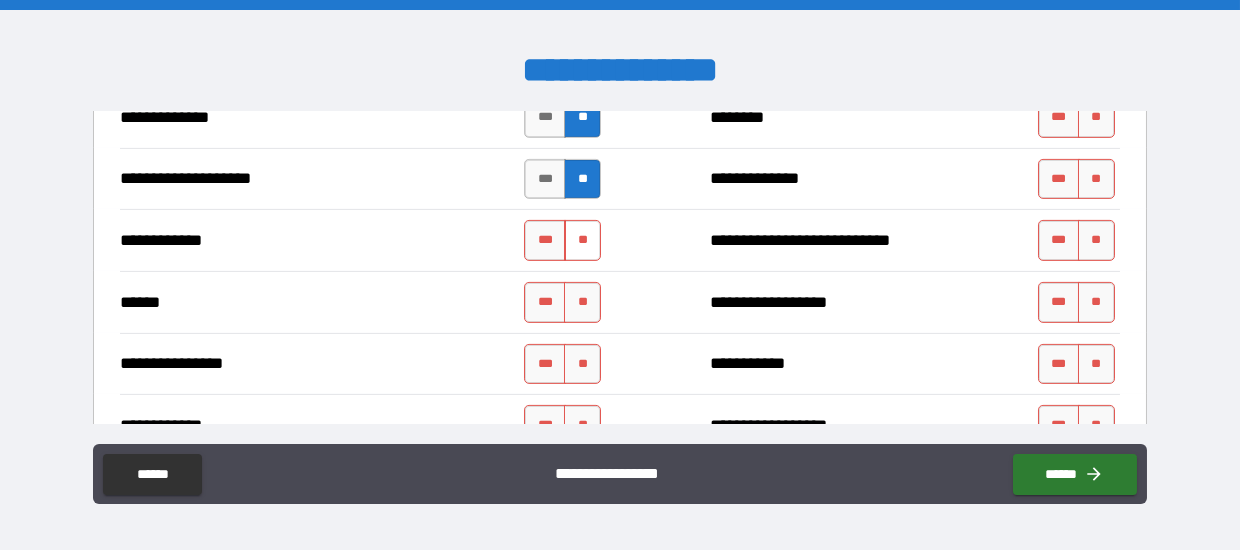 click on "**" at bounding box center [582, 240] 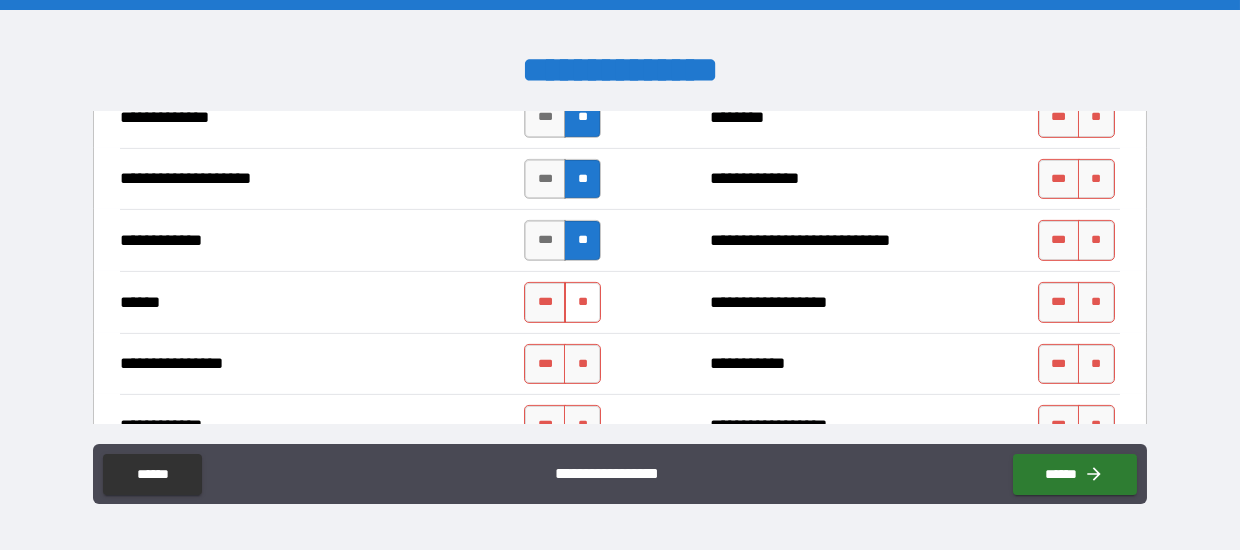click on "**" at bounding box center (582, 302) 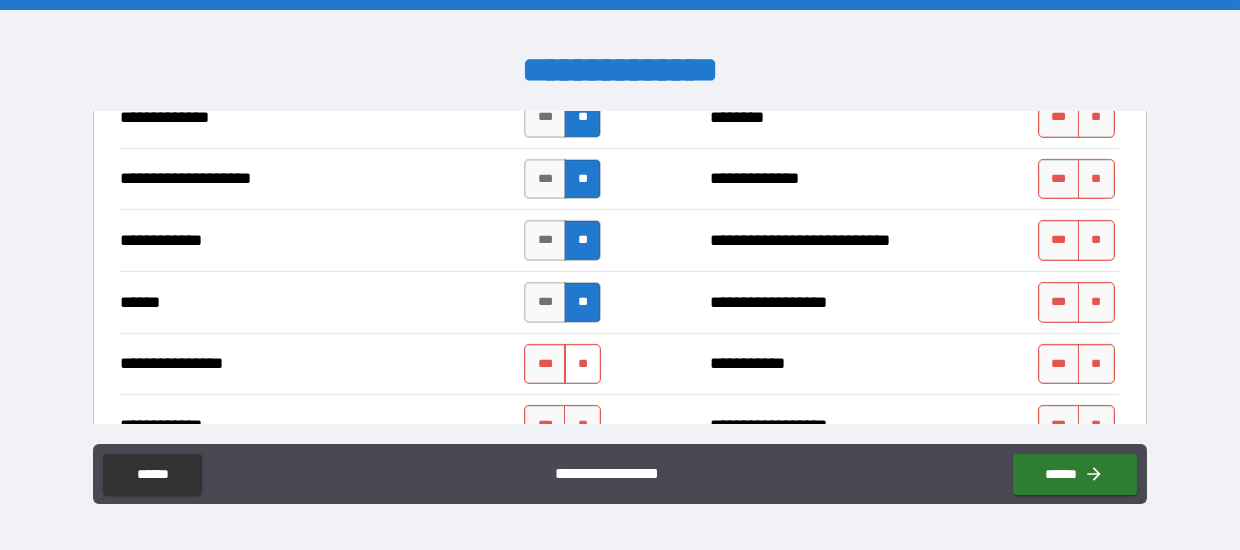 click on "**" at bounding box center (582, 364) 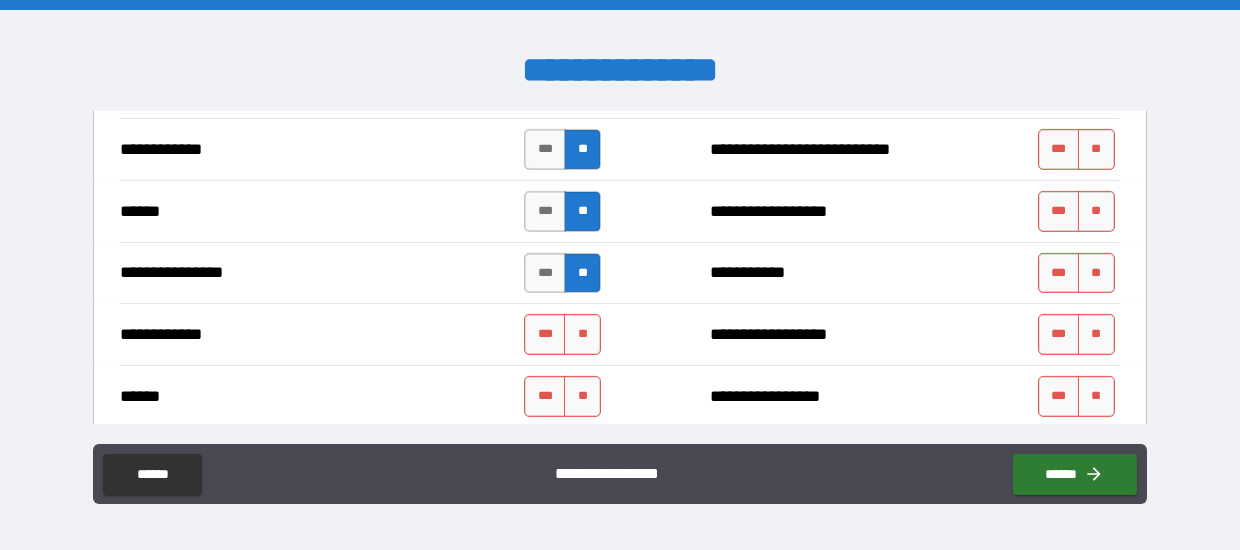 scroll, scrollTop: 3800, scrollLeft: 0, axis: vertical 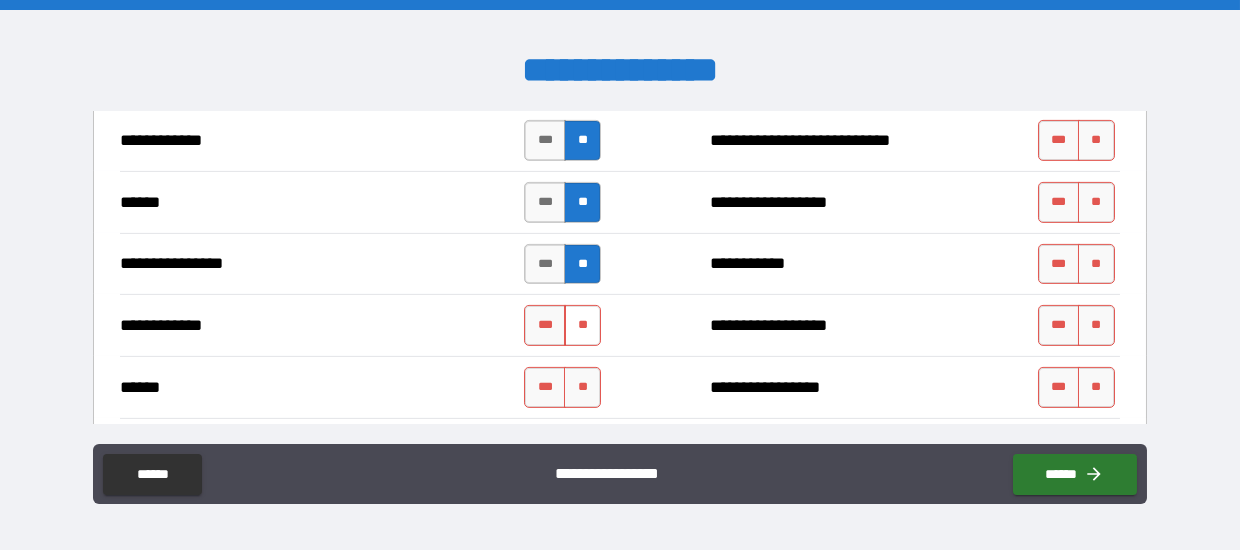 click on "**" at bounding box center [582, 325] 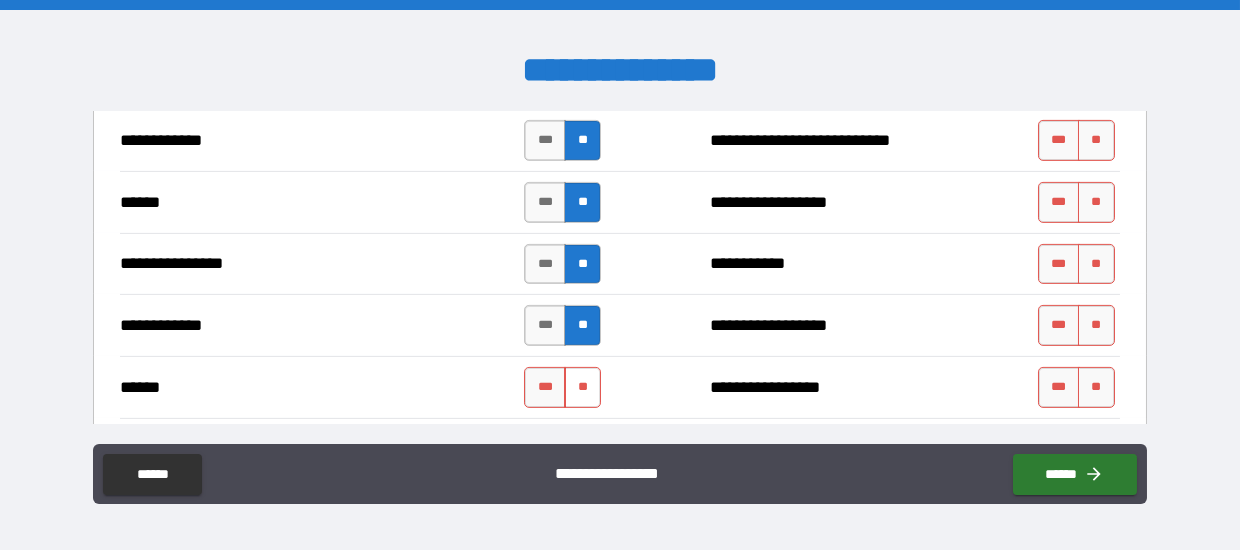 click on "**" at bounding box center [582, 387] 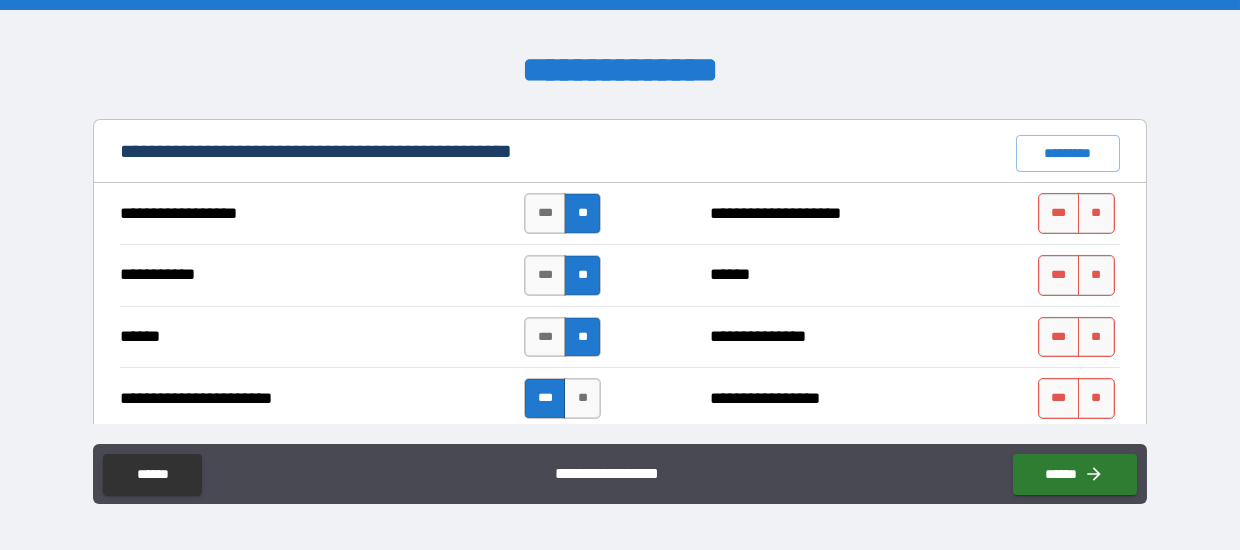 scroll, scrollTop: 1700, scrollLeft: 0, axis: vertical 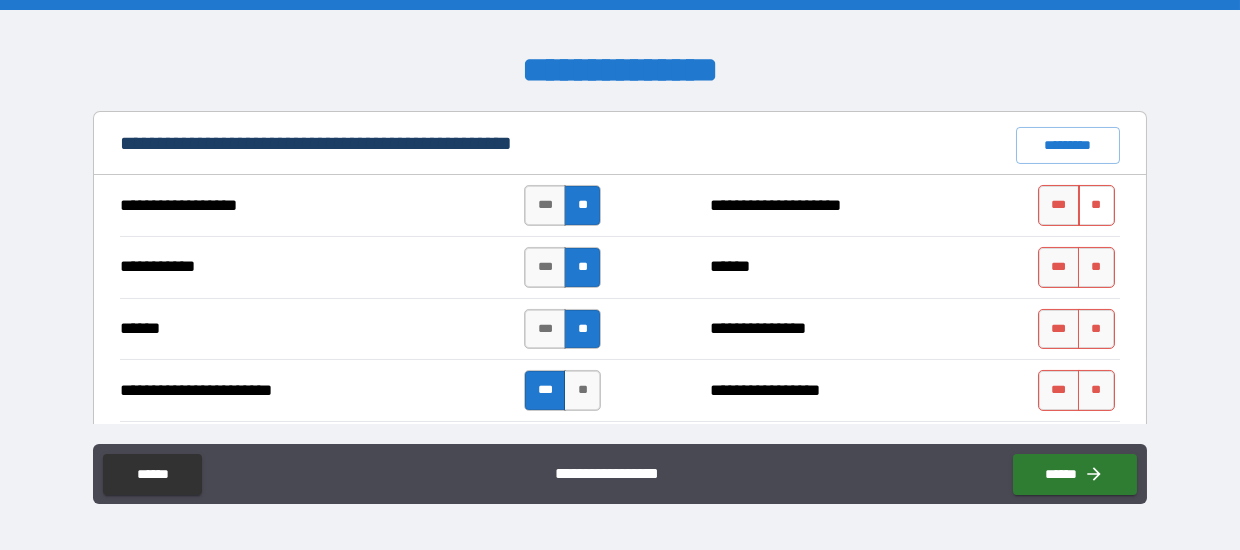 click on "**" at bounding box center [1096, 205] 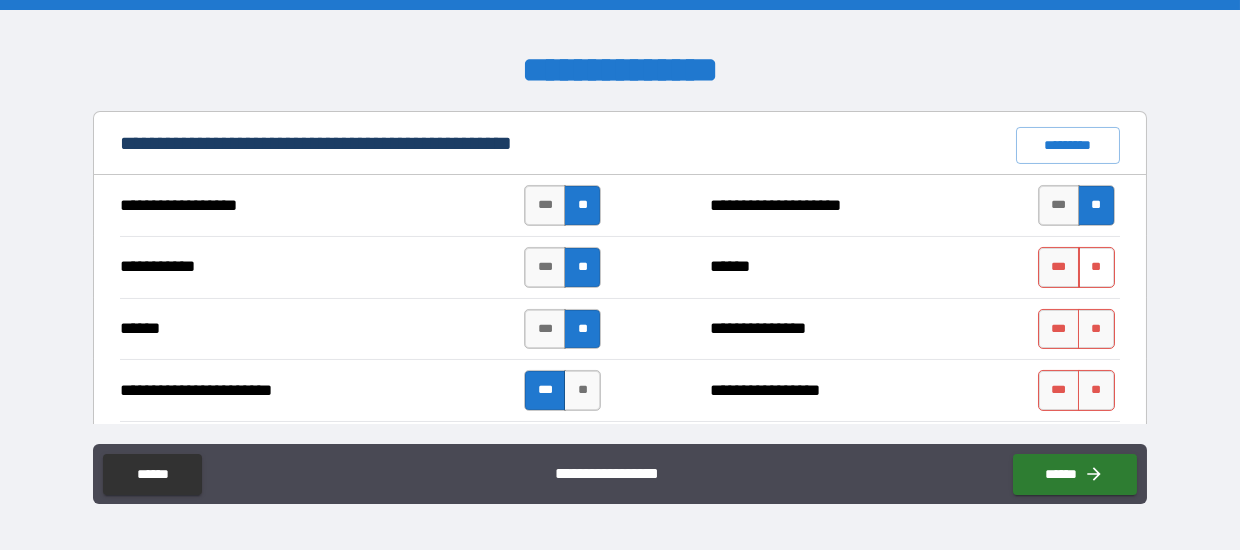 click on "**" at bounding box center [1096, 267] 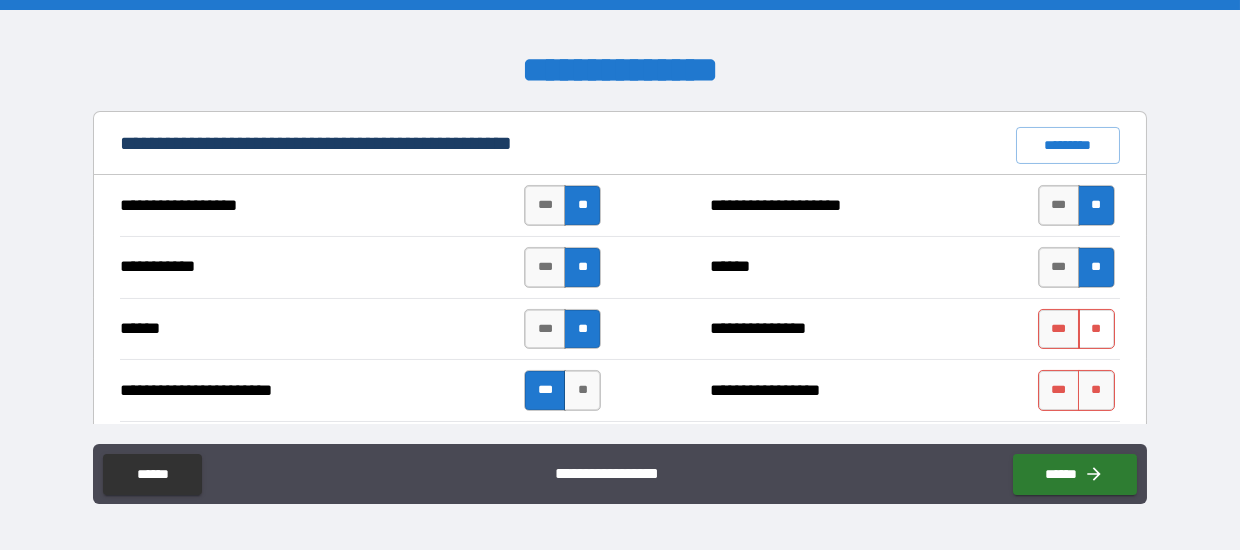 click on "**" at bounding box center (1096, 329) 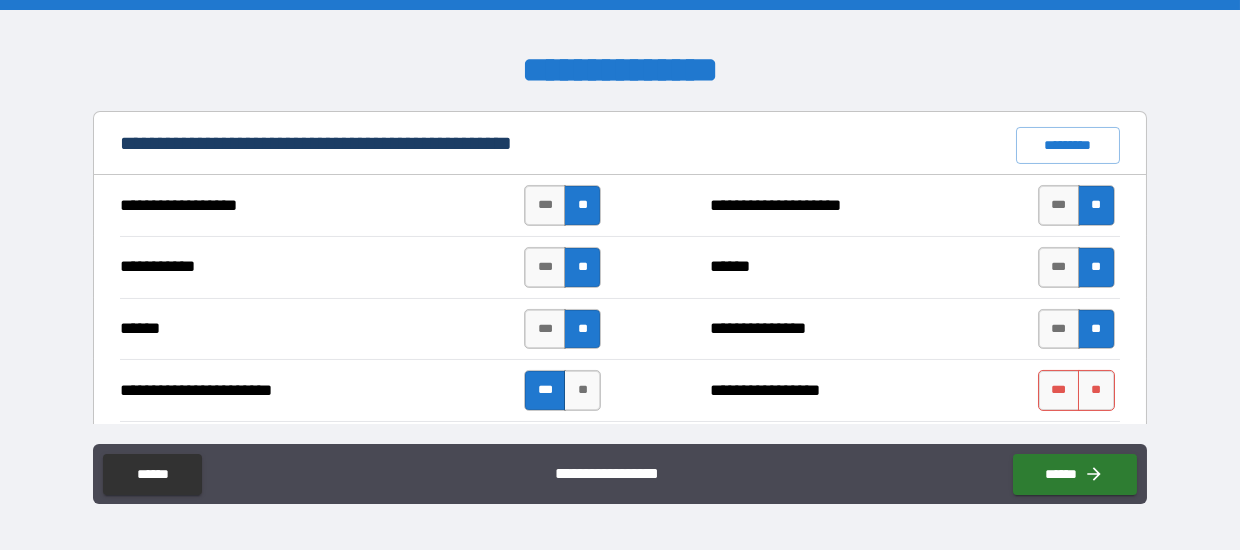 scroll, scrollTop: 1800, scrollLeft: 0, axis: vertical 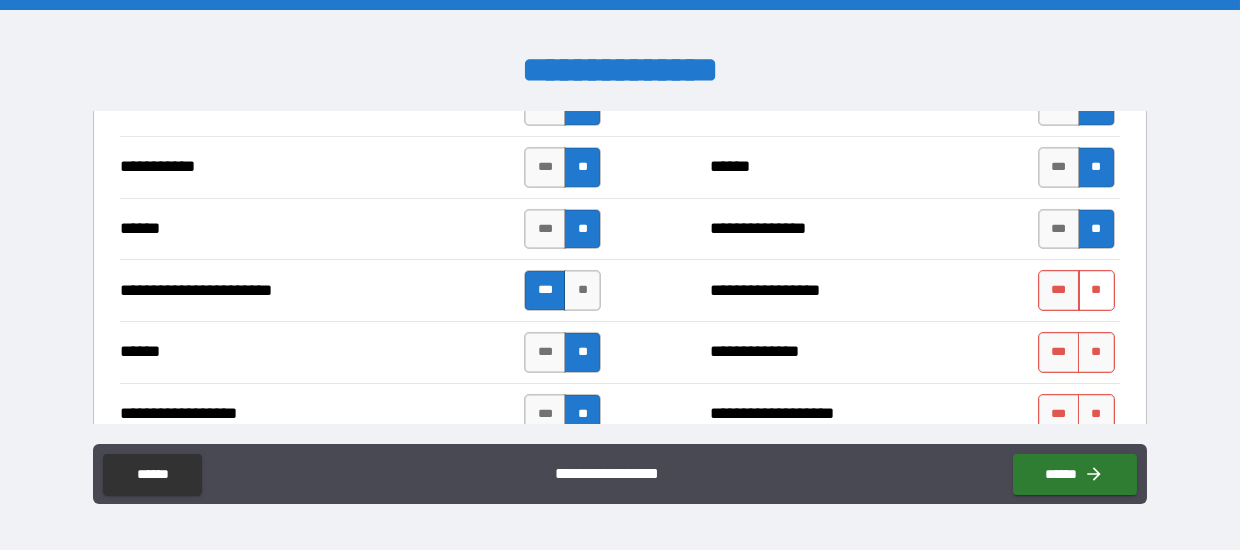 click on "**" at bounding box center [1096, 290] 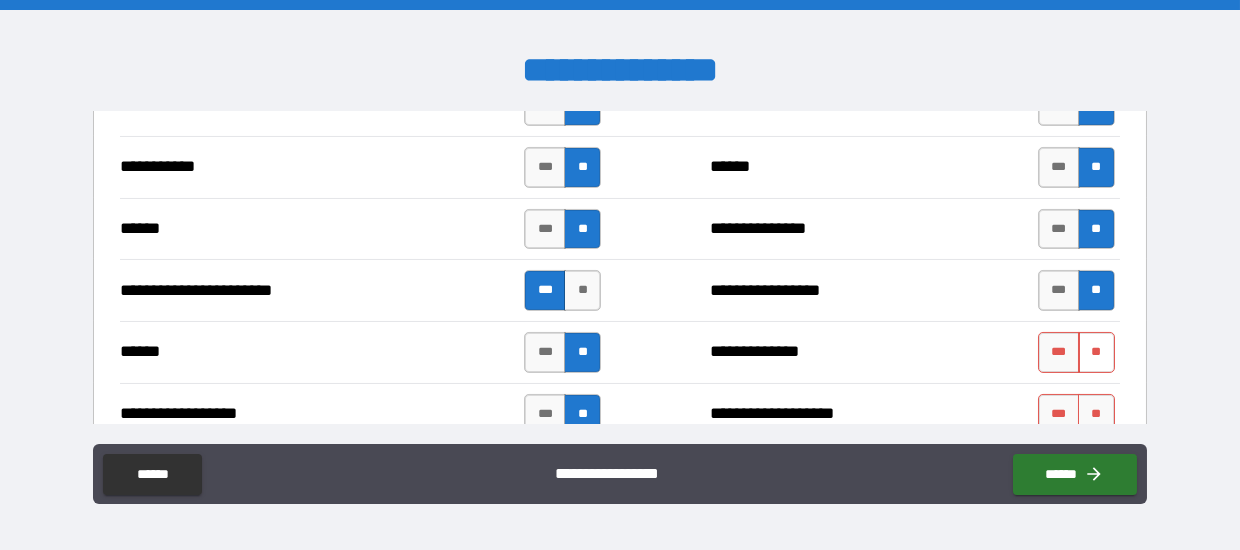 click on "**" at bounding box center (1096, 352) 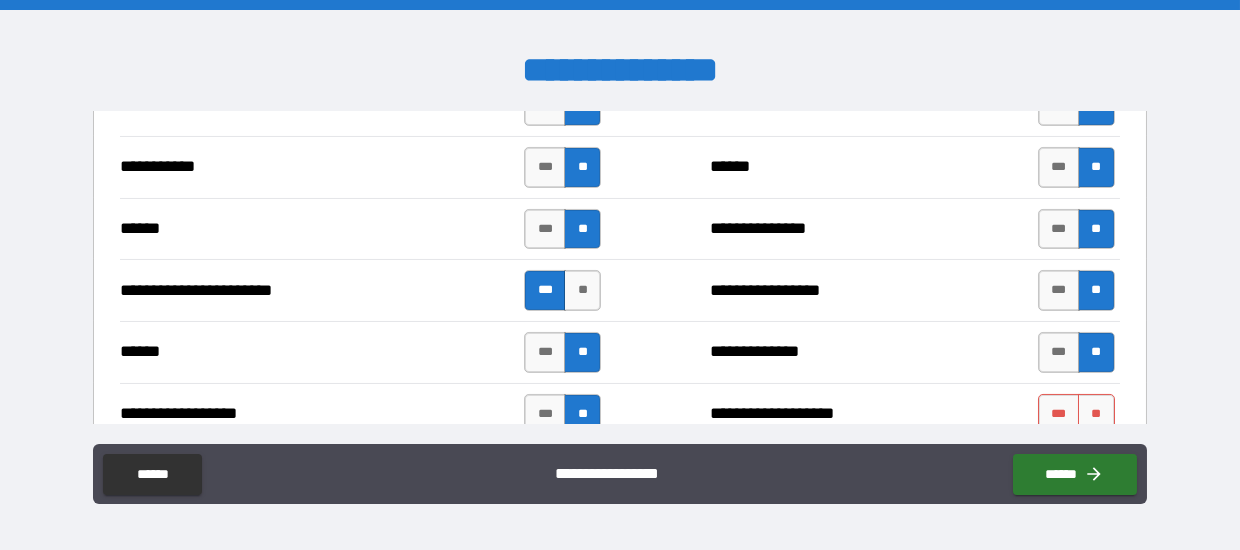 scroll, scrollTop: 1899, scrollLeft: 0, axis: vertical 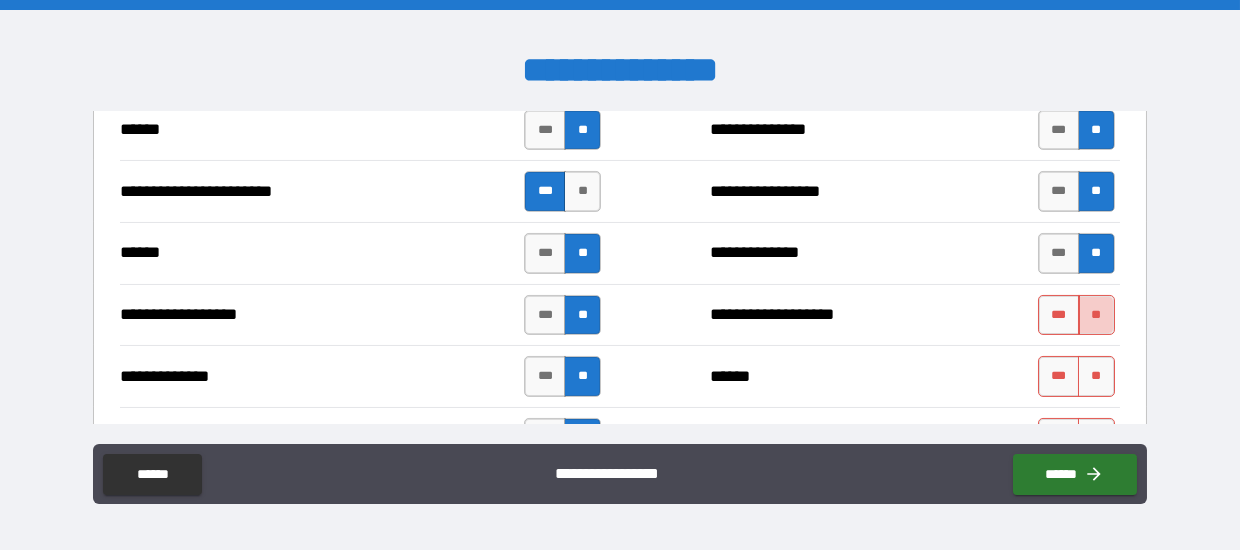 click on "**" at bounding box center (1096, 315) 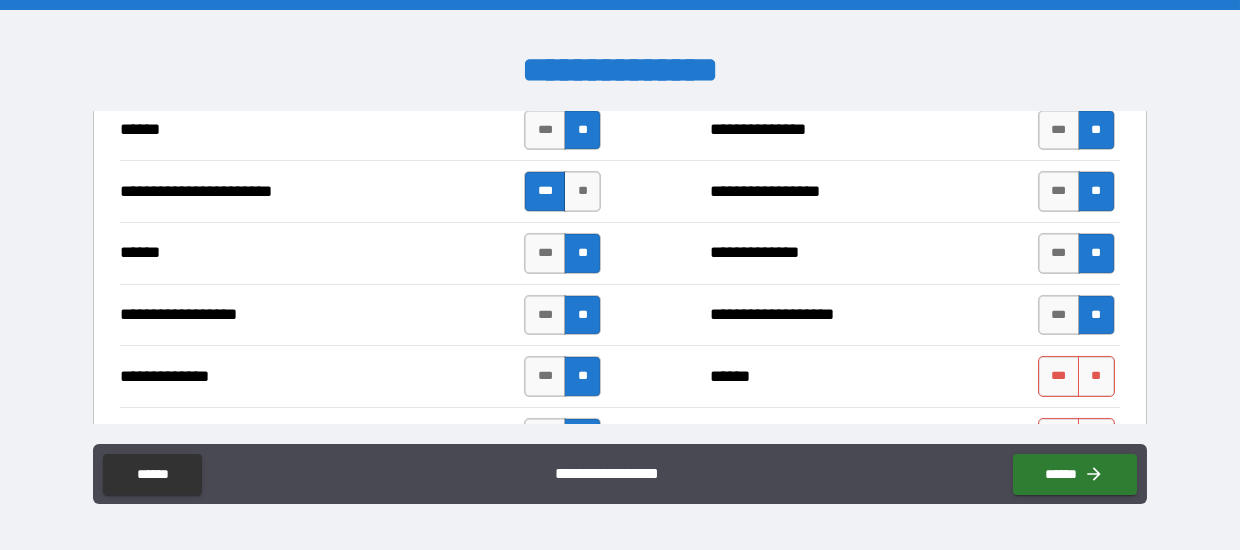 scroll, scrollTop: 2000, scrollLeft: 0, axis: vertical 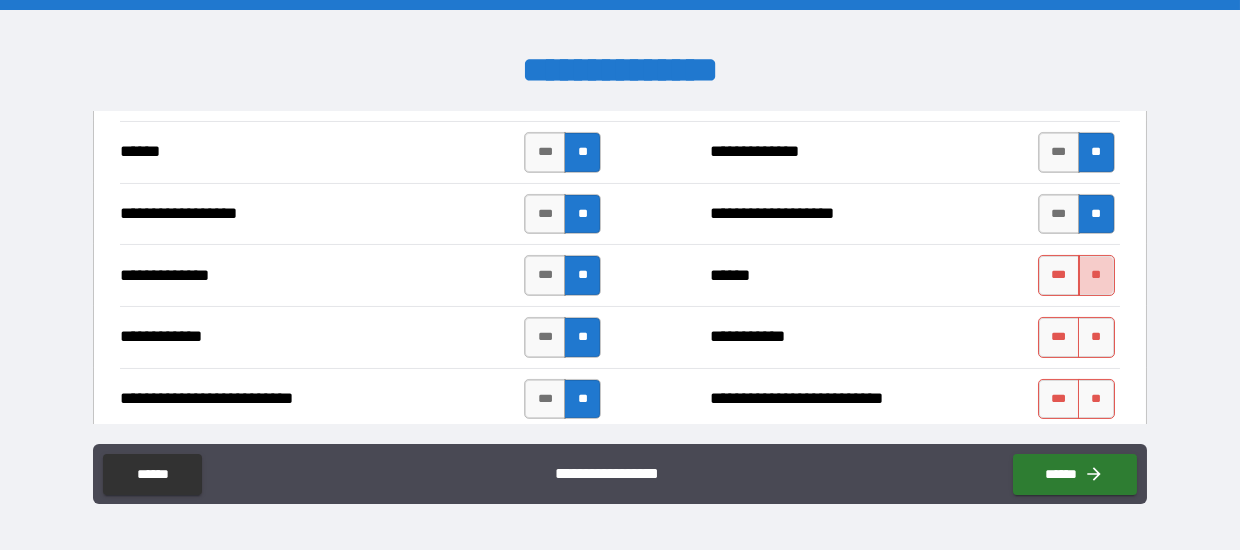 click on "**" at bounding box center (1096, 275) 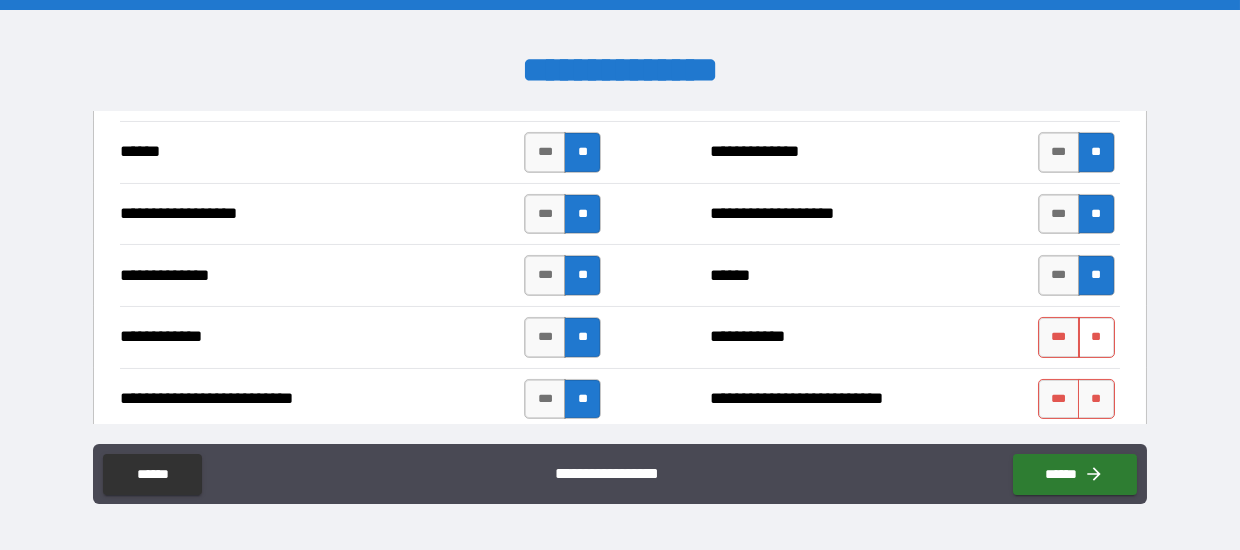 click on "**" at bounding box center [1096, 337] 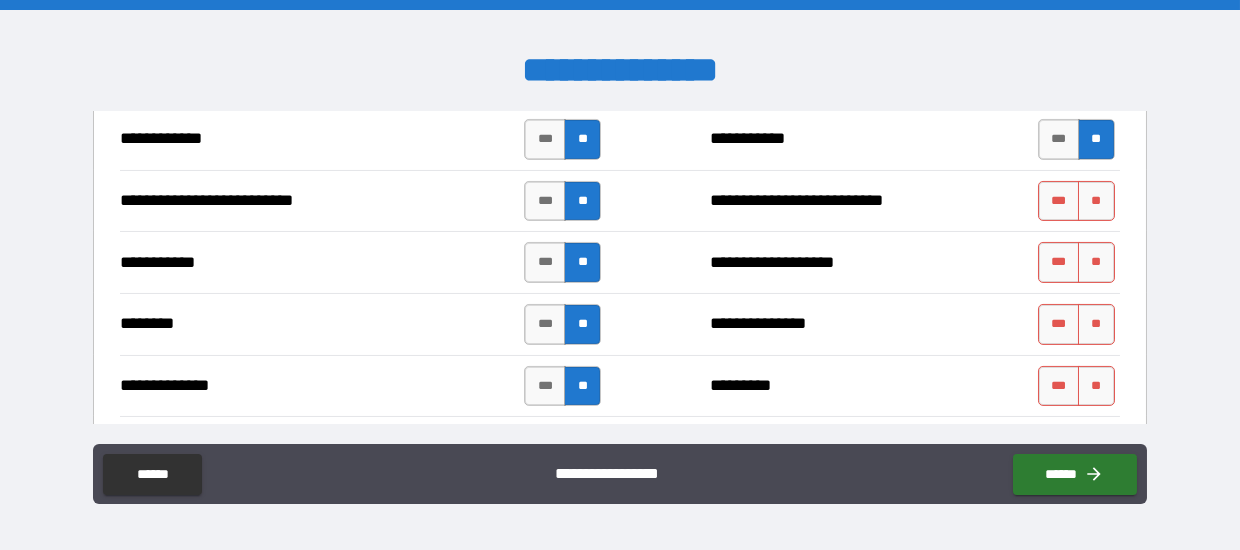 scroll, scrollTop: 2200, scrollLeft: 0, axis: vertical 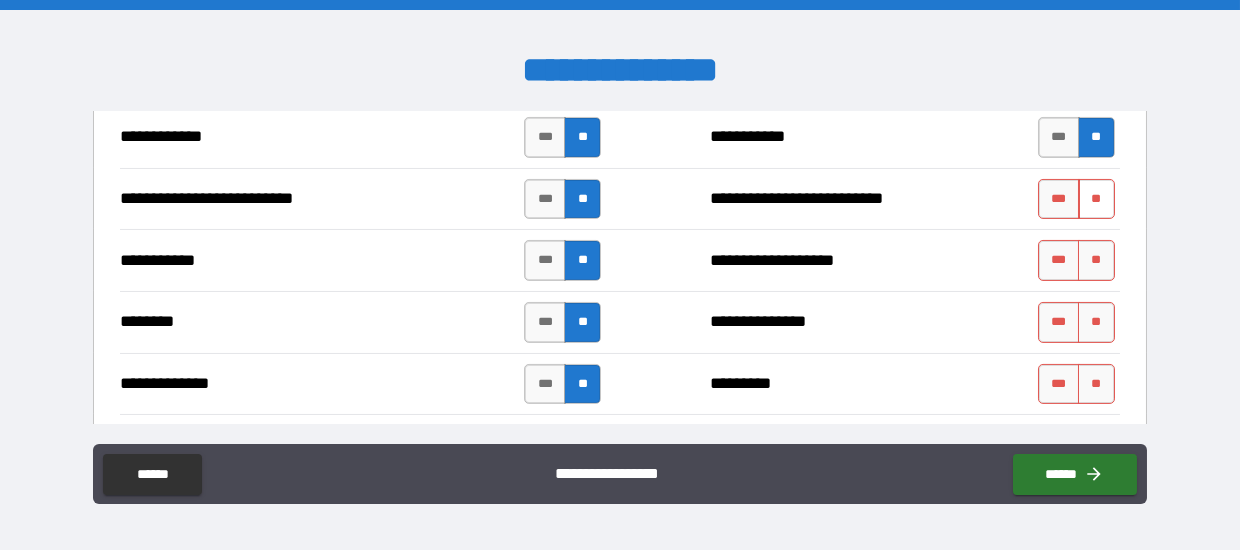 click on "**" at bounding box center [1096, 199] 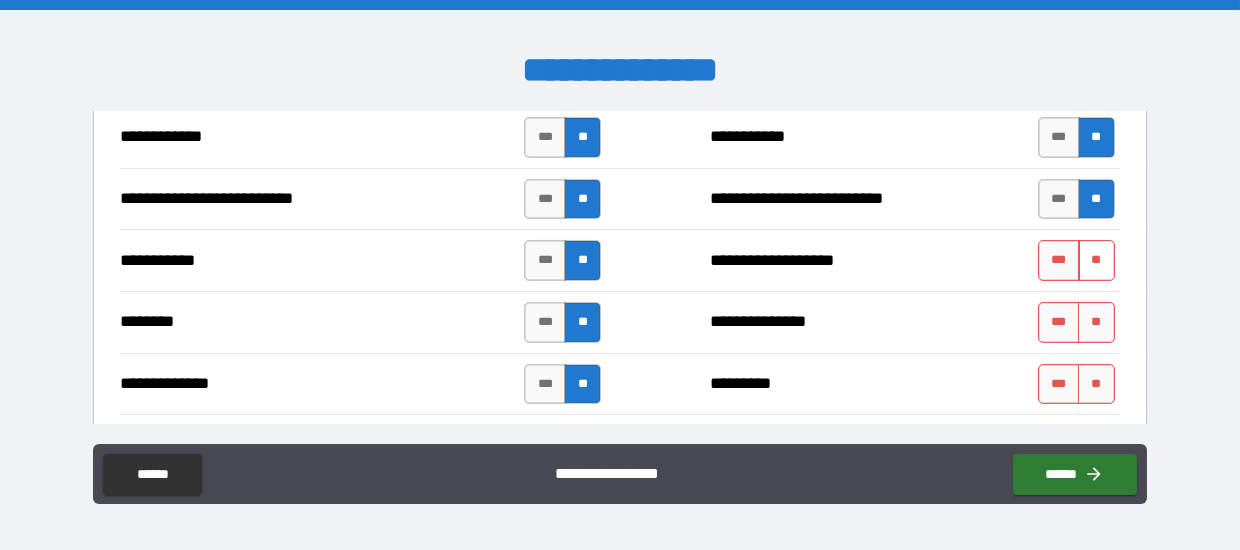 click on "**" at bounding box center [1096, 260] 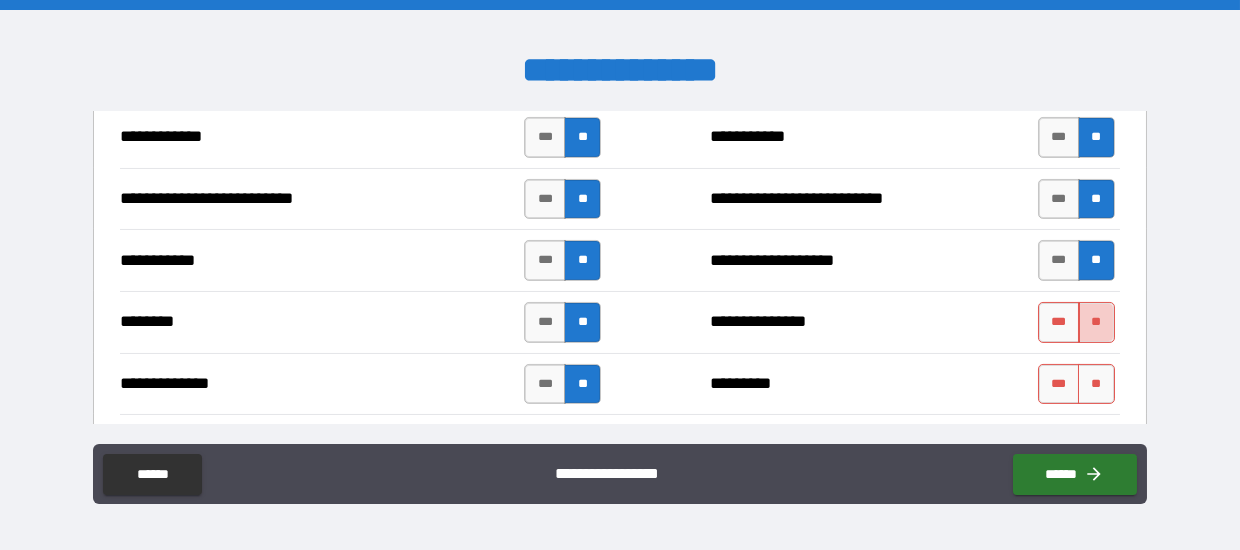 click on "**" at bounding box center (1096, 322) 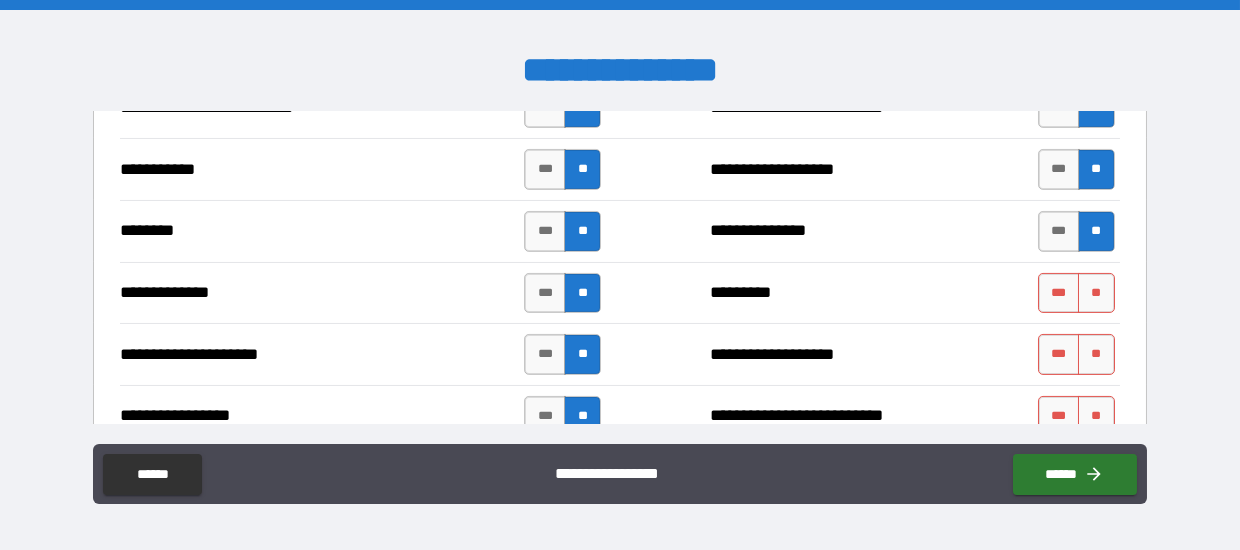 scroll, scrollTop: 2299, scrollLeft: 0, axis: vertical 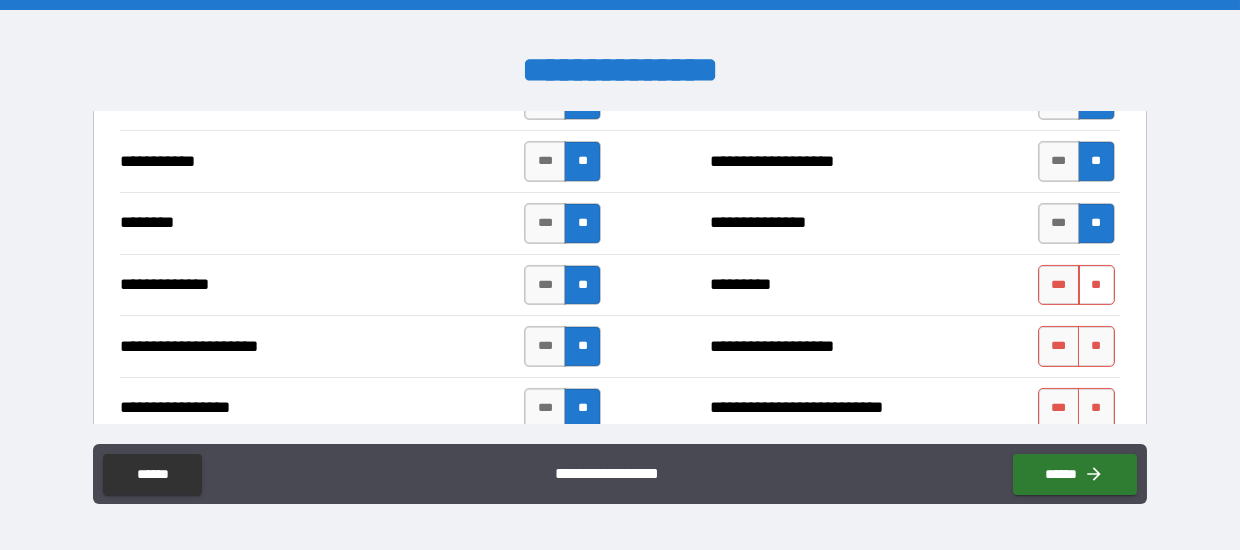 click on "**" at bounding box center [1096, 285] 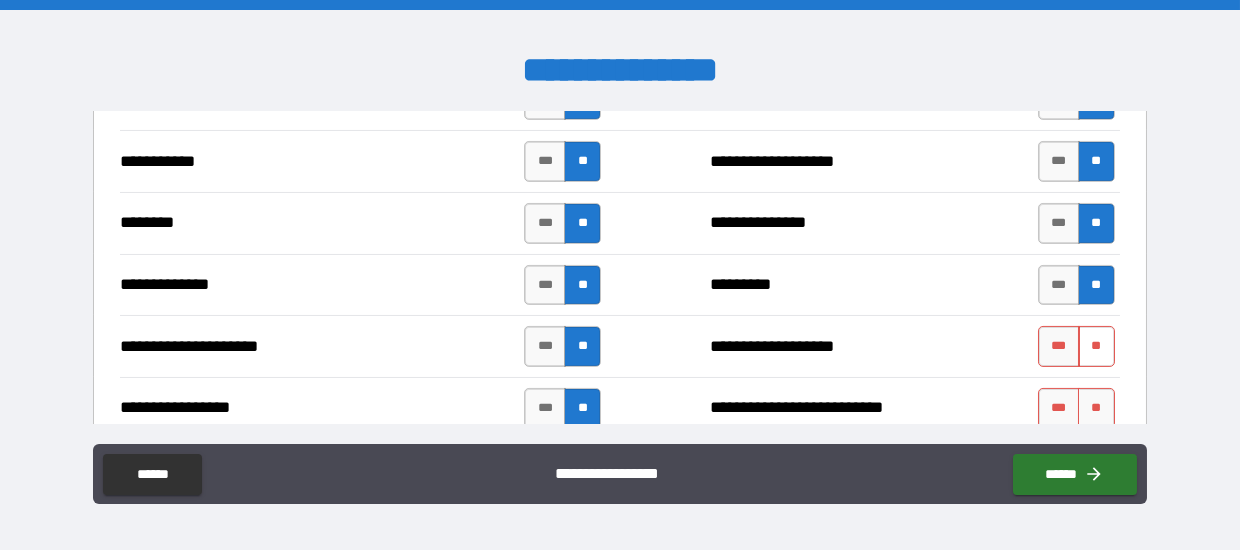 click on "**" at bounding box center [1096, 346] 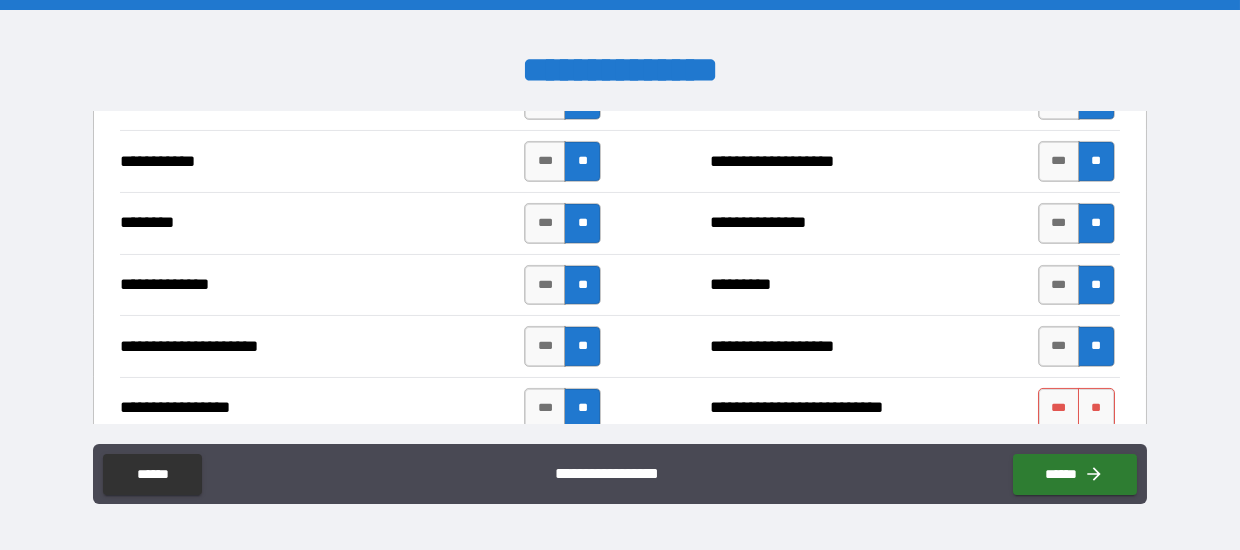 scroll, scrollTop: 2500, scrollLeft: 0, axis: vertical 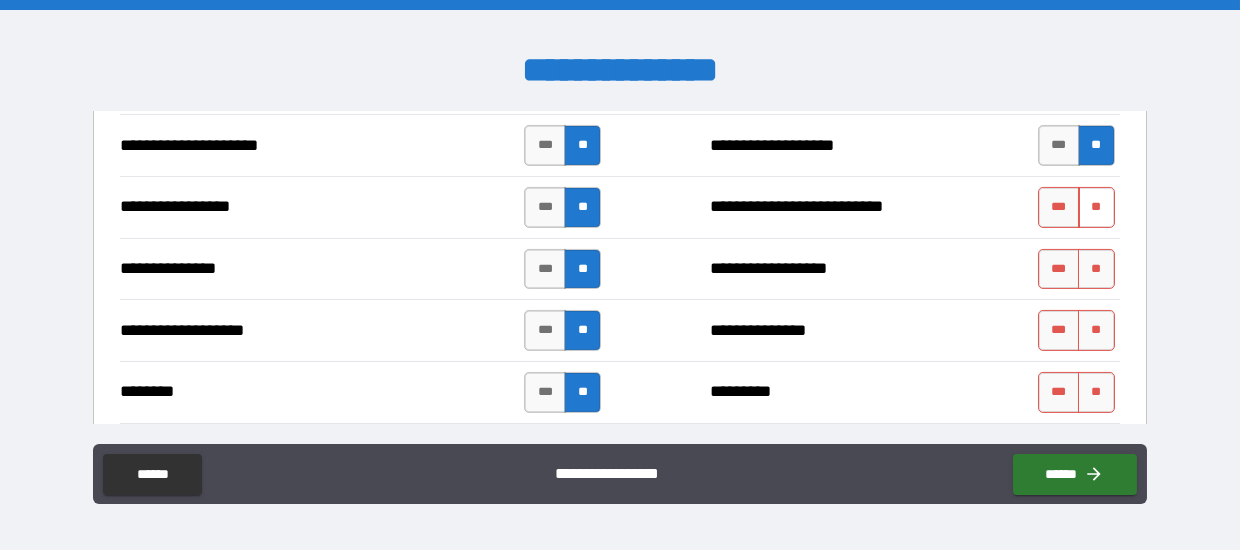 click on "**" at bounding box center [1096, 207] 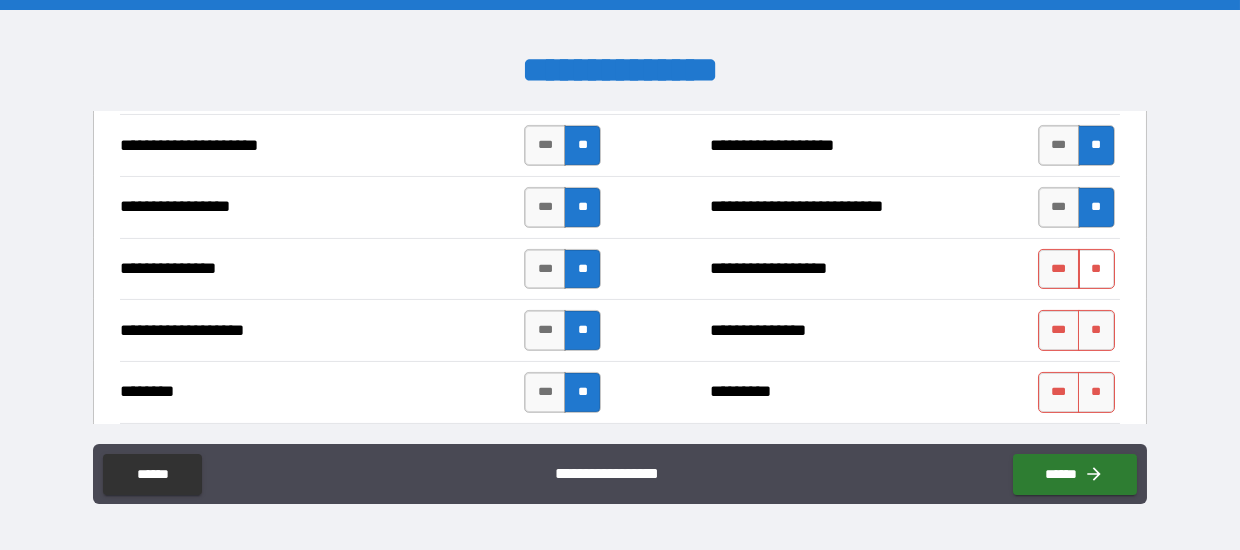 click on "**" at bounding box center [1096, 269] 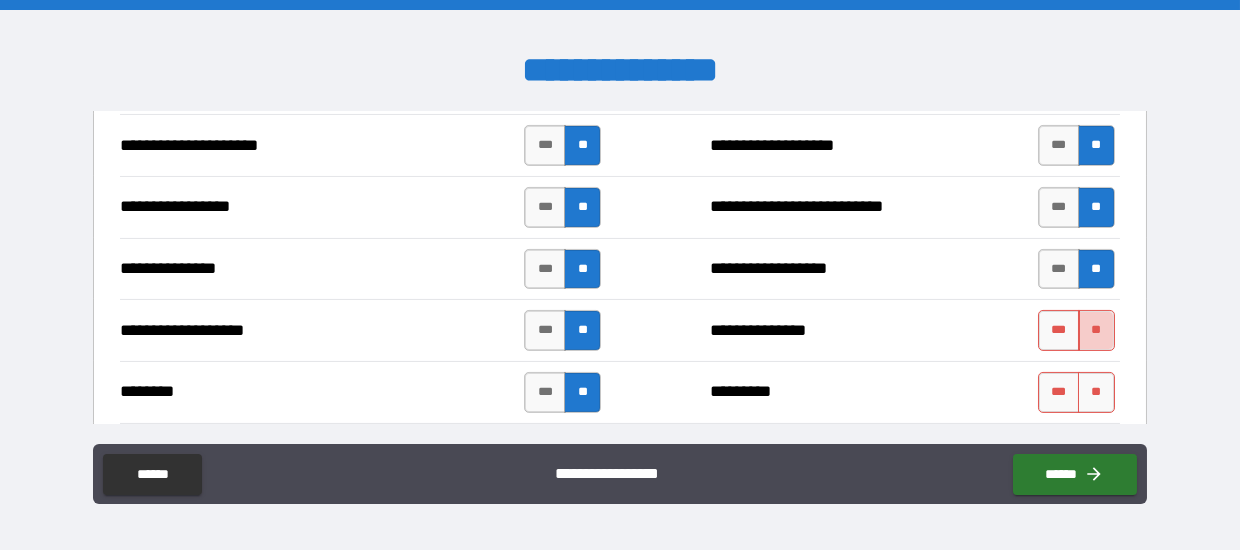 click on "**" at bounding box center (1096, 330) 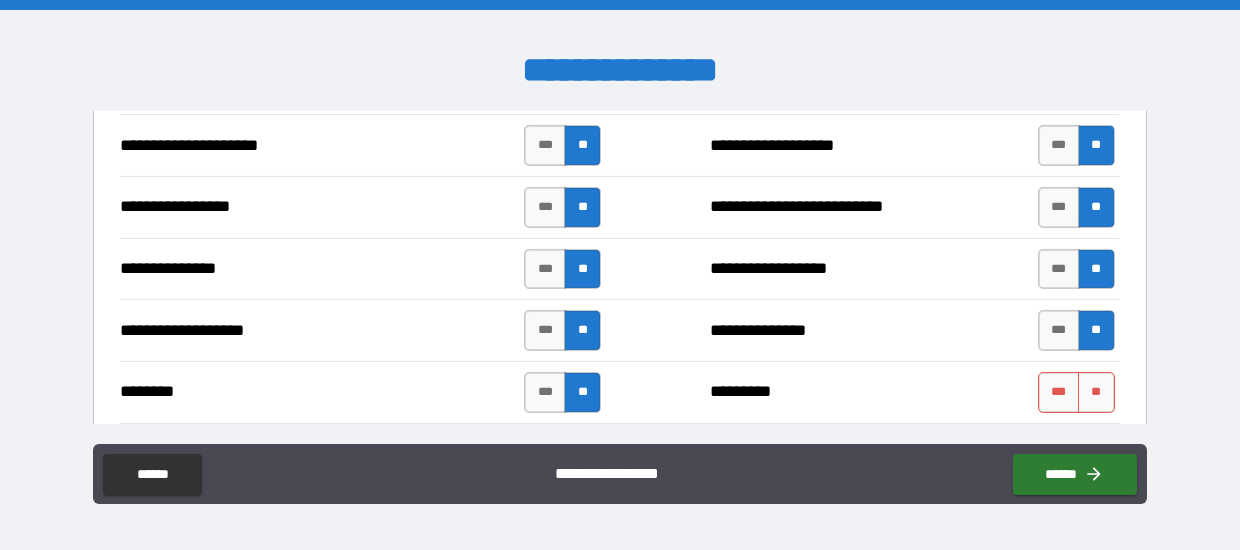 scroll, scrollTop: 2600, scrollLeft: 0, axis: vertical 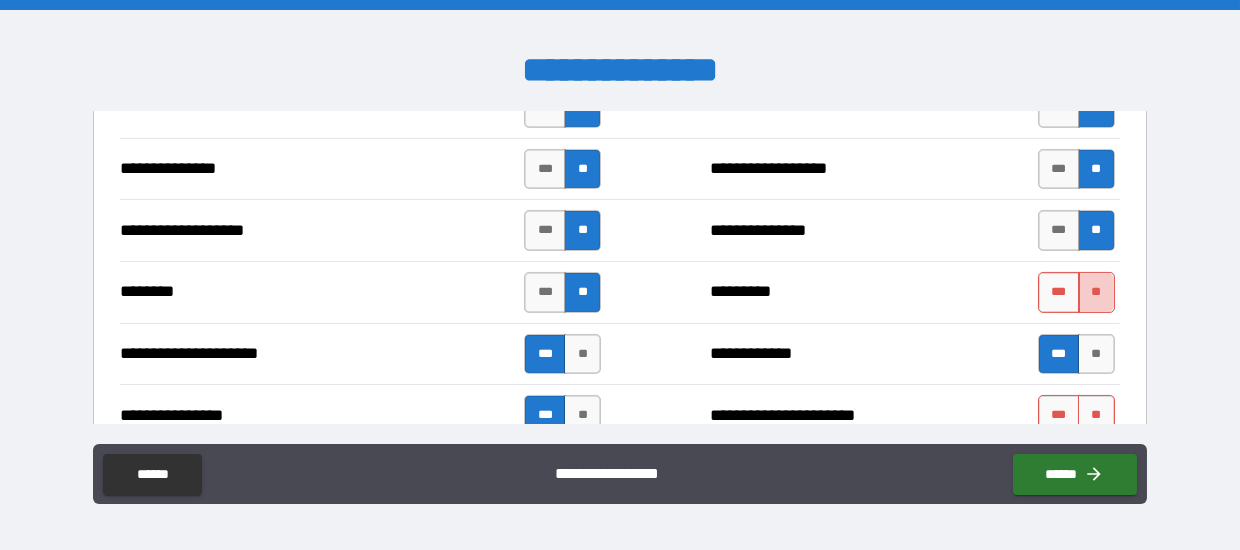 click on "**" at bounding box center [1096, 292] 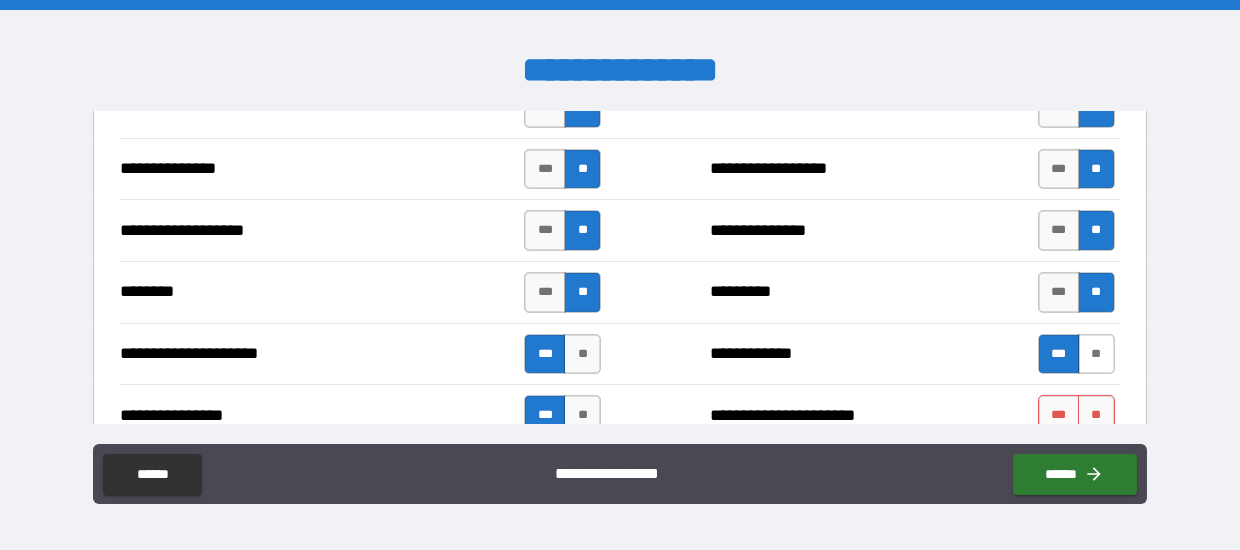 click on "**" at bounding box center (1096, 354) 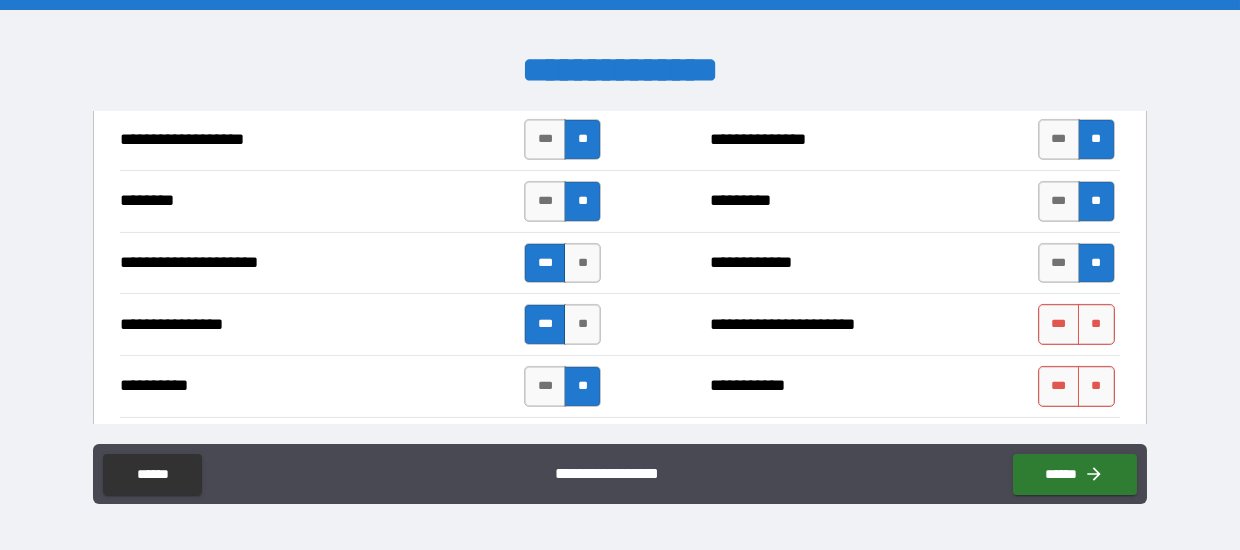 scroll, scrollTop: 2699, scrollLeft: 0, axis: vertical 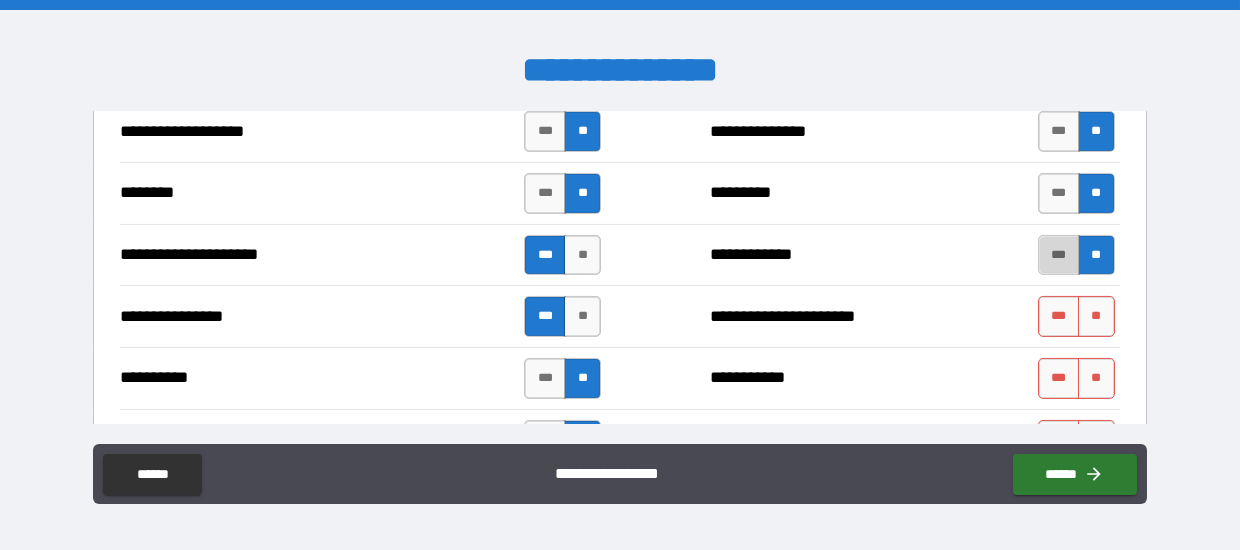 click on "***" at bounding box center [1059, 255] 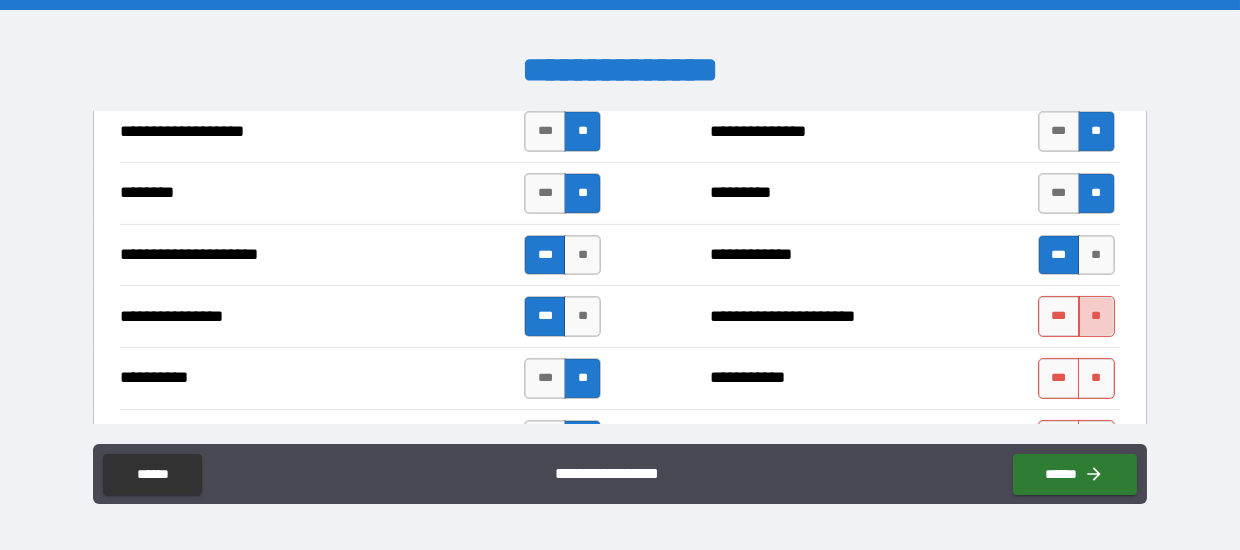 click on "**" at bounding box center (1096, 316) 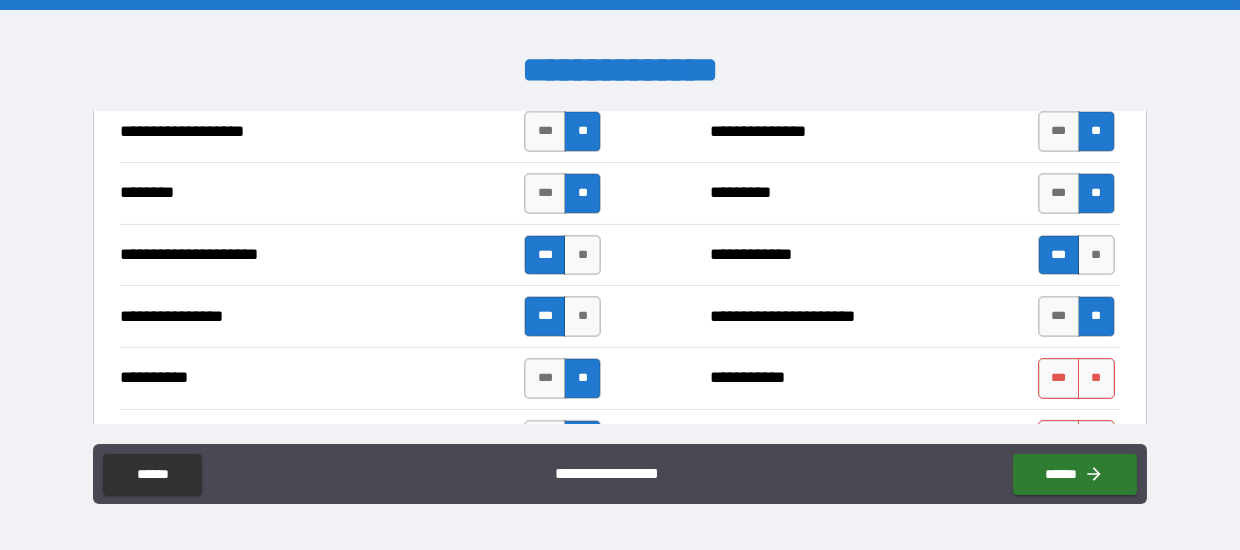 scroll, scrollTop: 2800, scrollLeft: 0, axis: vertical 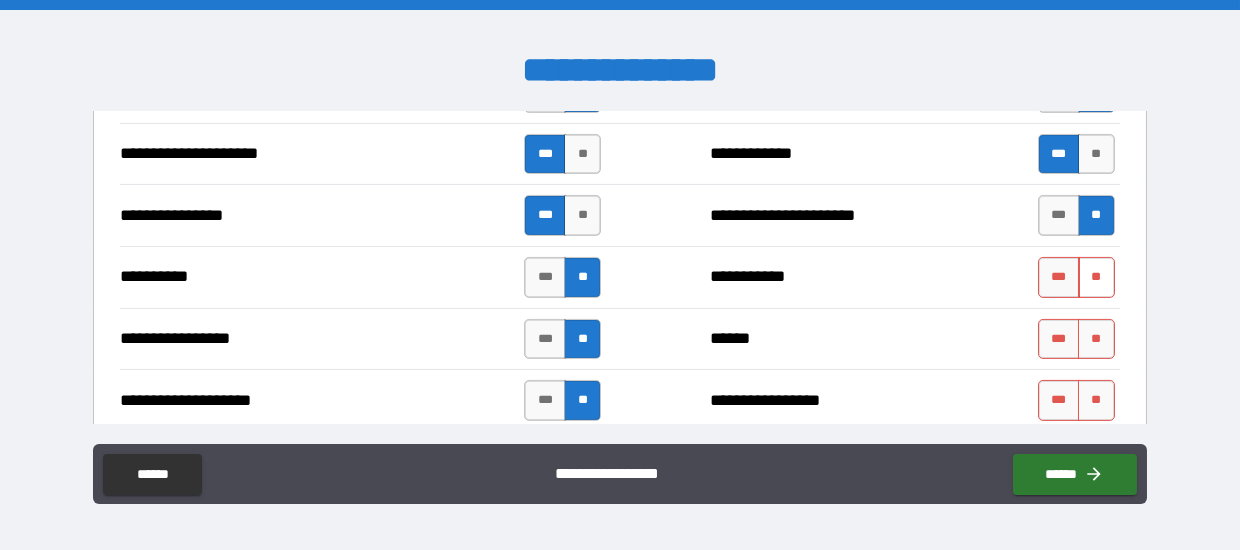click on "**" at bounding box center (1096, 277) 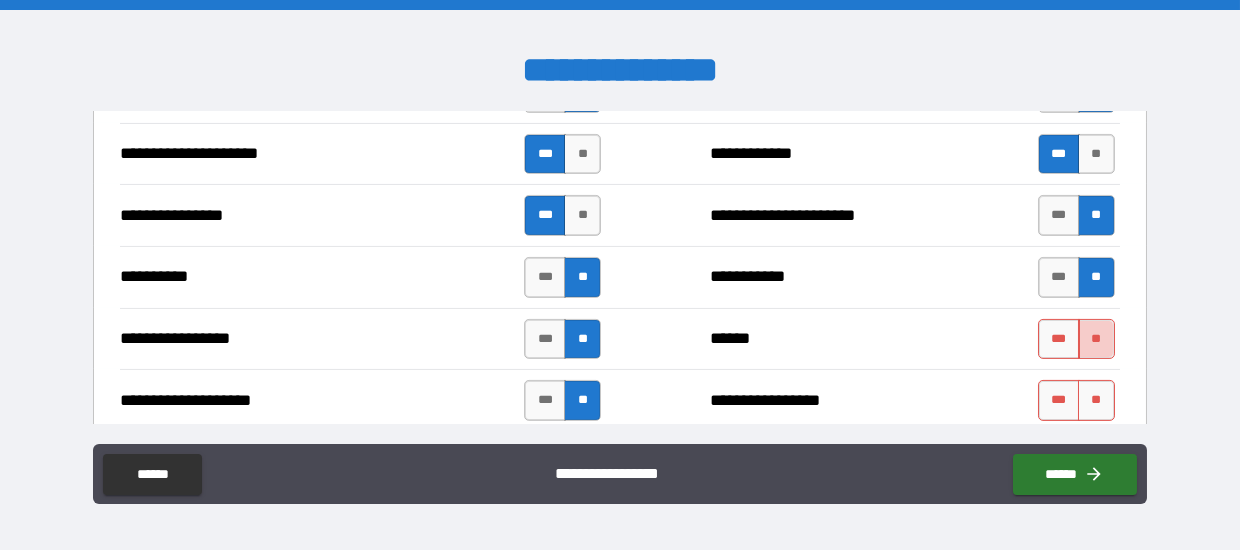 click on "**" at bounding box center [1096, 339] 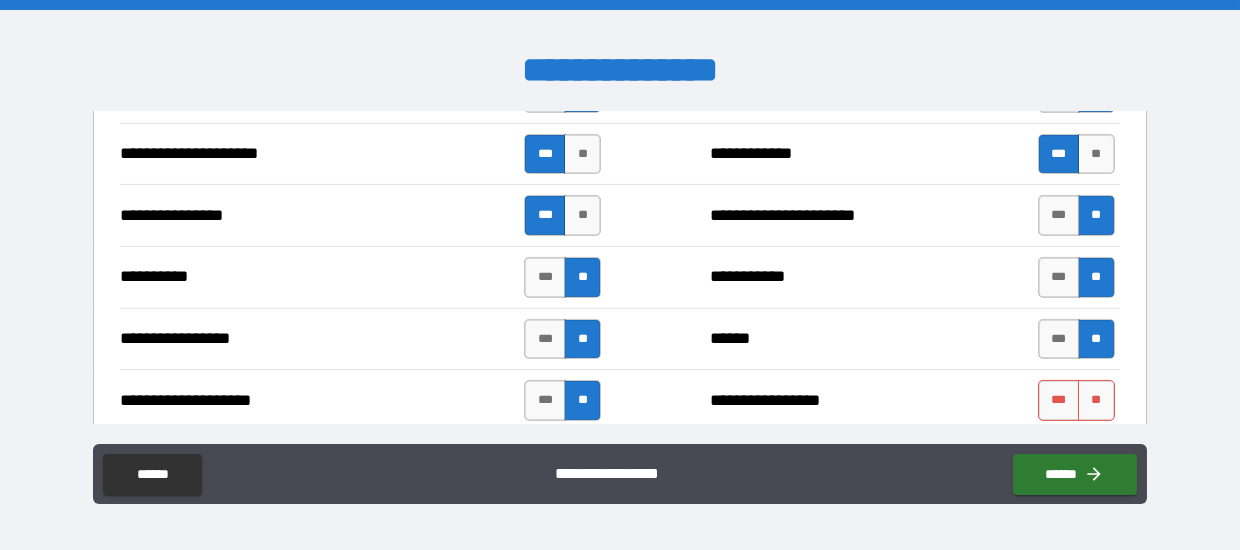 scroll, scrollTop: 2900, scrollLeft: 0, axis: vertical 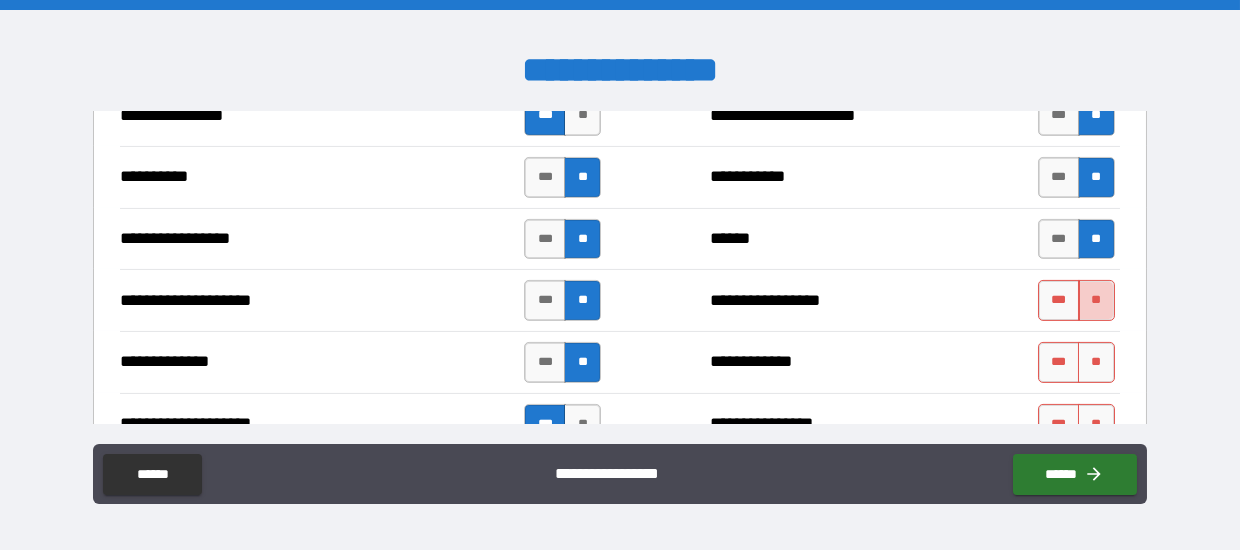 click on "**" at bounding box center (1096, 300) 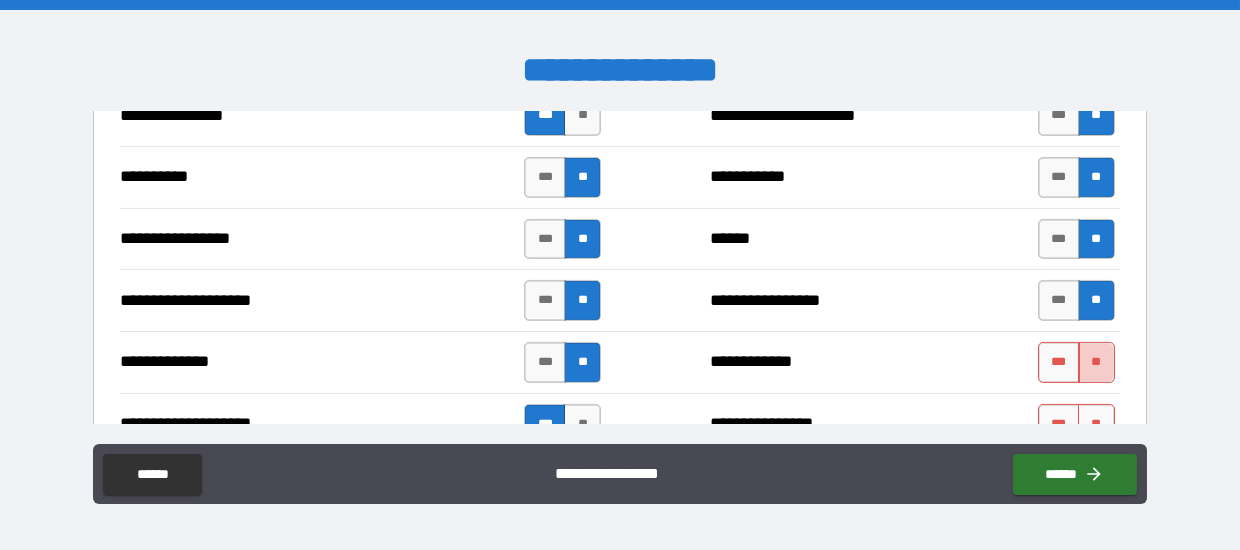 click on "**" at bounding box center (1096, 362) 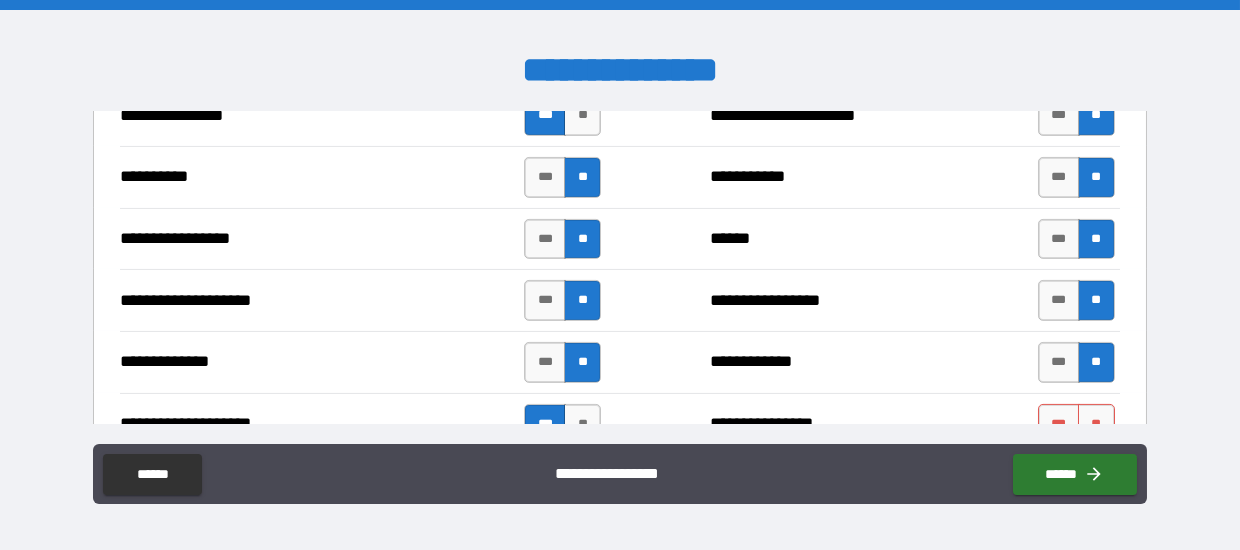 scroll, scrollTop: 3099, scrollLeft: 0, axis: vertical 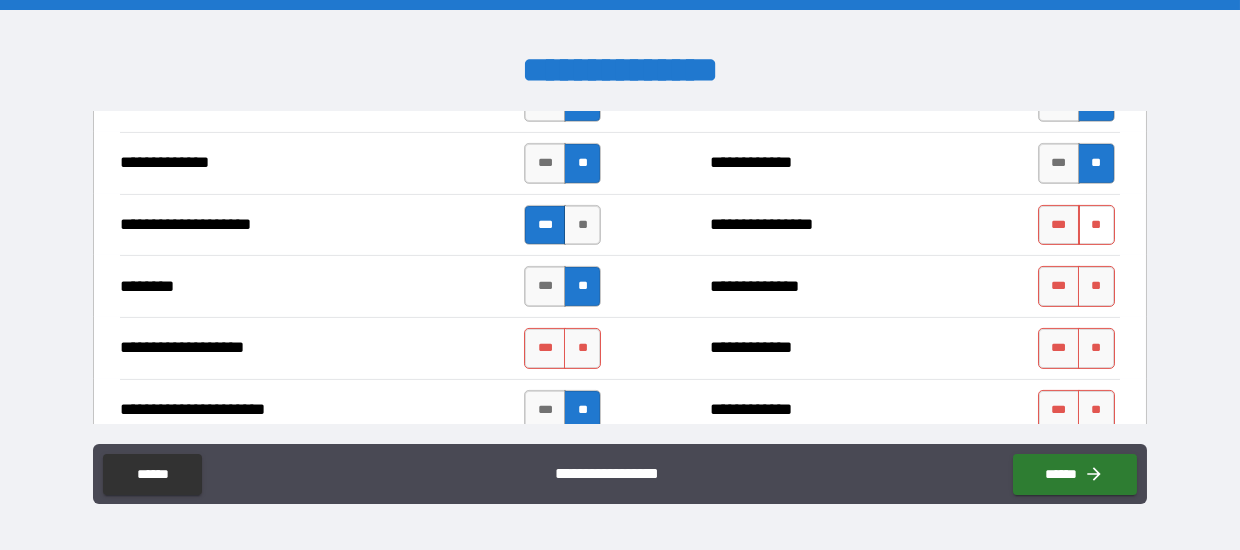 click on "**" at bounding box center (1096, 225) 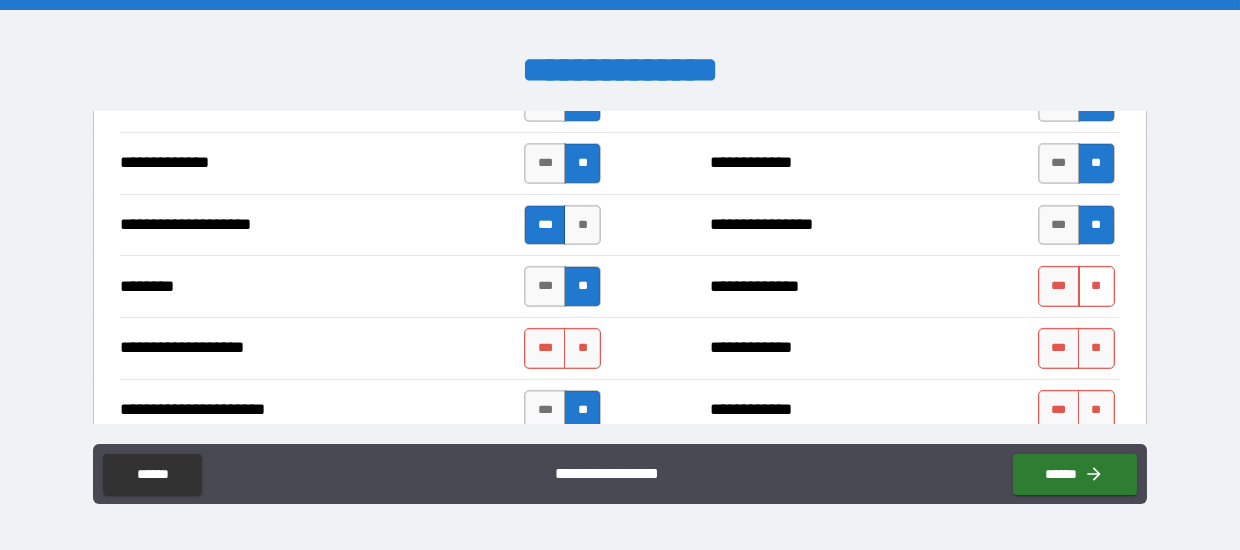 click on "**" at bounding box center (1096, 286) 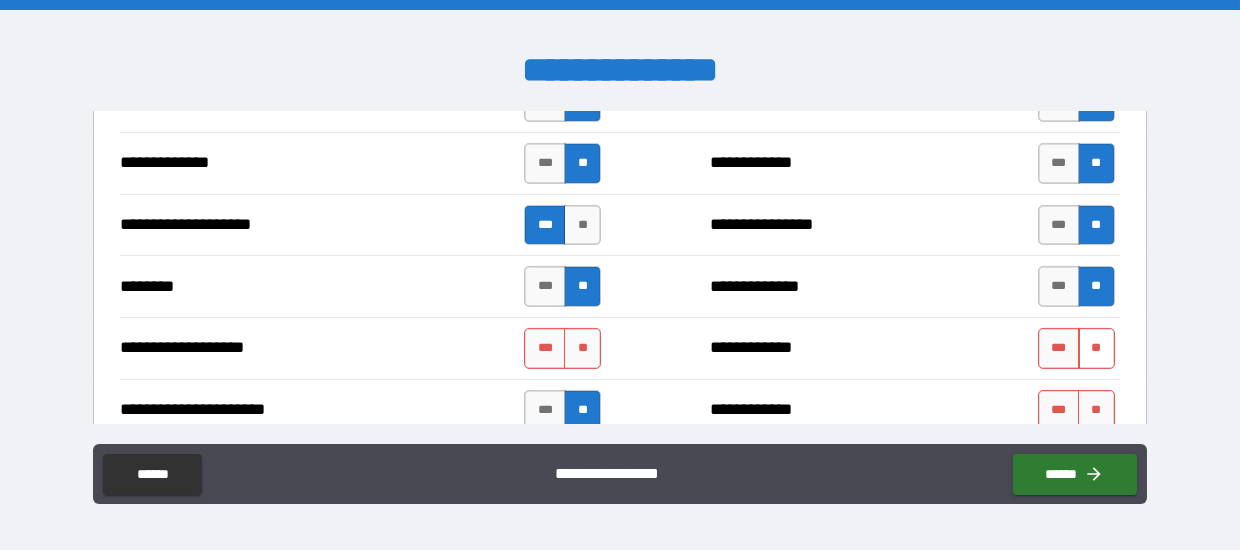 click on "**" at bounding box center [1096, 348] 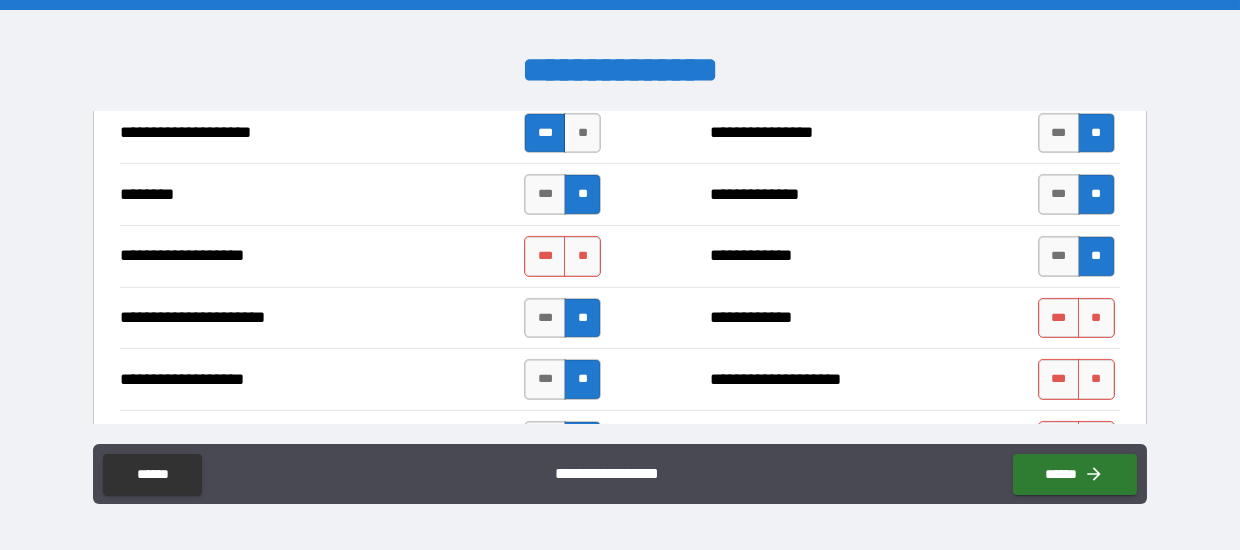scroll, scrollTop: 3200, scrollLeft: 0, axis: vertical 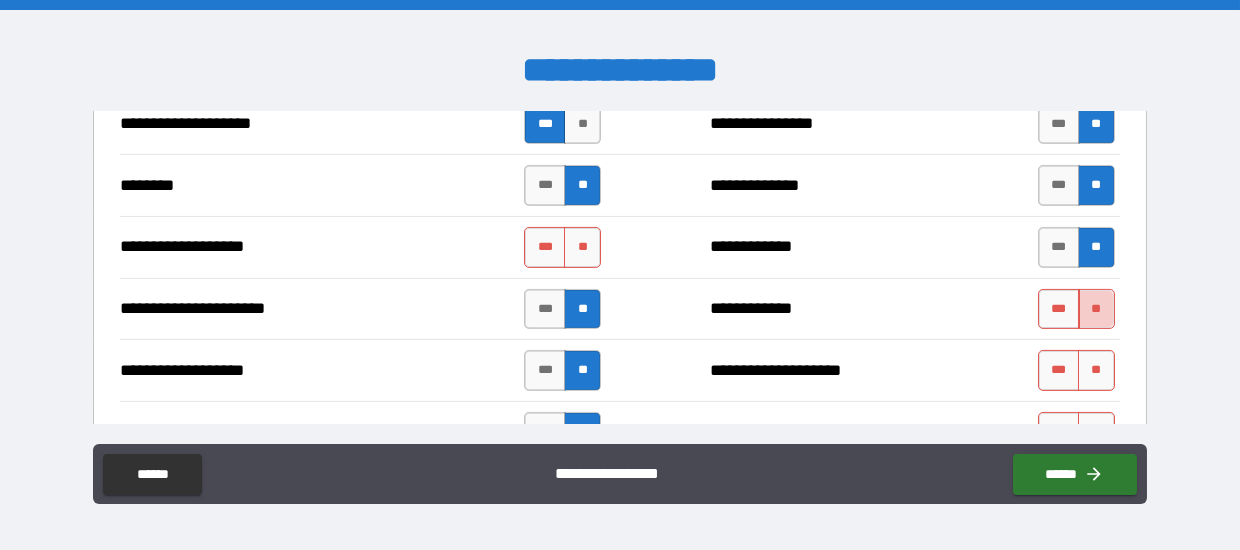 click on "**" at bounding box center [1096, 309] 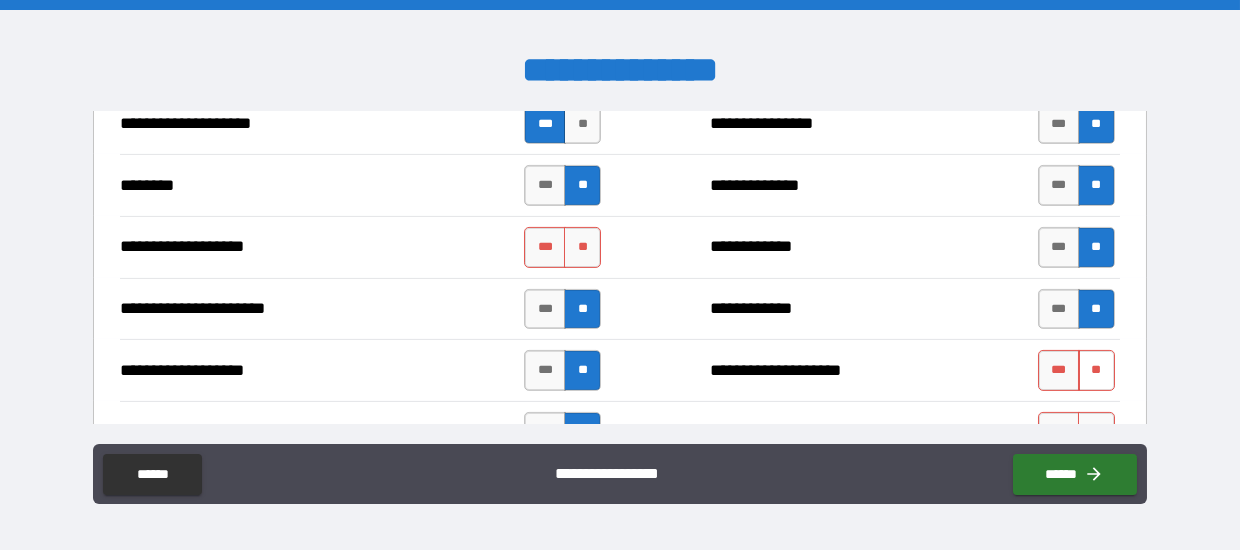 click on "**" at bounding box center [1096, 370] 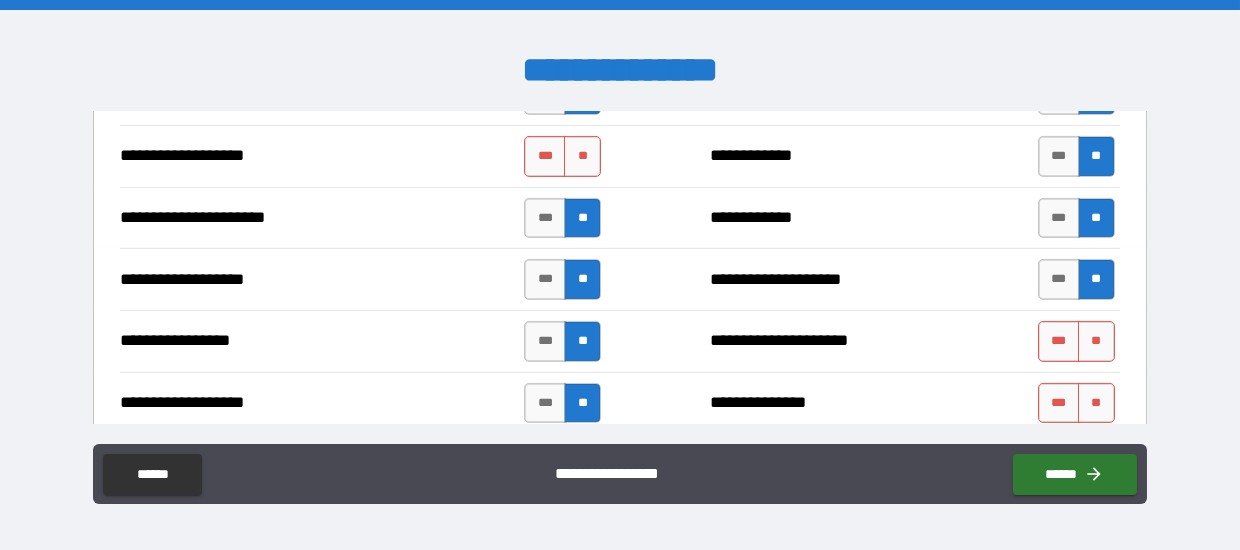 scroll, scrollTop: 3300, scrollLeft: 0, axis: vertical 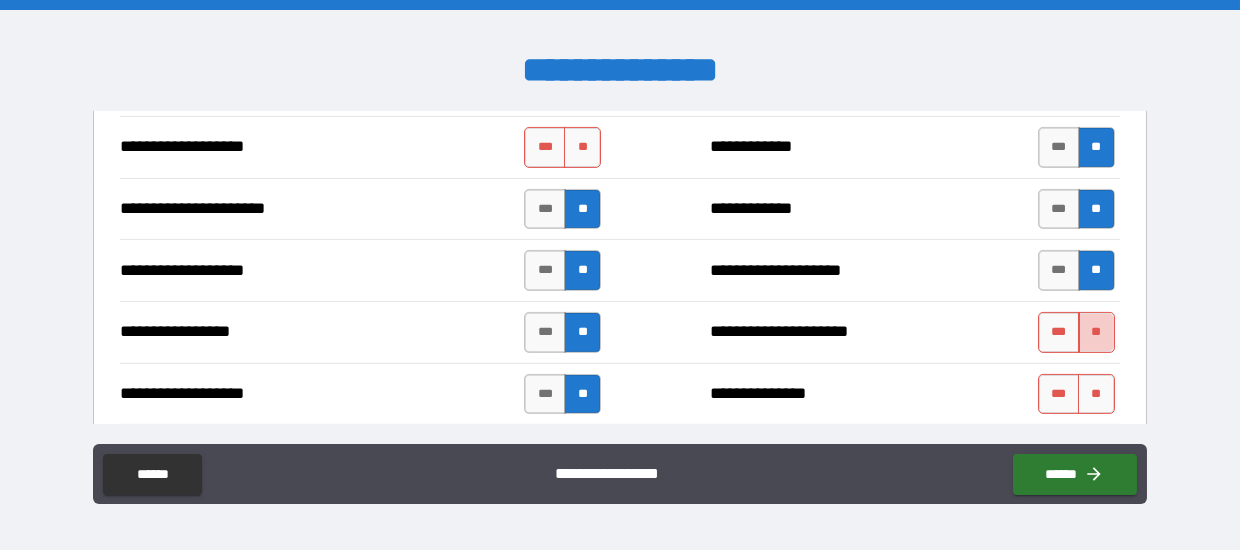 click on "**" at bounding box center (1096, 332) 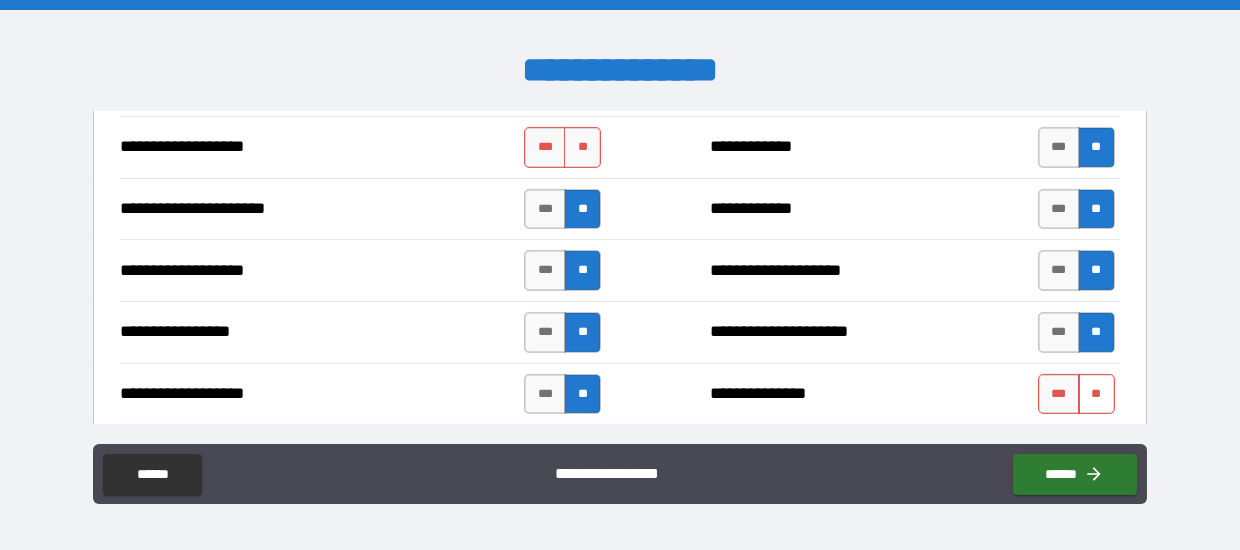 click on "**" at bounding box center [1096, 394] 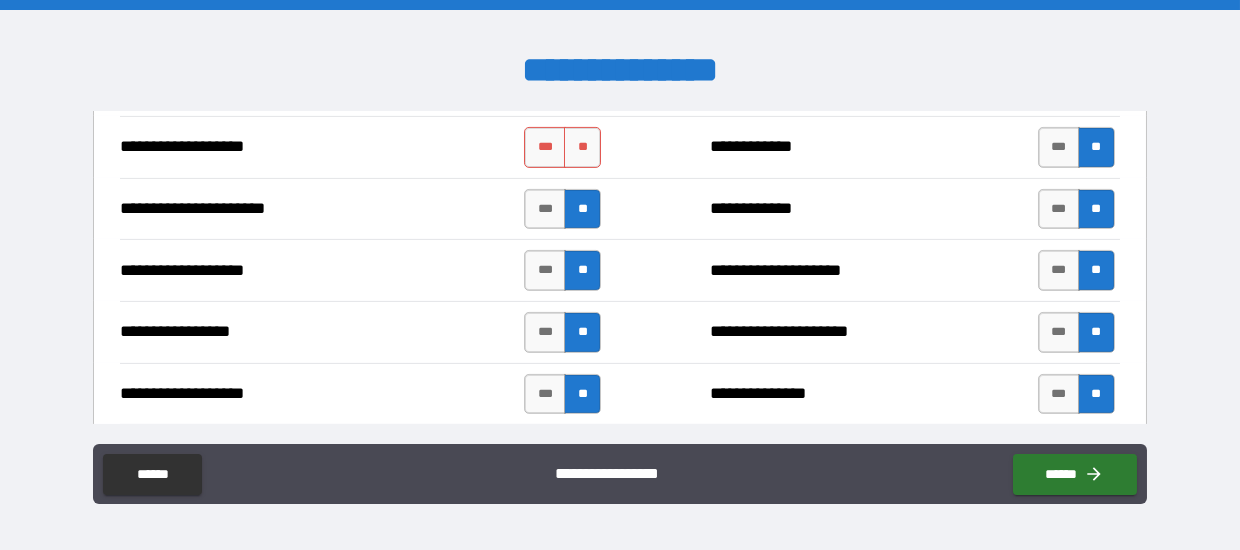 scroll, scrollTop: 3499, scrollLeft: 0, axis: vertical 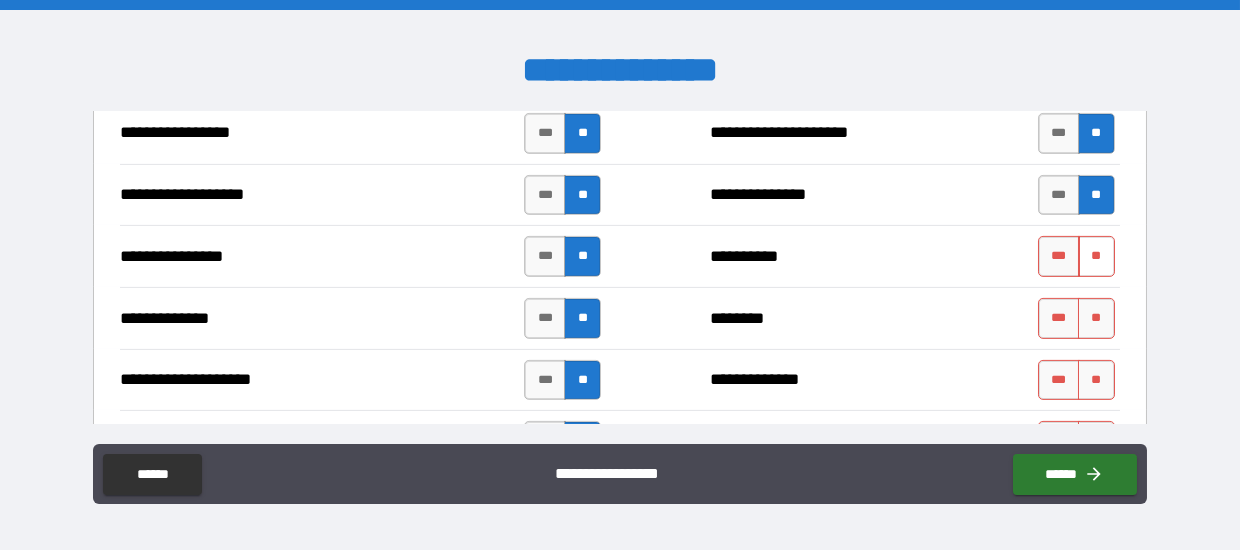 click on "**" at bounding box center [1096, 256] 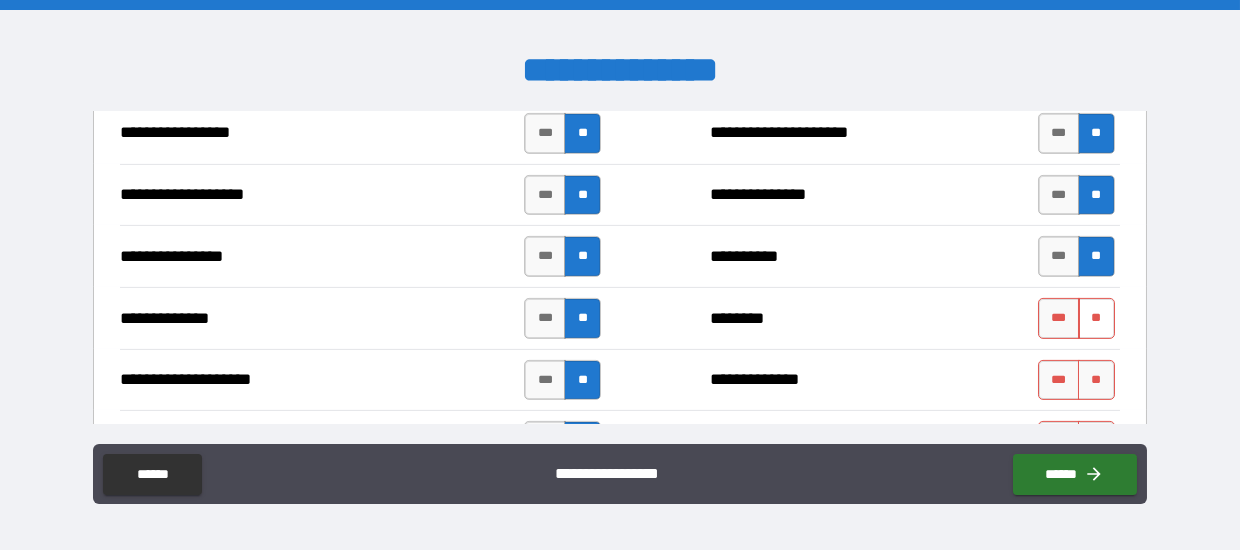 click on "**" at bounding box center [1096, 318] 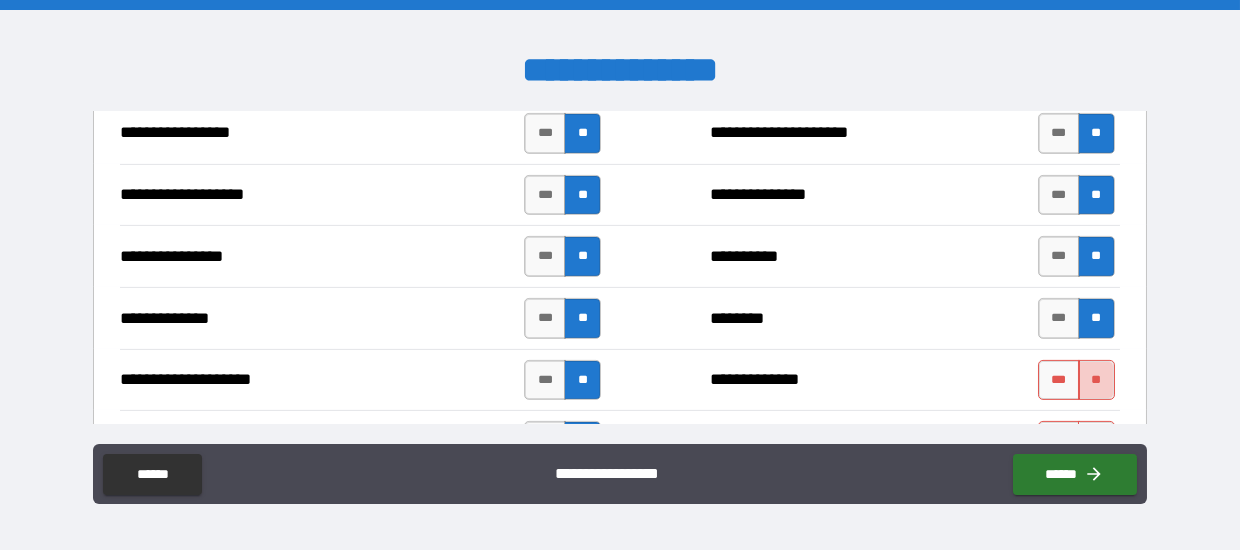 click on "**" at bounding box center (1096, 380) 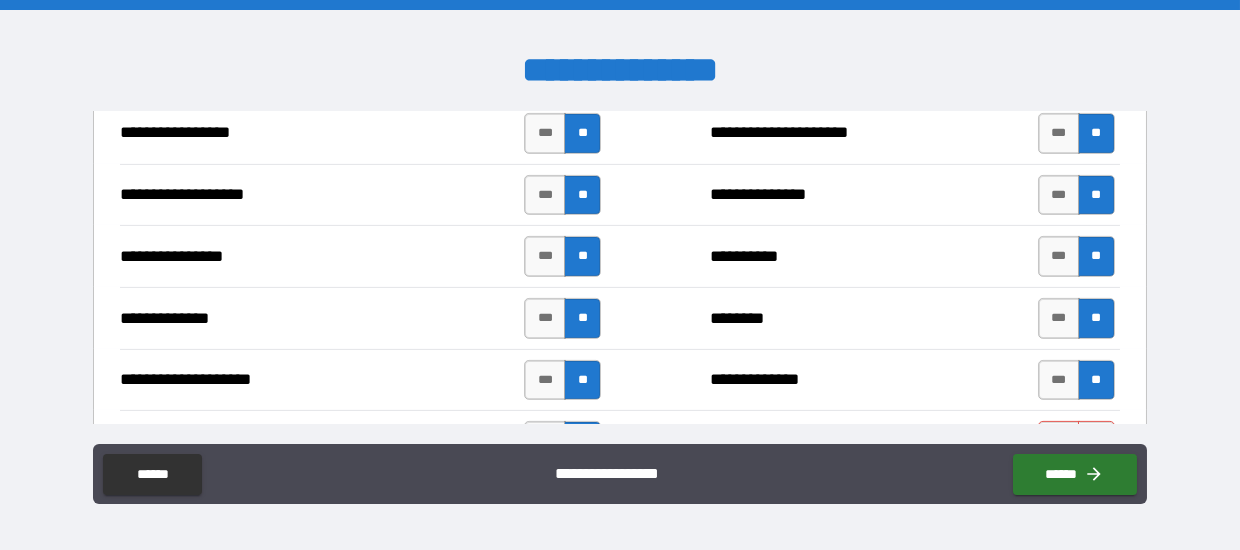scroll, scrollTop: 3700, scrollLeft: 0, axis: vertical 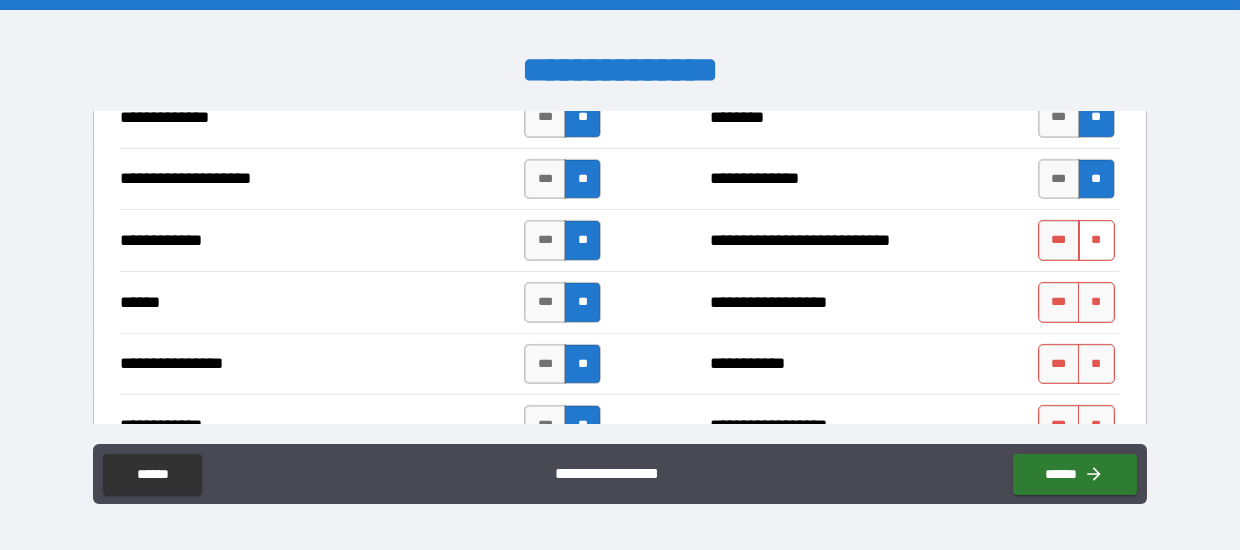 click on "**" at bounding box center [1096, 240] 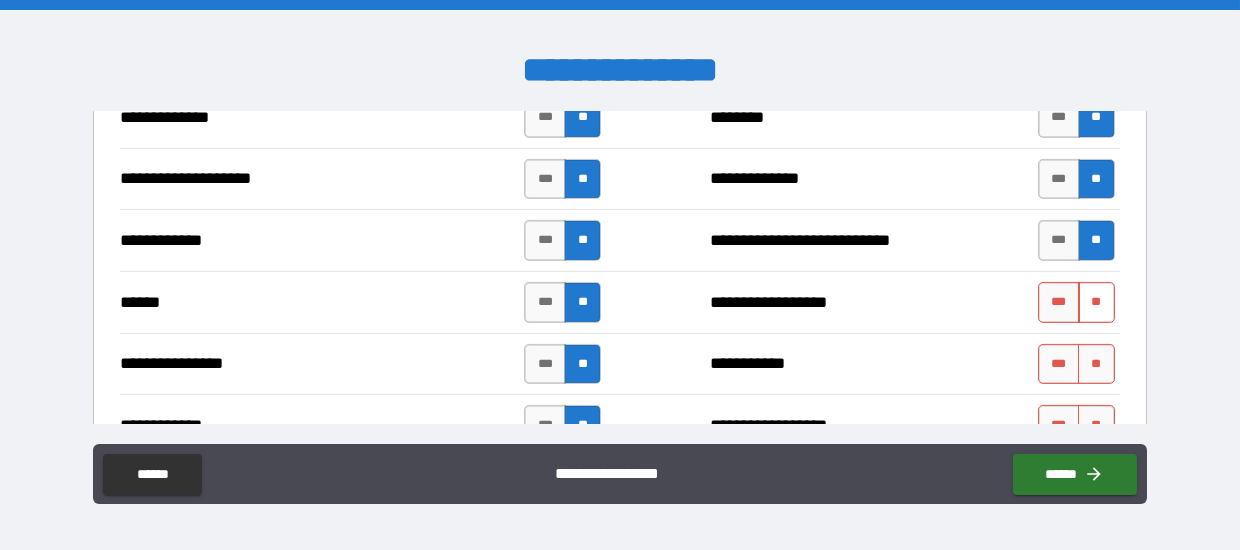 click on "**" at bounding box center (1096, 302) 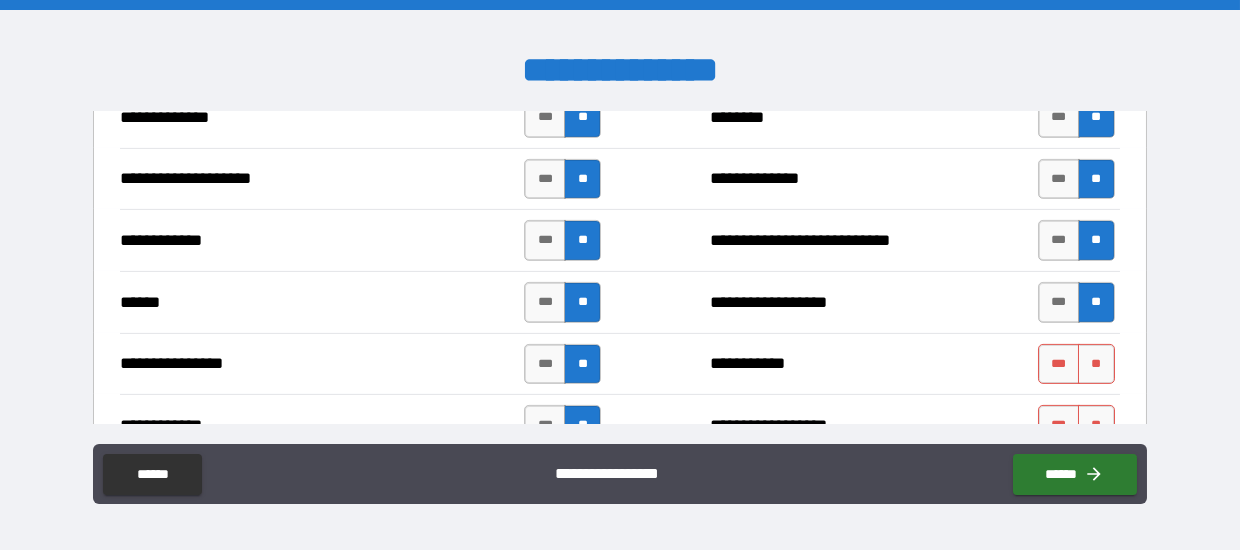 scroll, scrollTop: 3800, scrollLeft: 0, axis: vertical 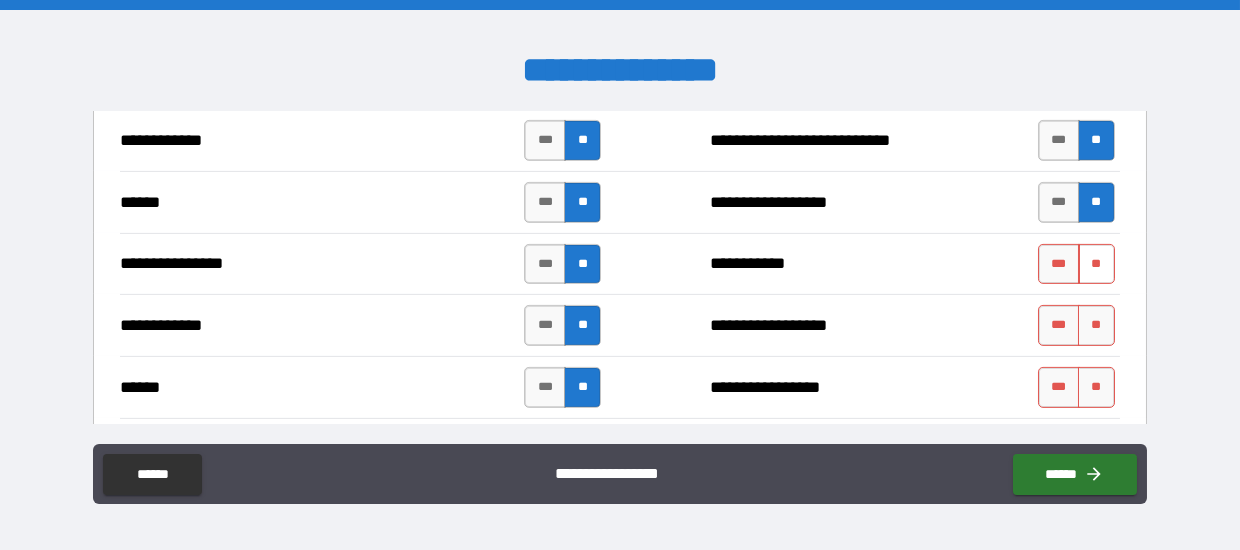 click on "**" at bounding box center (1096, 264) 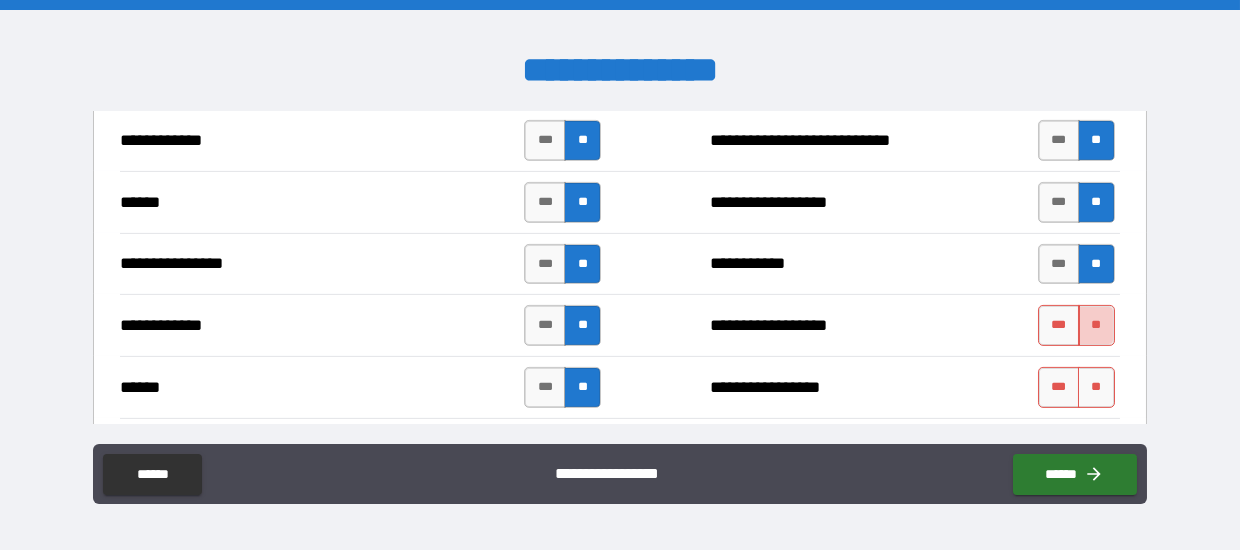 click on "**" at bounding box center [1096, 325] 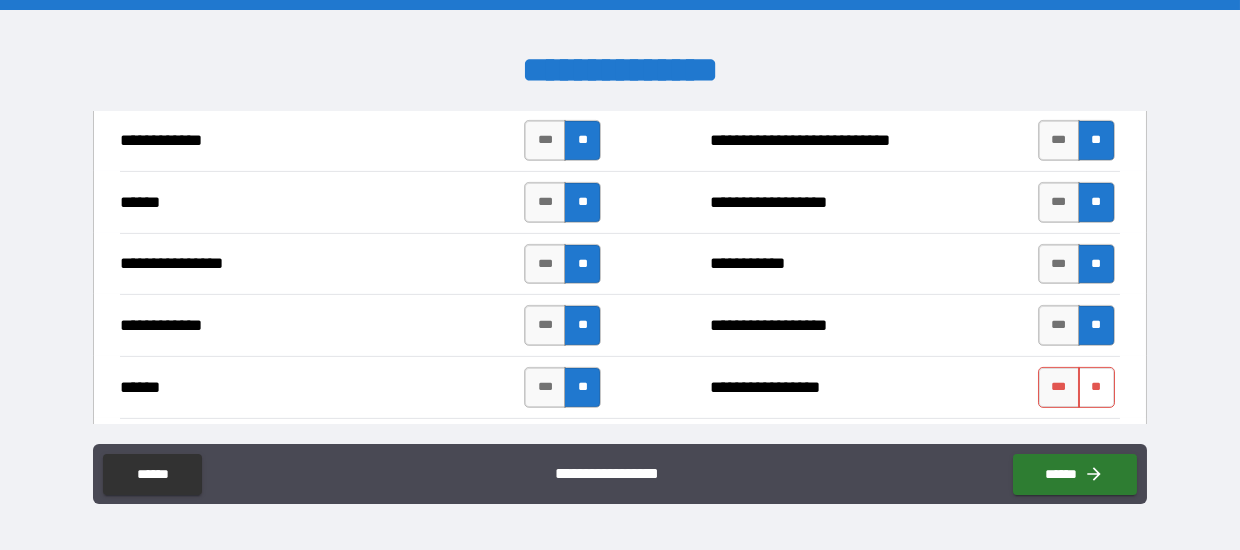 click on "**" at bounding box center (1096, 387) 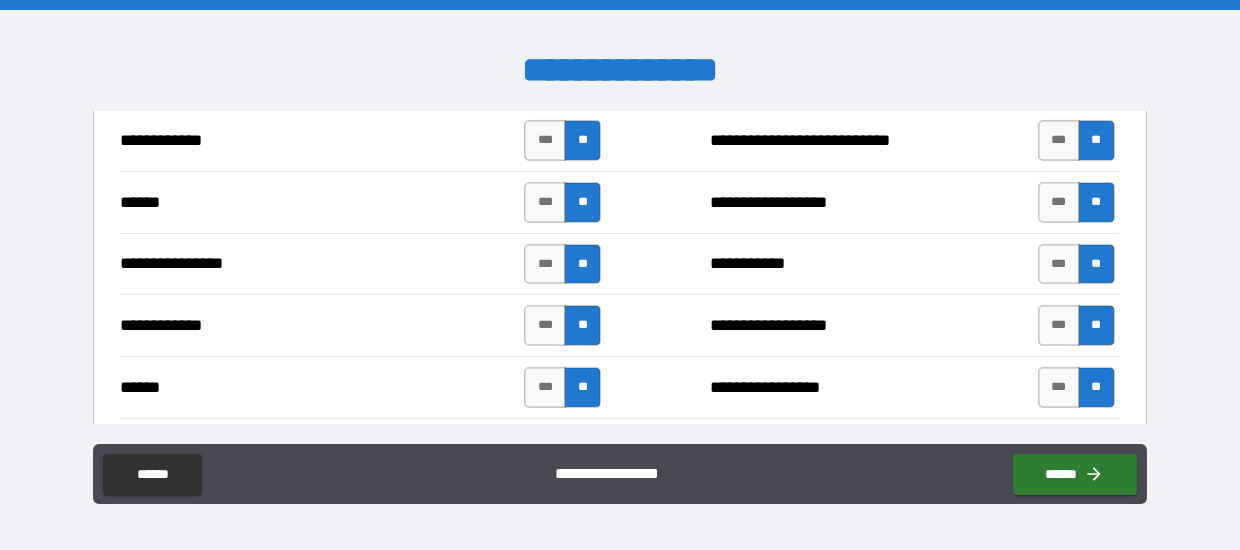 scroll, scrollTop: 4000, scrollLeft: 0, axis: vertical 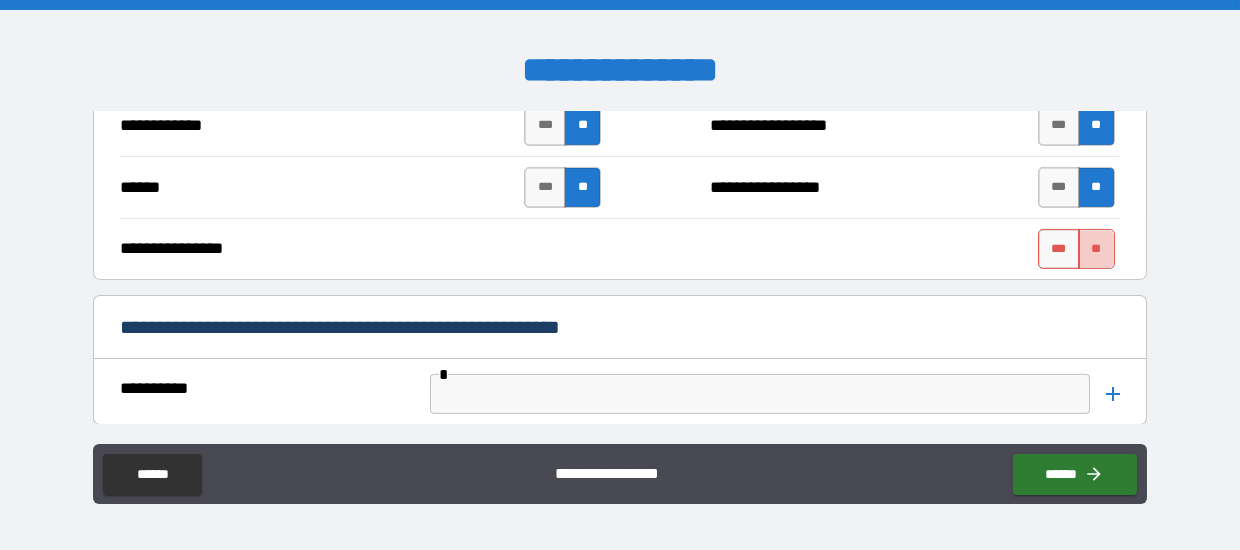 click on "**" at bounding box center (1096, 249) 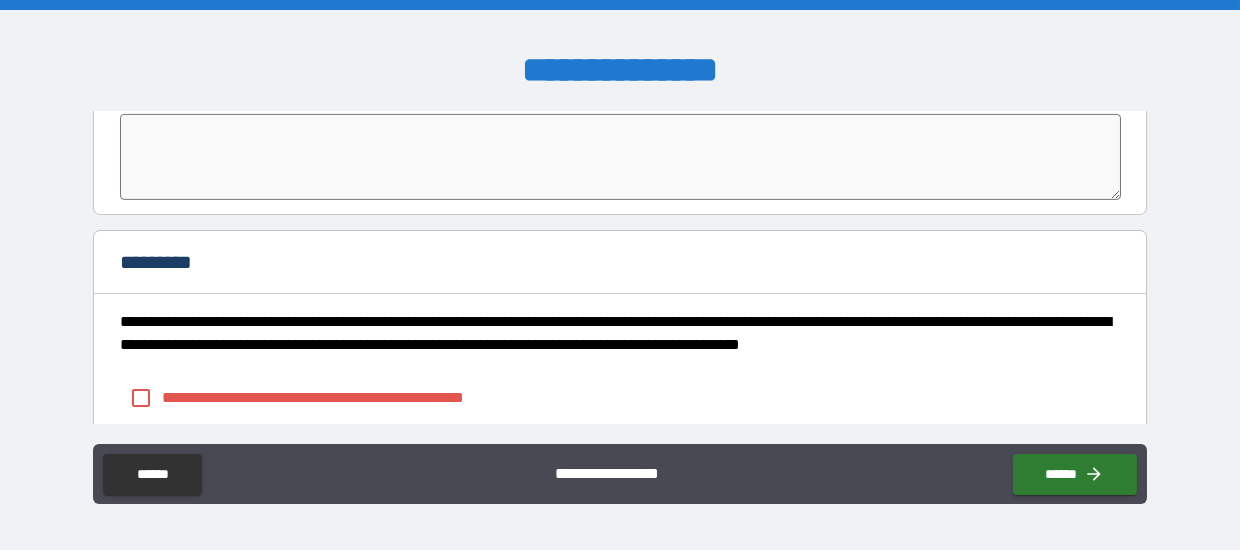 scroll, scrollTop: 4500, scrollLeft: 0, axis: vertical 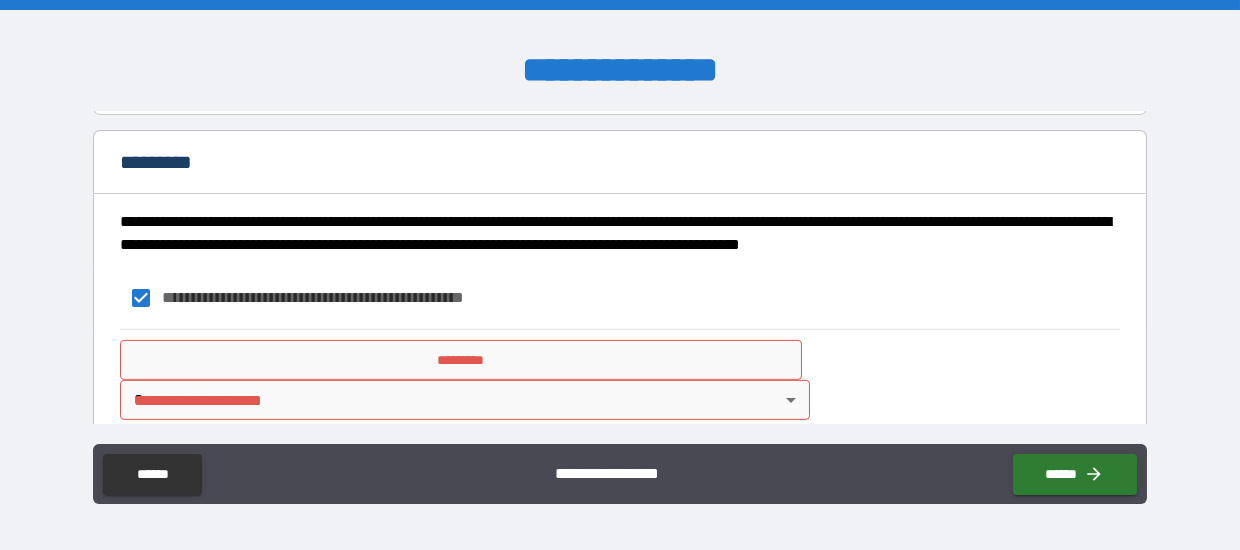 click on "*********" at bounding box center [460, 360] 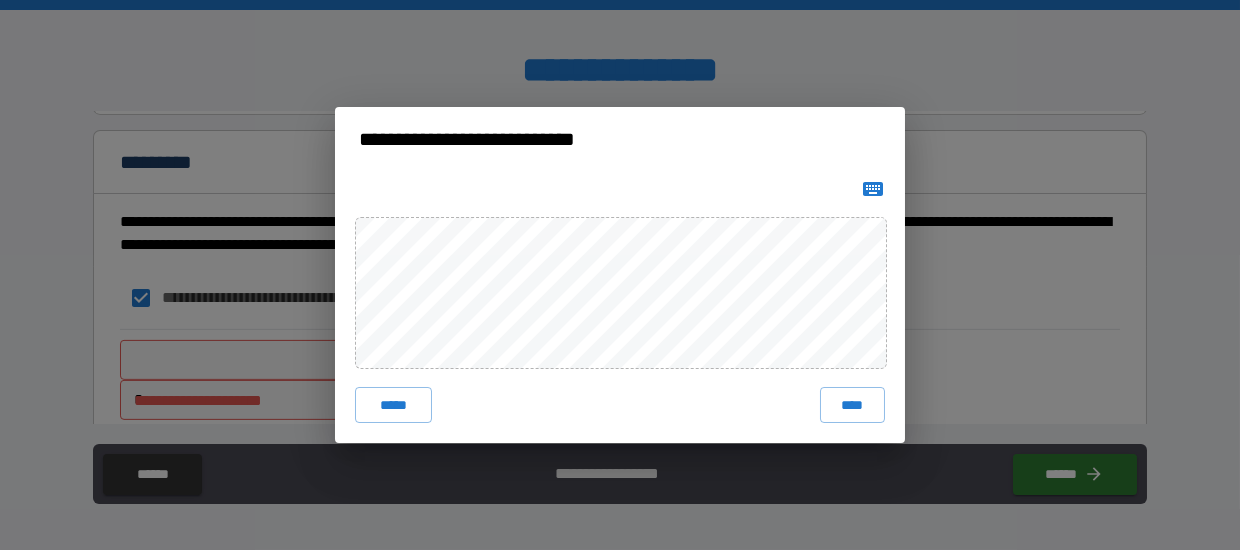 click on "***** ****" at bounding box center (620, 307) 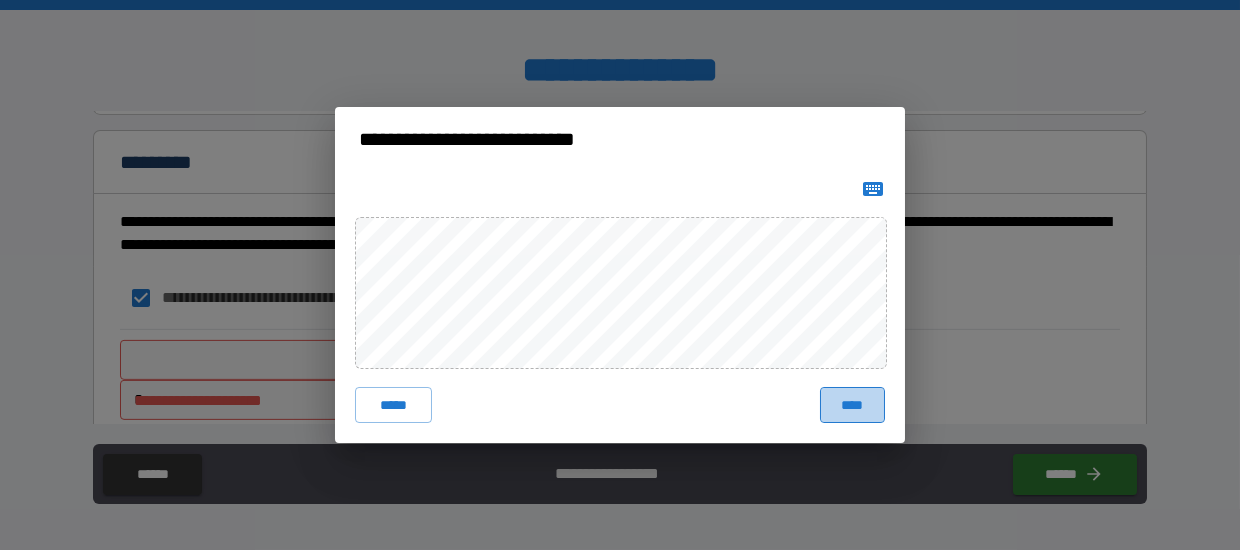 click on "****" at bounding box center [852, 405] 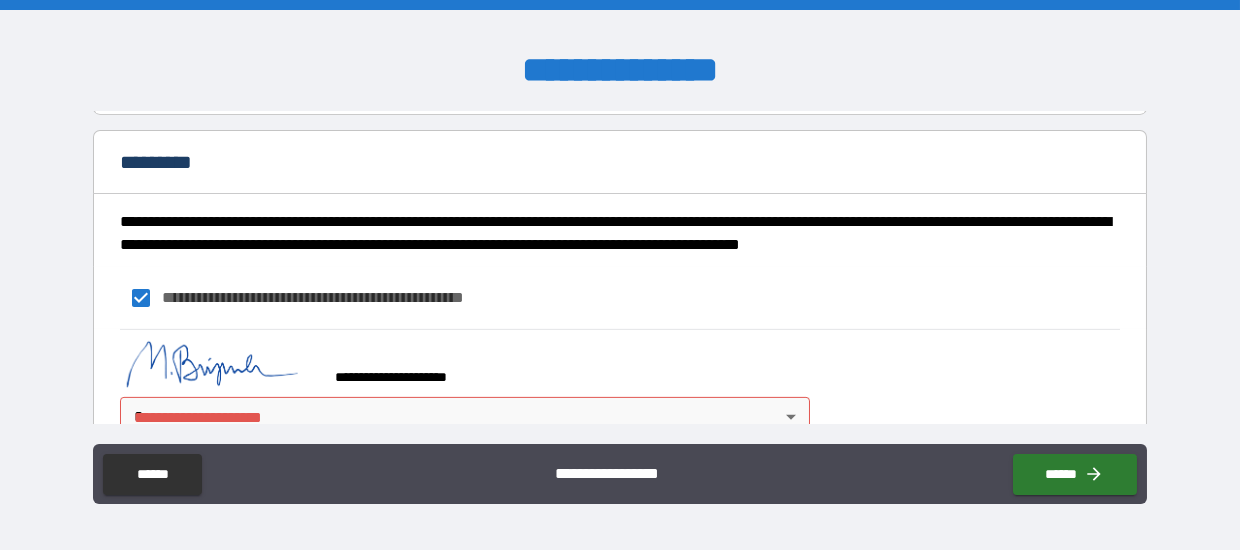 scroll, scrollTop: 4540, scrollLeft: 0, axis: vertical 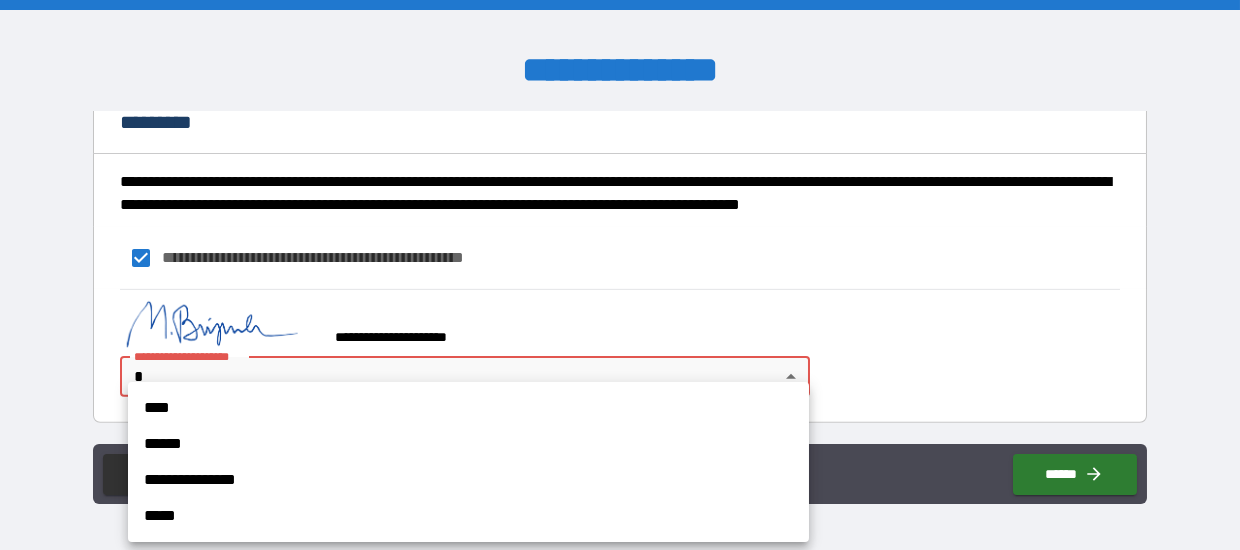click on "**********" at bounding box center [620, 275] 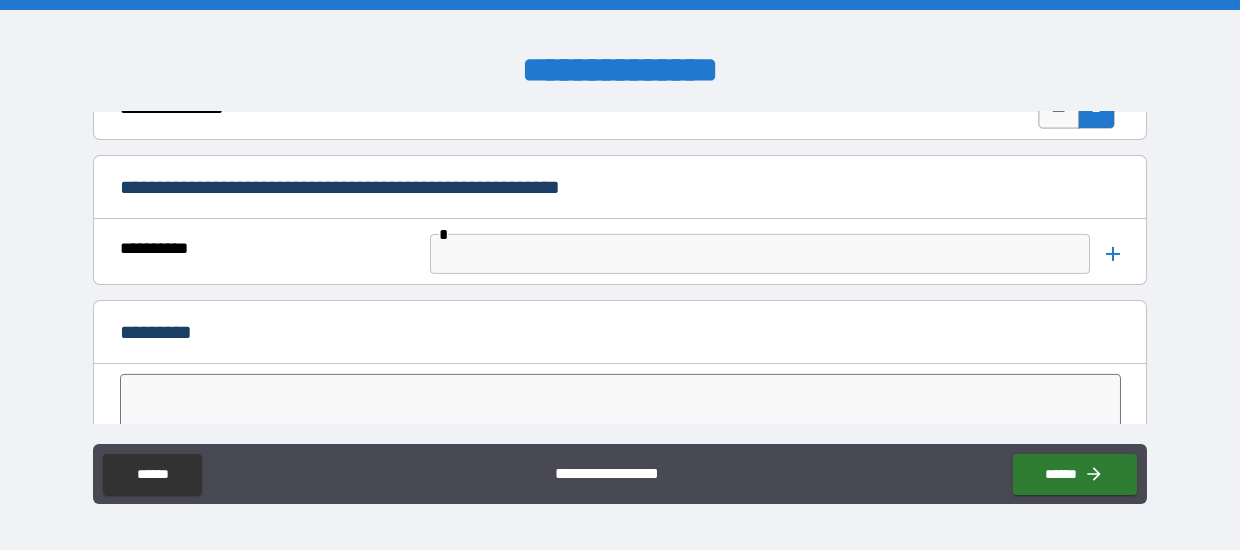 scroll, scrollTop: 4240, scrollLeft: 0, axis: vertical 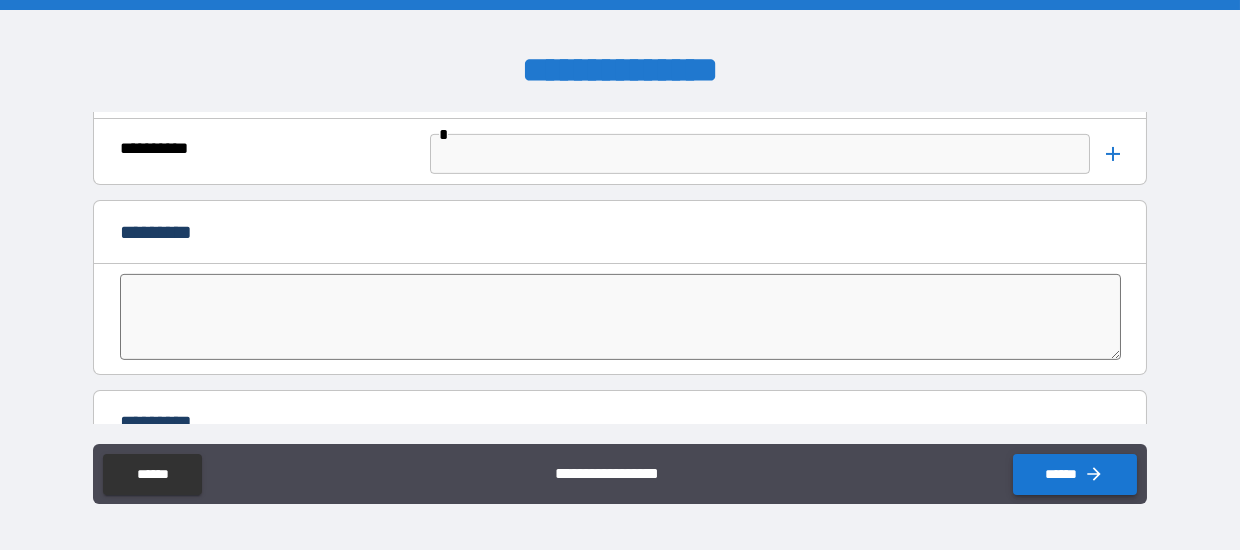 click on "******" at bounding box center (1075, 474) 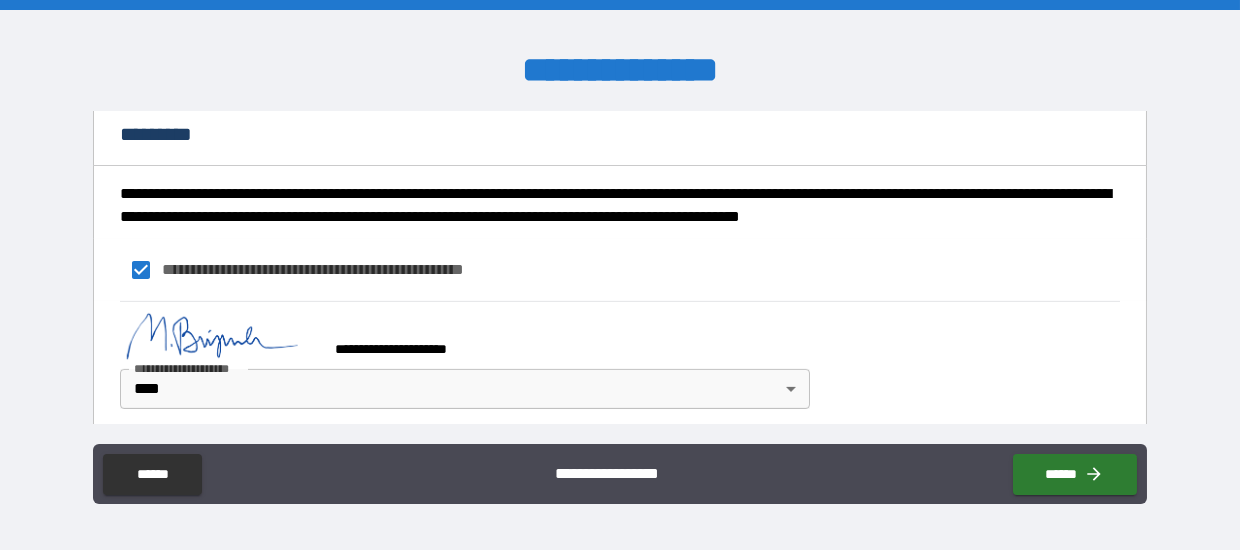 scroll, scrollTop: 4540, scrollLeft: 0, axis: vertical 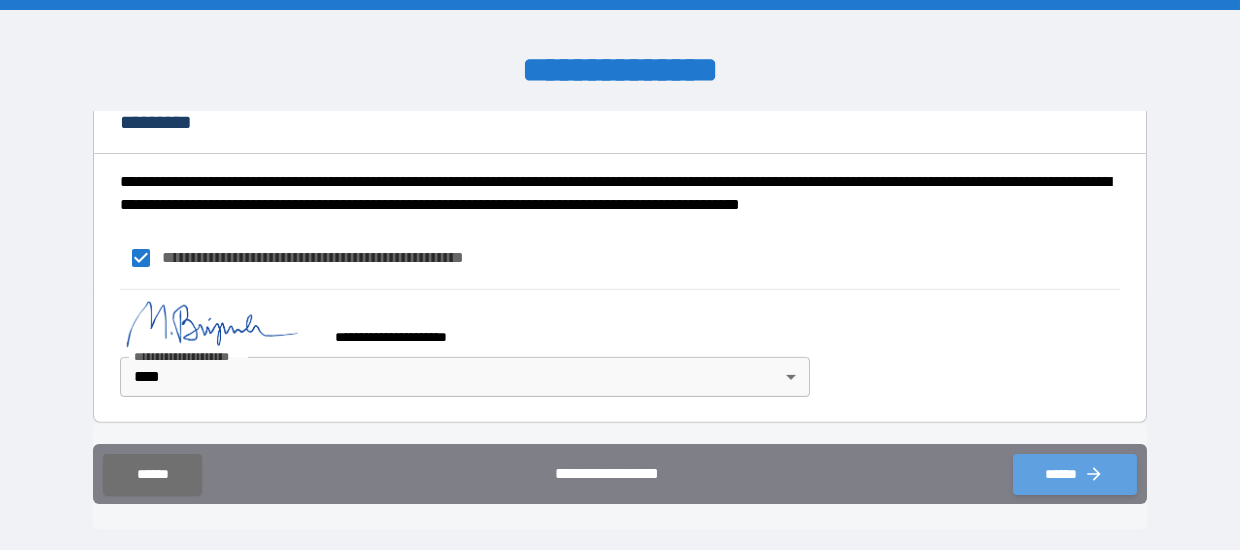 click on "******" at bounding box center [1075, 474] 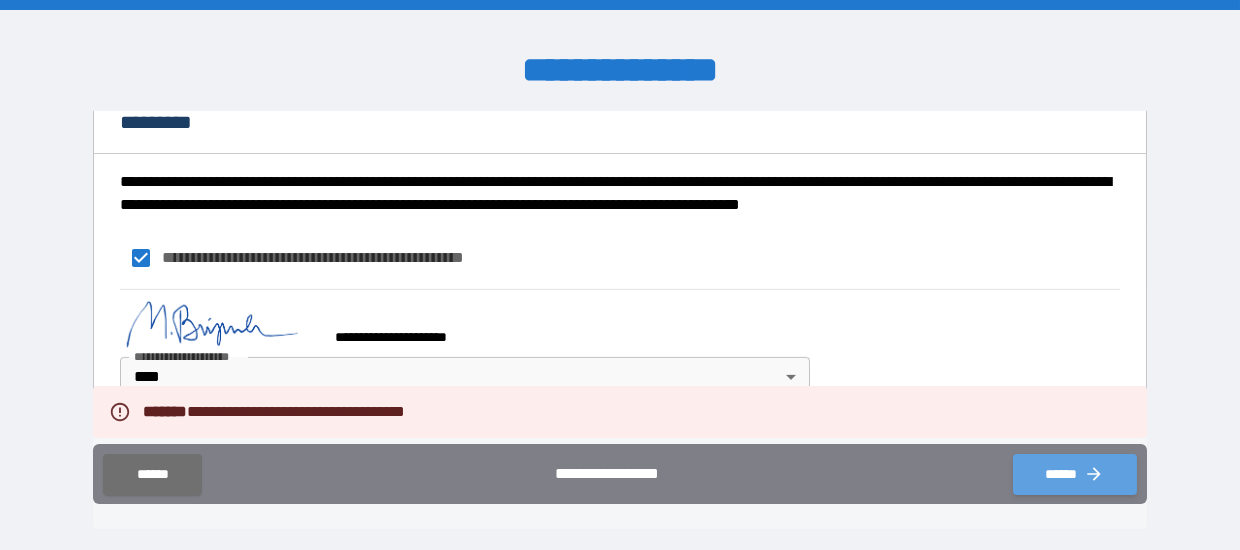 click on "******" at bounding box center (1075, 474) 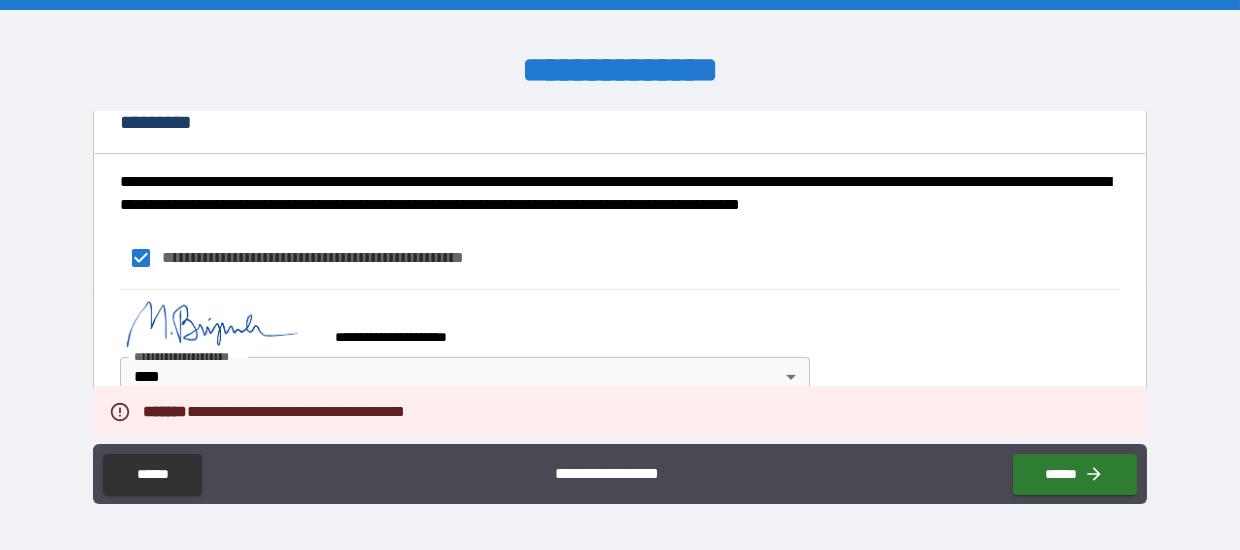 click on "**********" at bounding box center [619, 348] 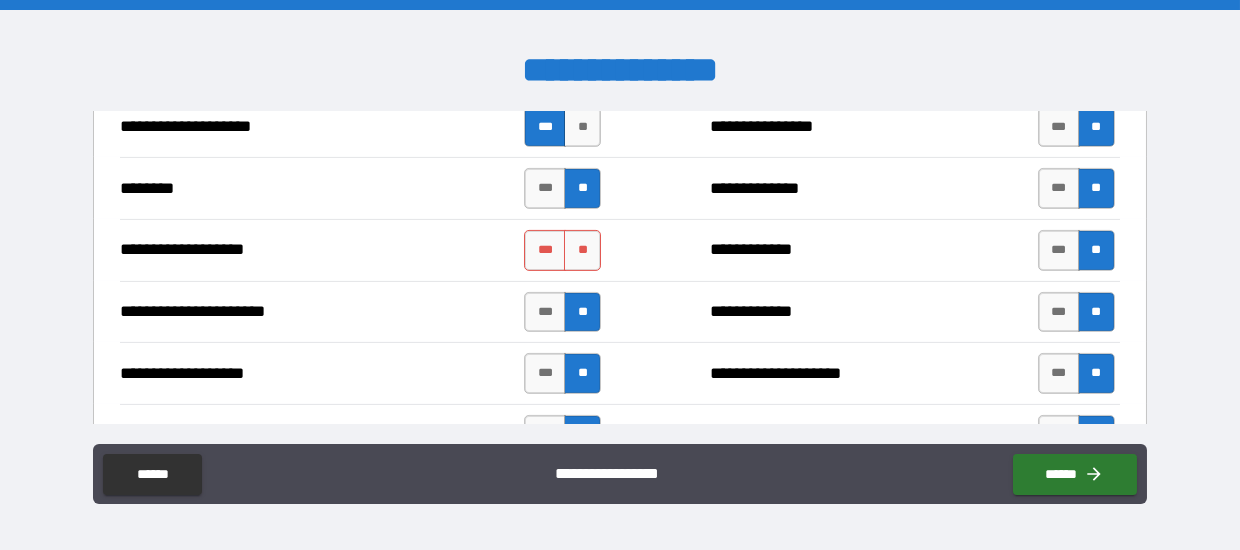 scroll, scrollTop: 3140, scrollLeft: 0, axis: vertical 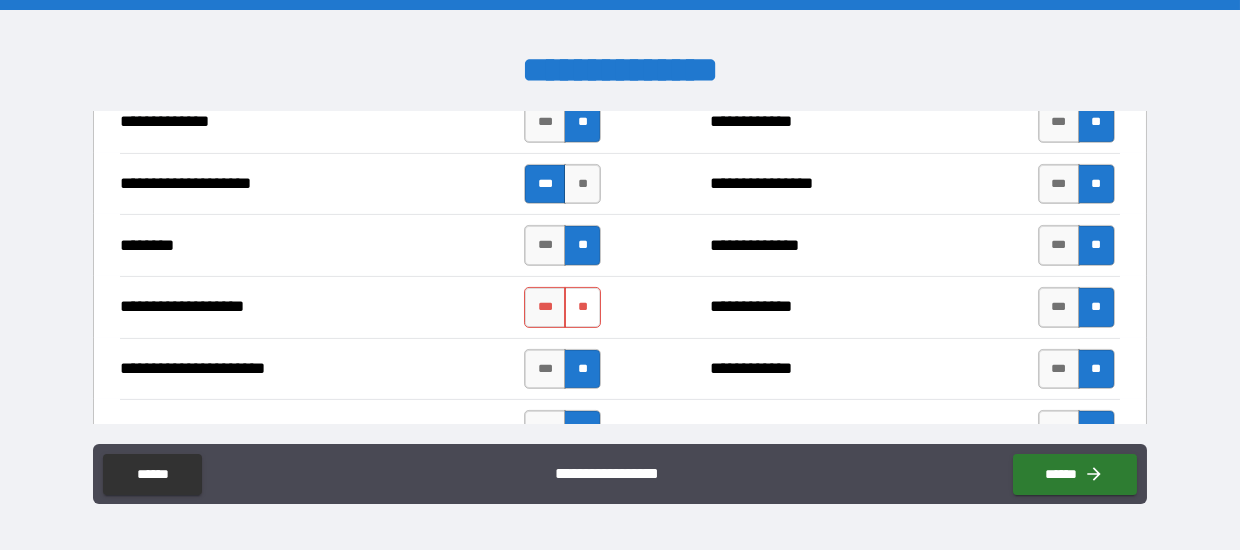 click on "**" at bounding box center [582, 307] 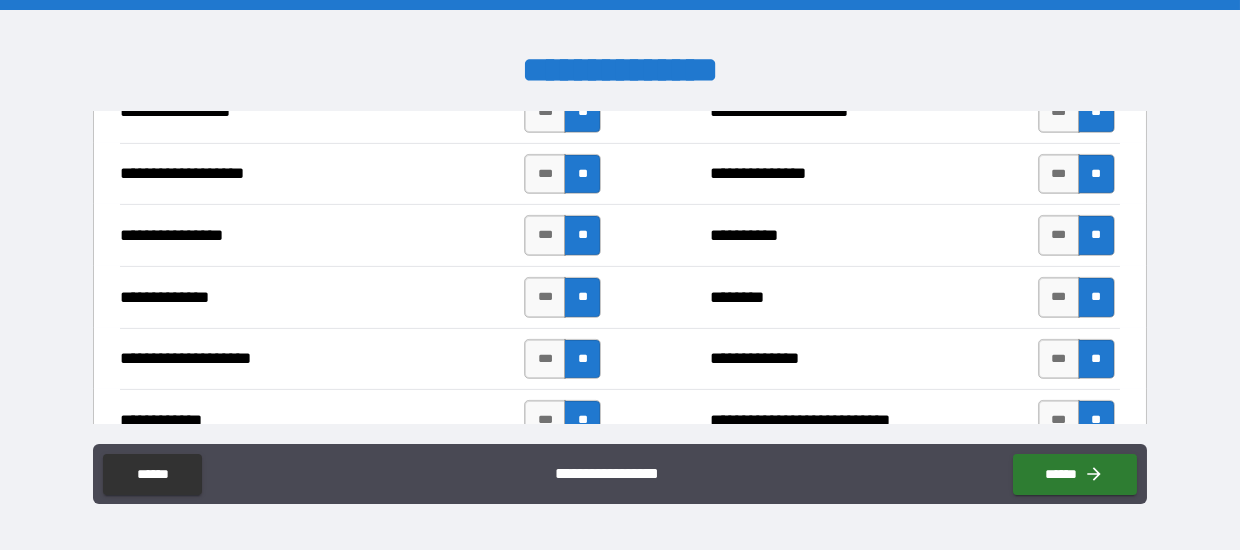 scroll, scrollTop: 3740, scrollLeft: 0, axis: vertical 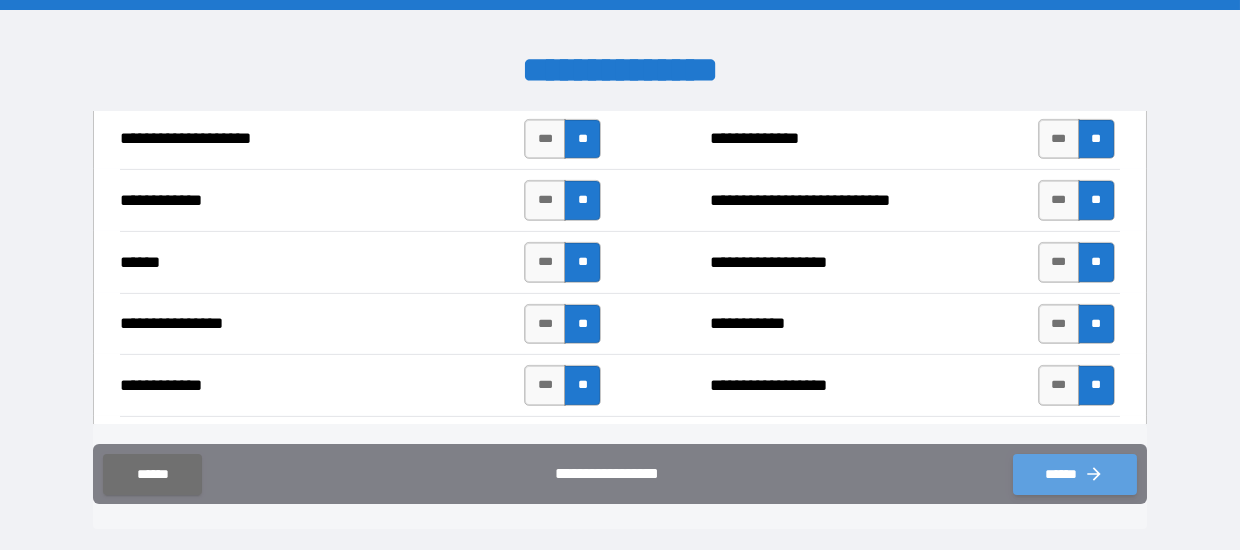 click on "******" at bounding box center (1075, 474) 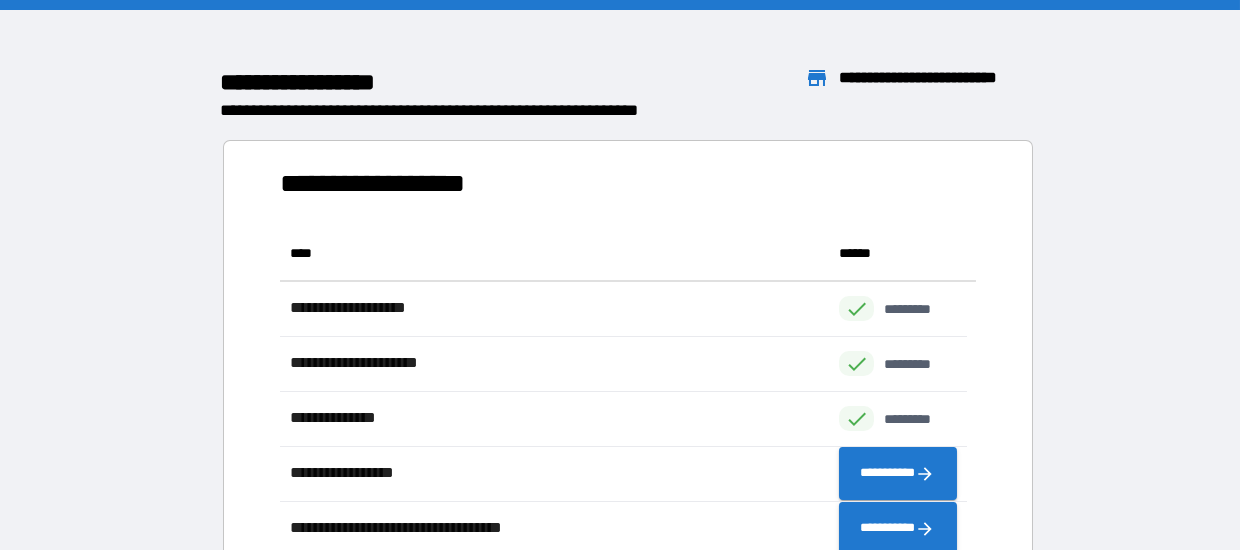 scroll, scrollTop: 15, scrollLeft: 15, axis: both 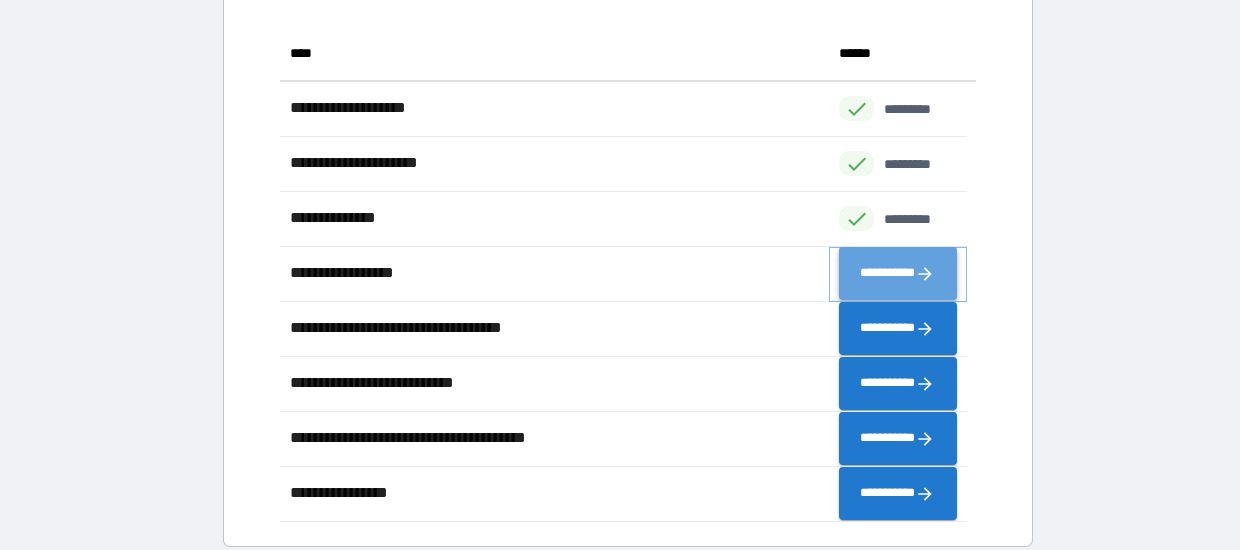 click on "**********" at bounding box center (897, 273) 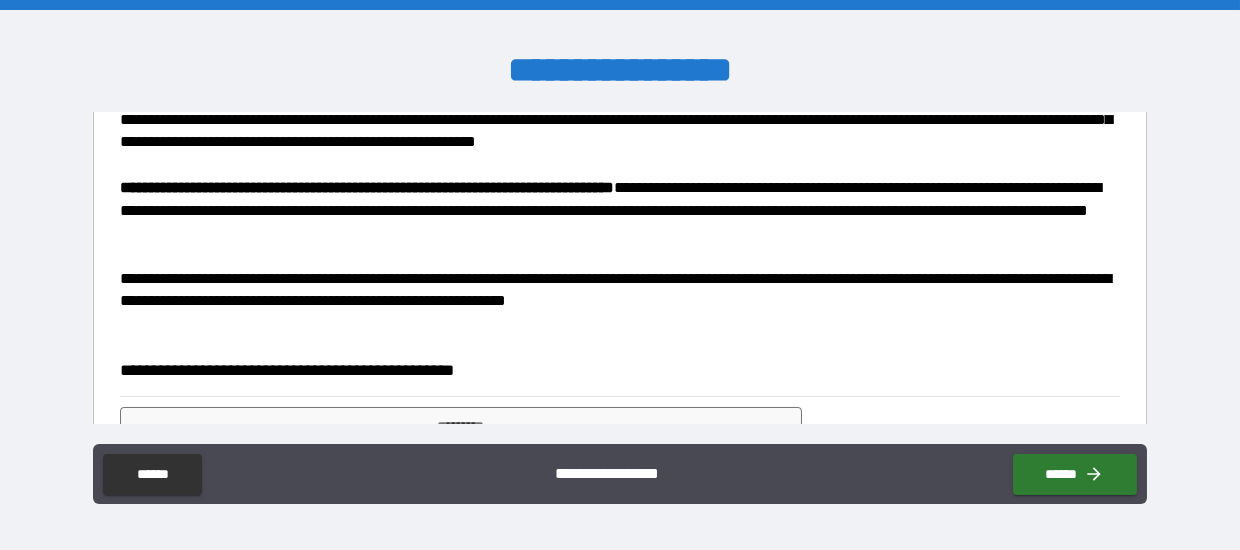 scroll, scrollTop: 1159, scrollLeft: 0, axis: vertical 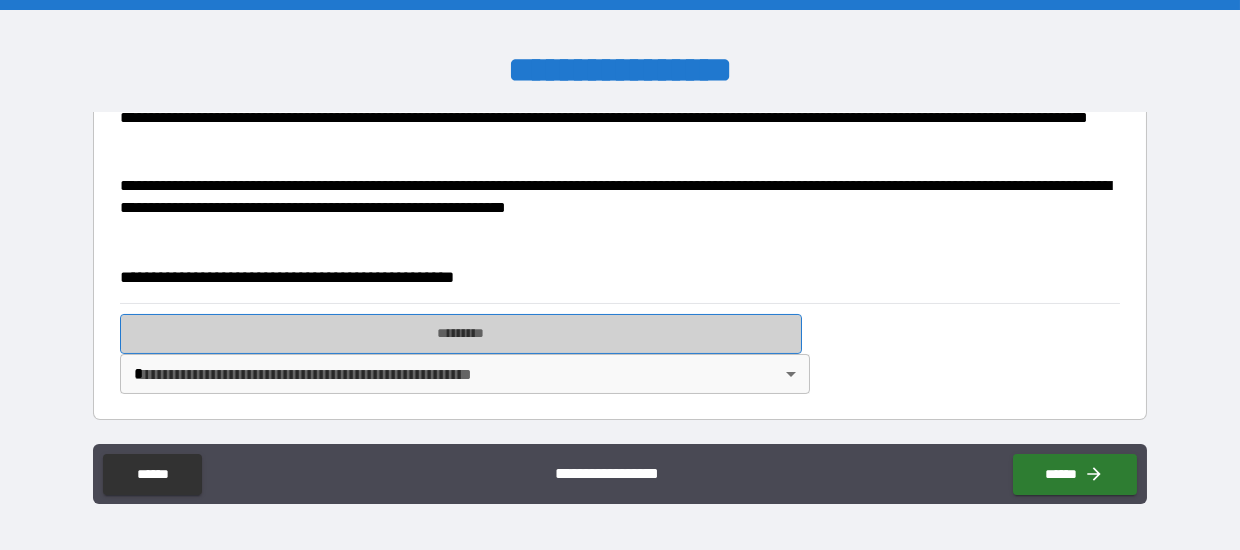 click on "*********" at bounding box center [460, 334] 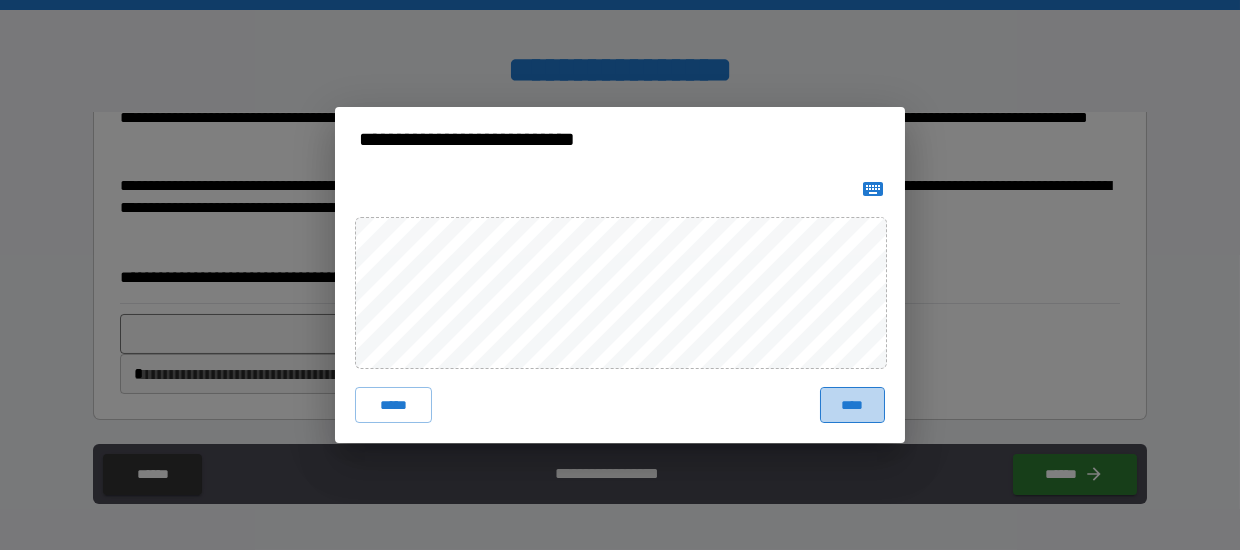 click on "****" at bounding box center [852, 405] 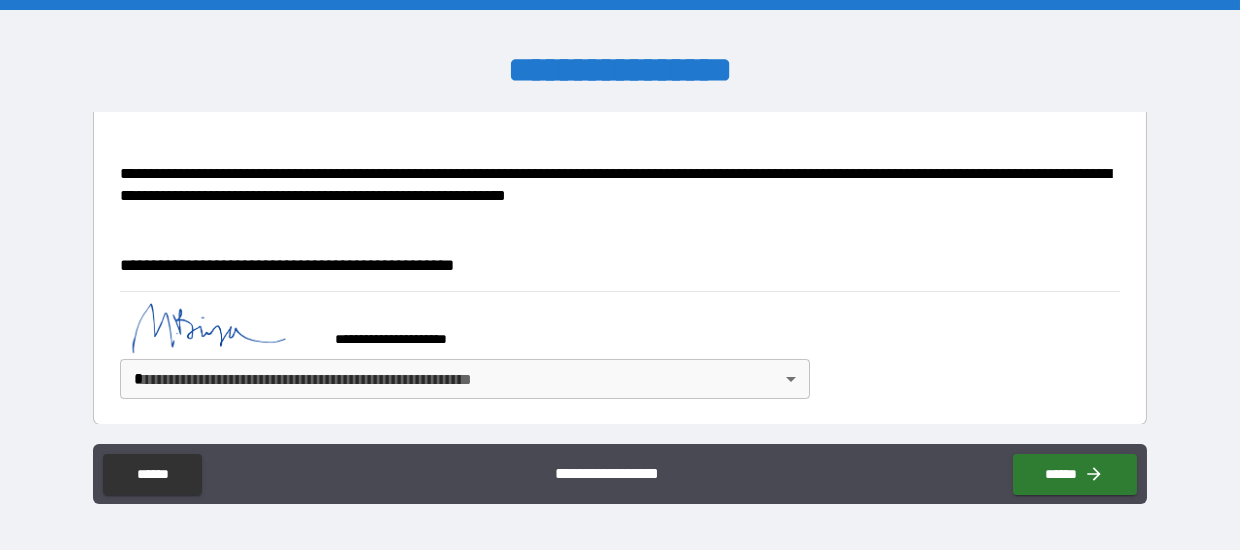 scroll, scrollTop: 1176, scrollLeft: 0, axis: vertical 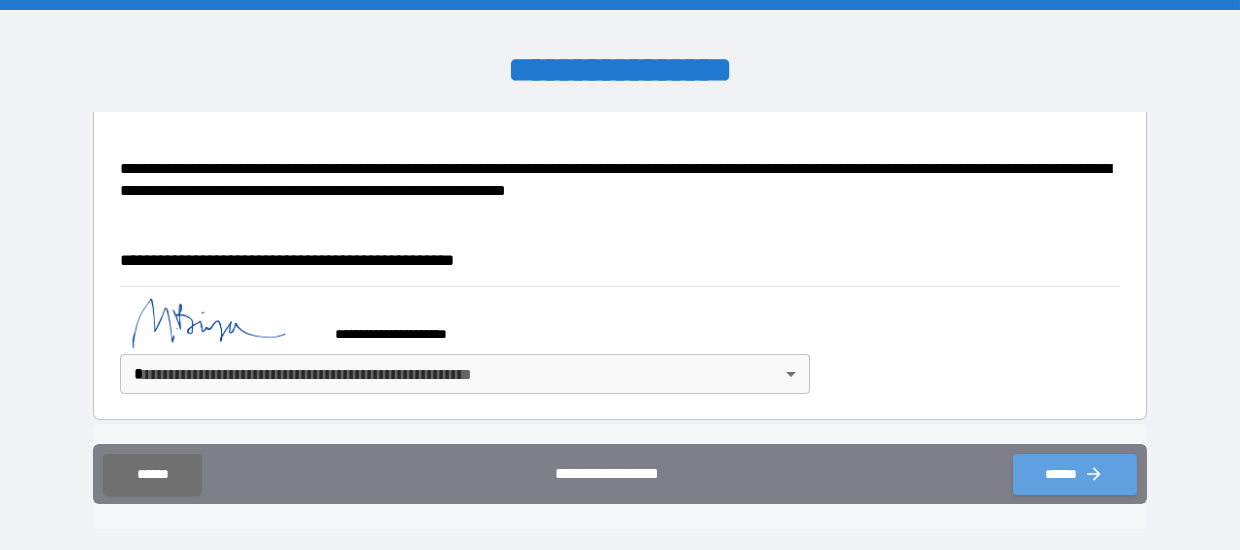 click on "******" at bounding box center (1075, 474) 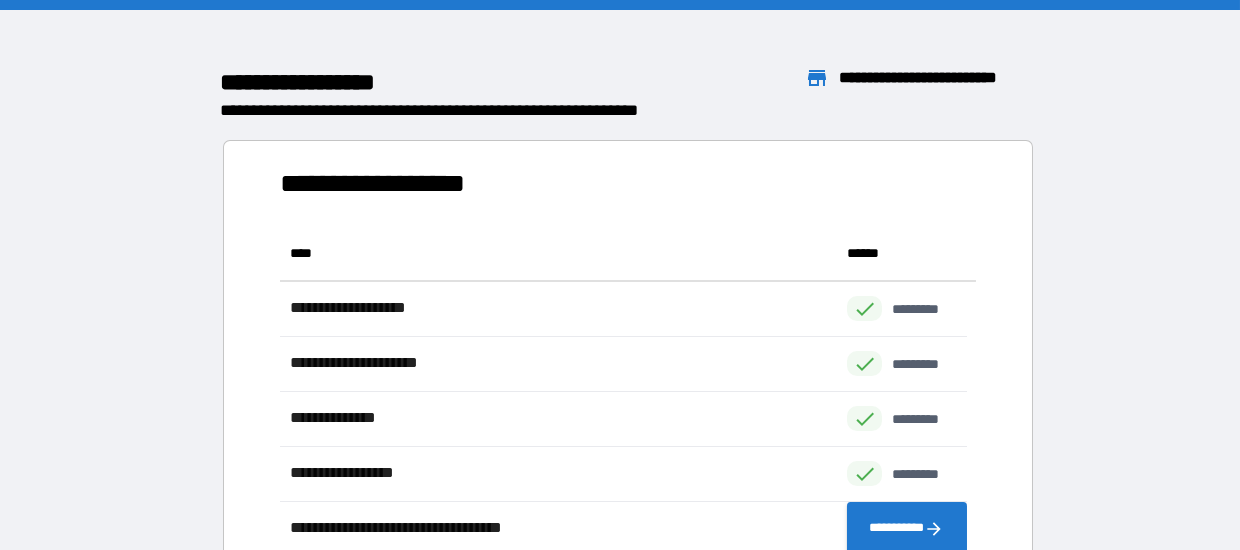 scroll, scrollTop: 481, scrollLeft: 671, axis: both 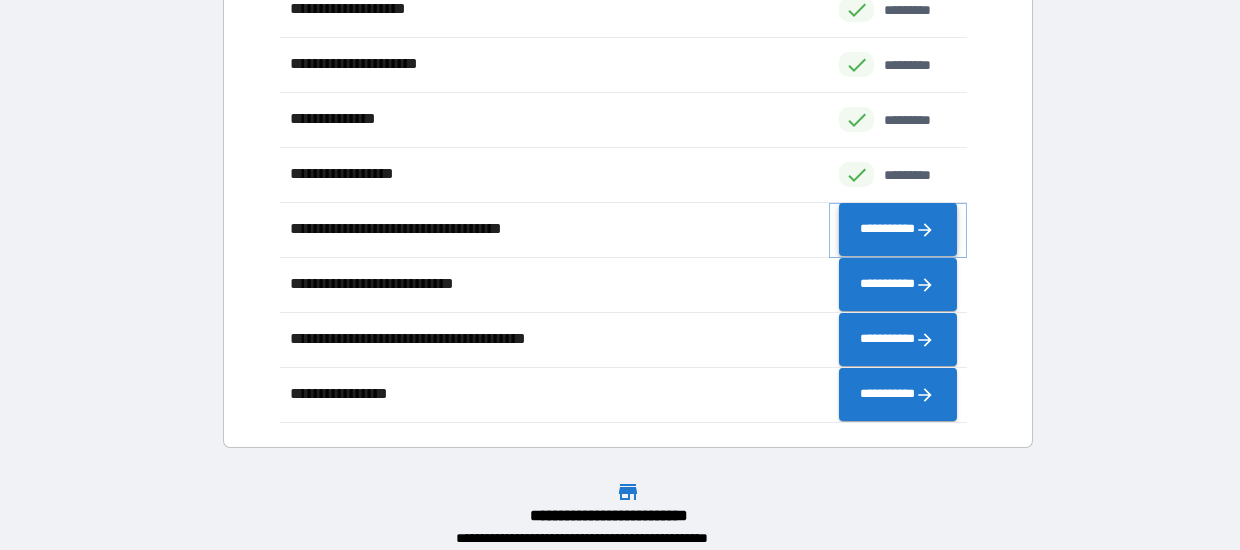 click on "**********" at bounding box center [897, 229] 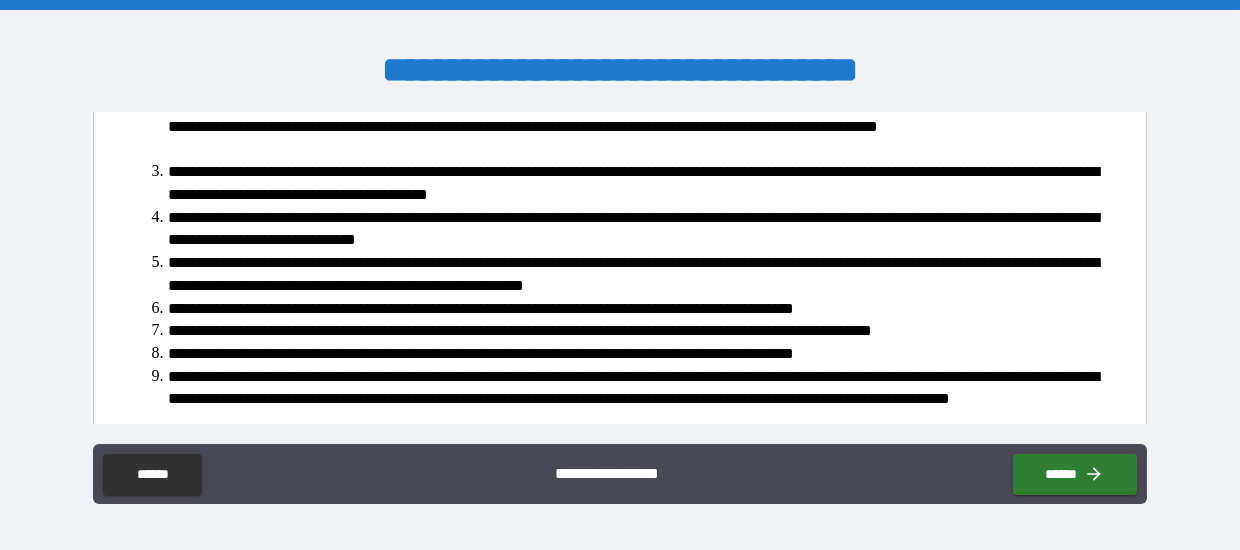 scroll, scrollTop: 650, scrollLeft: 0, axis: vertical 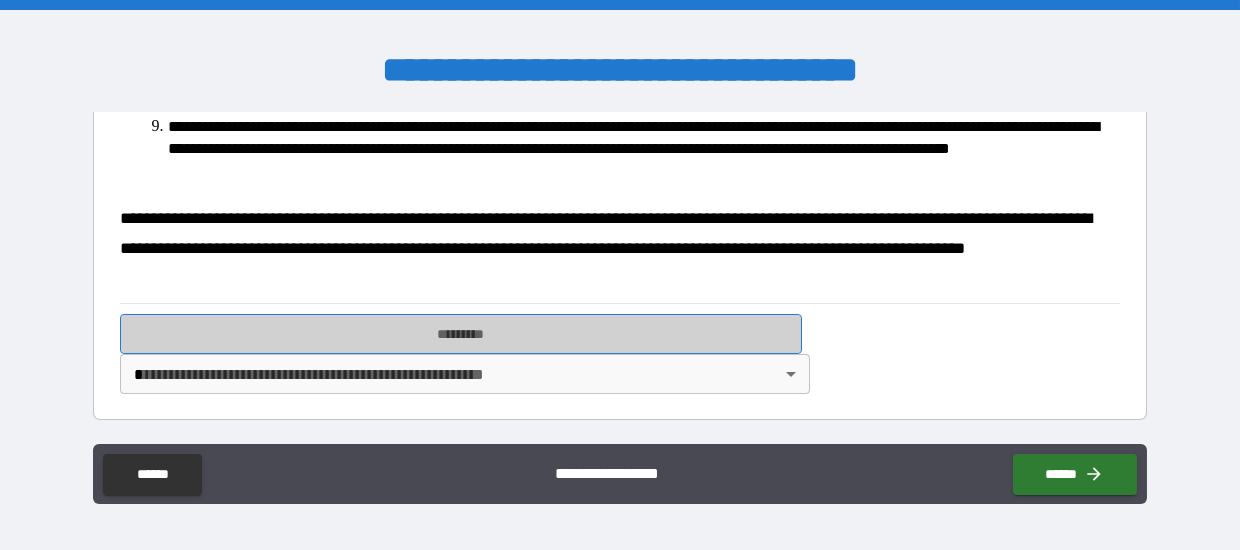 click on "*********" at bounding box center (460, 334) 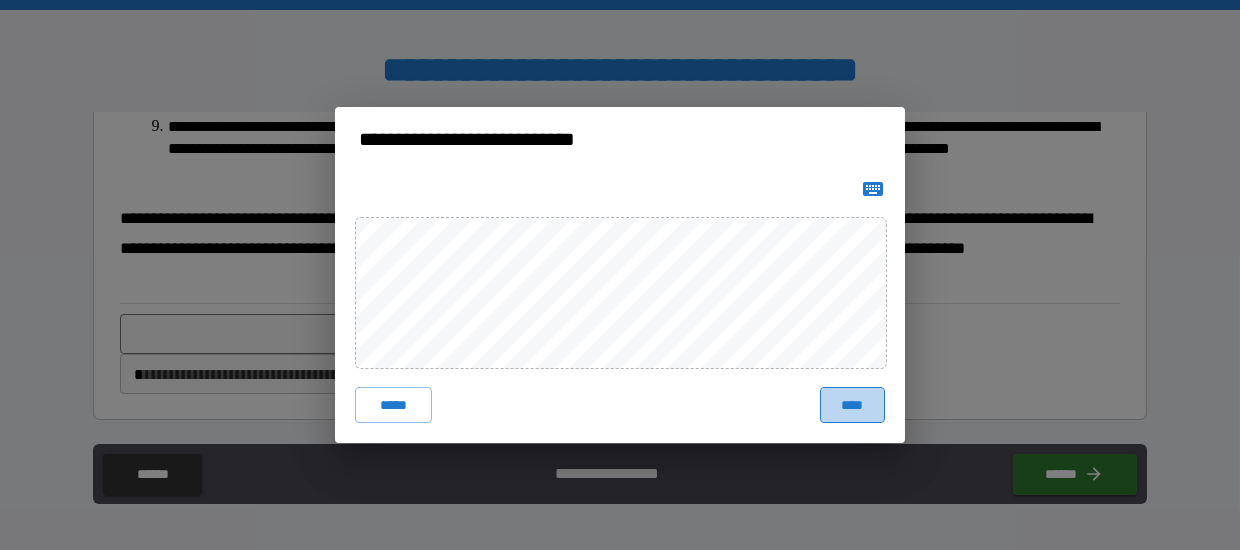 click on "****" at bounding box center (852, 405) 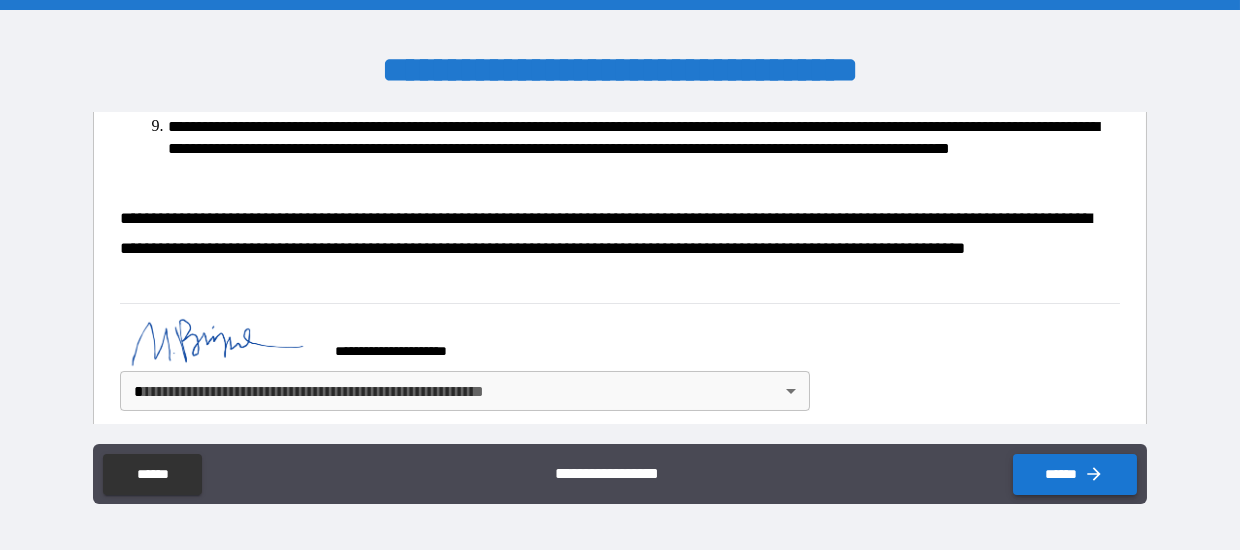 click on "******" at bounding box center (1075, 474) 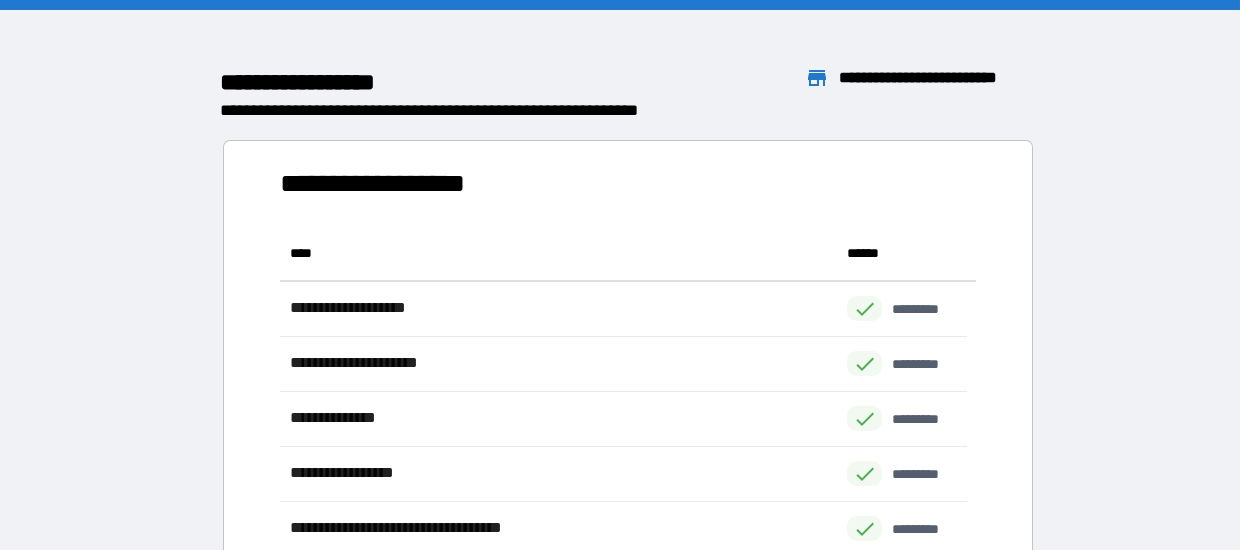 scroll, scrollTop: 481, scrollLeft: 671, axis: both 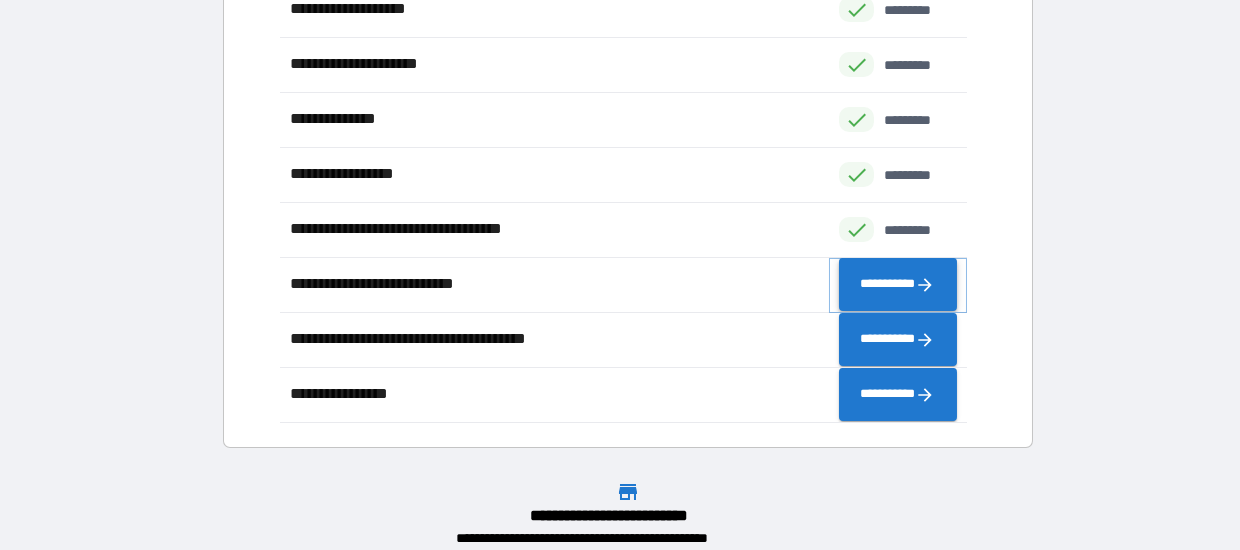click on "**********" at bounding box center (897, 284) 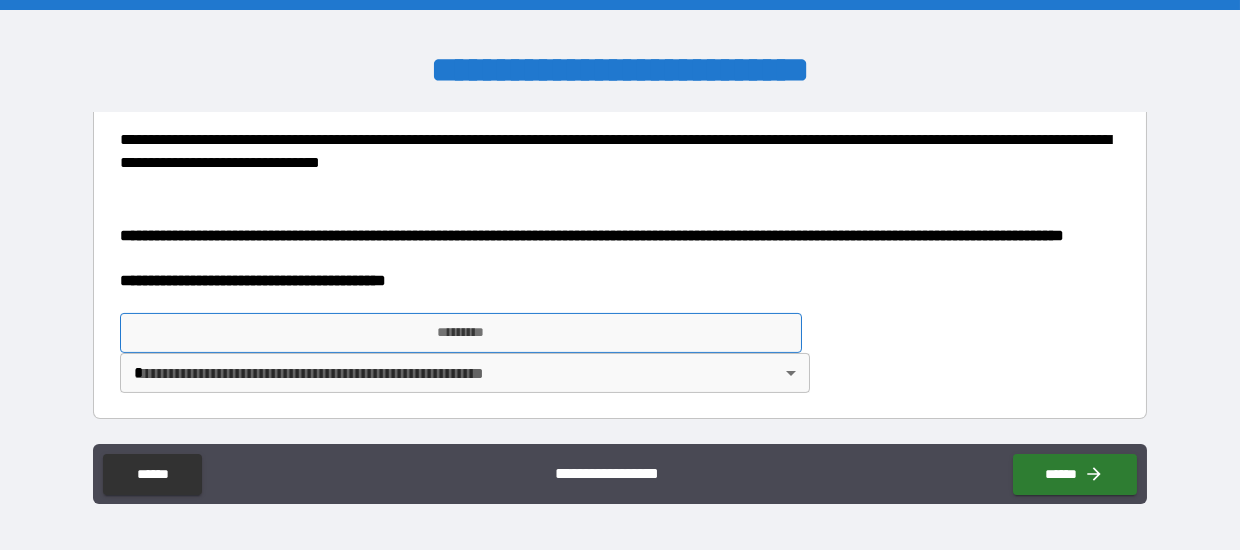scroll, scrollTop: 2271, scrollLeft: 0, axis: vertical 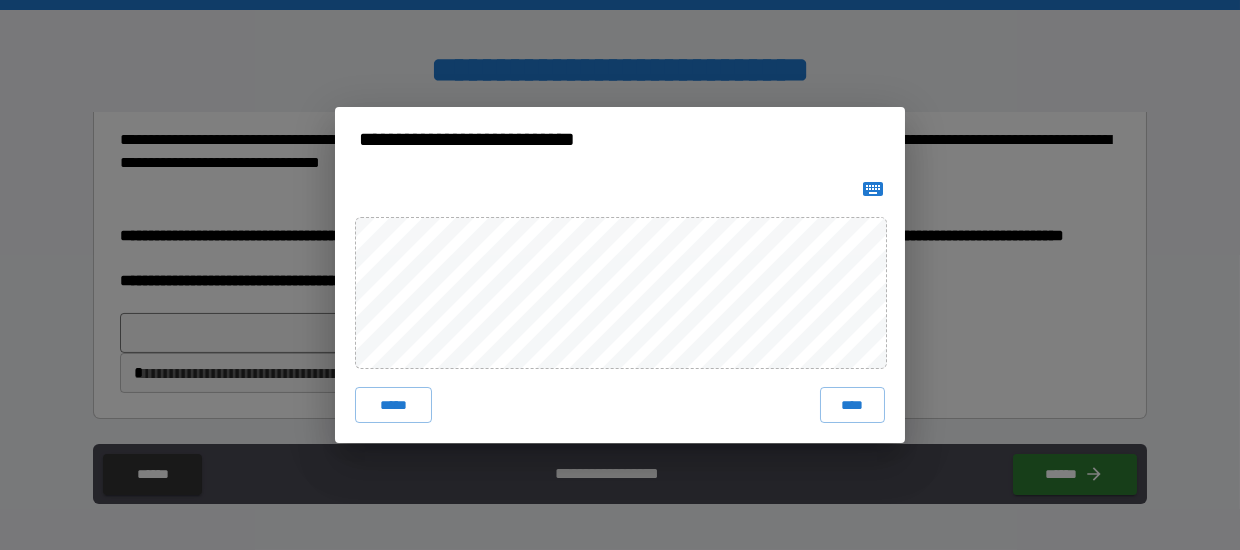 click 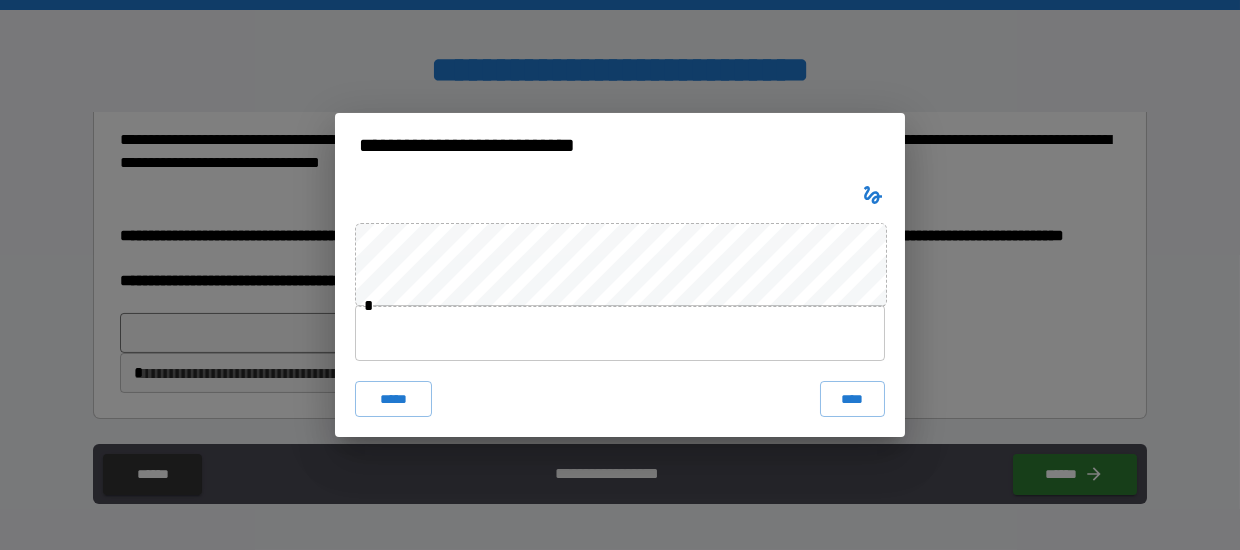 type 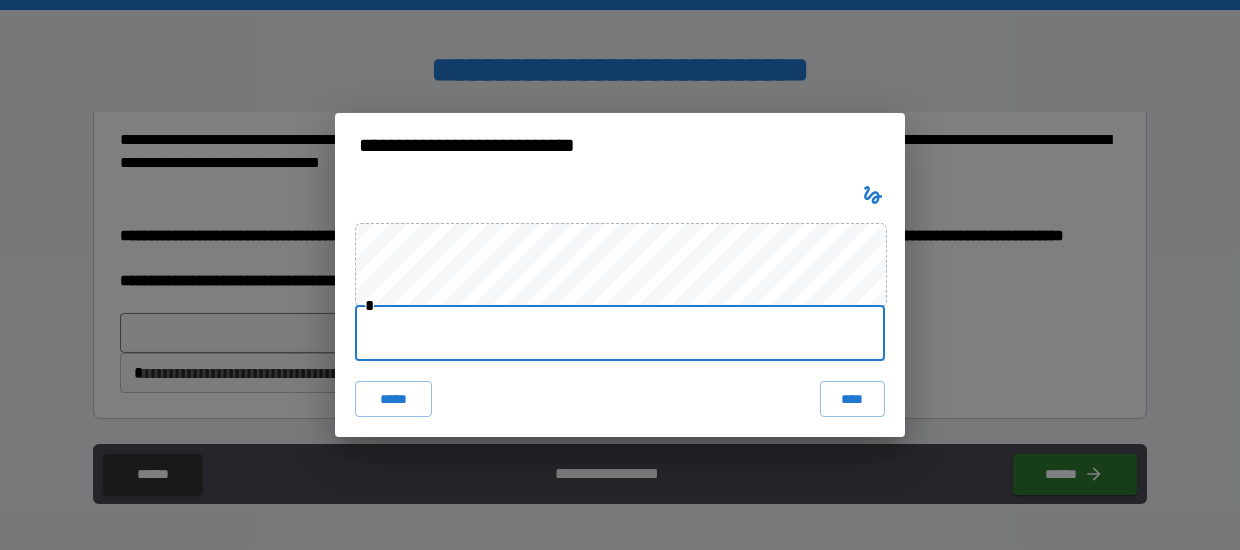 click at bounding box center [620, 333] 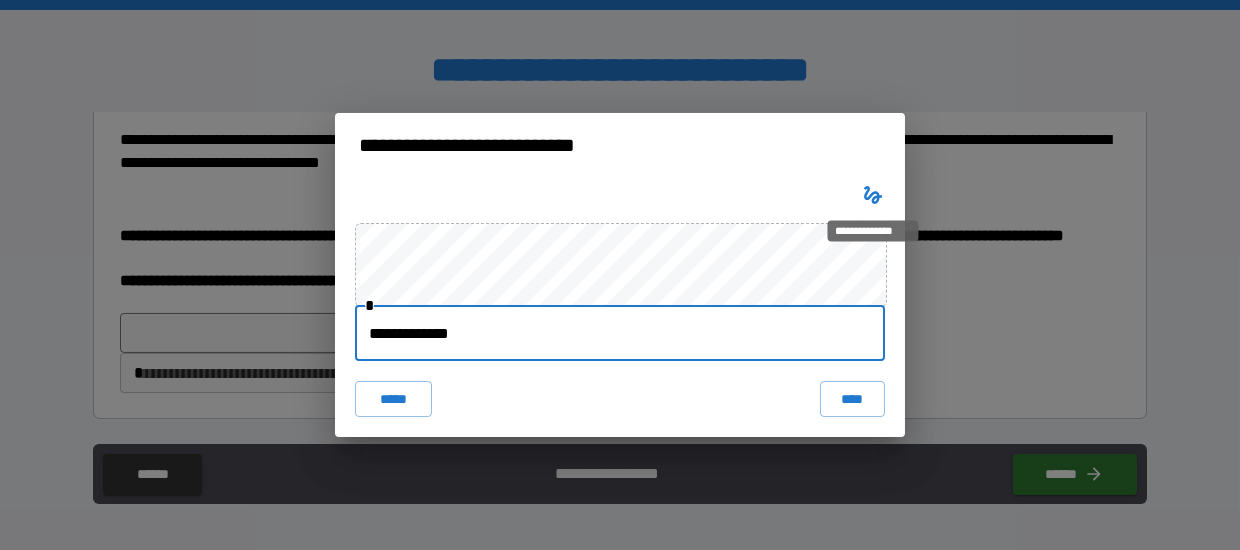 type on "**********" 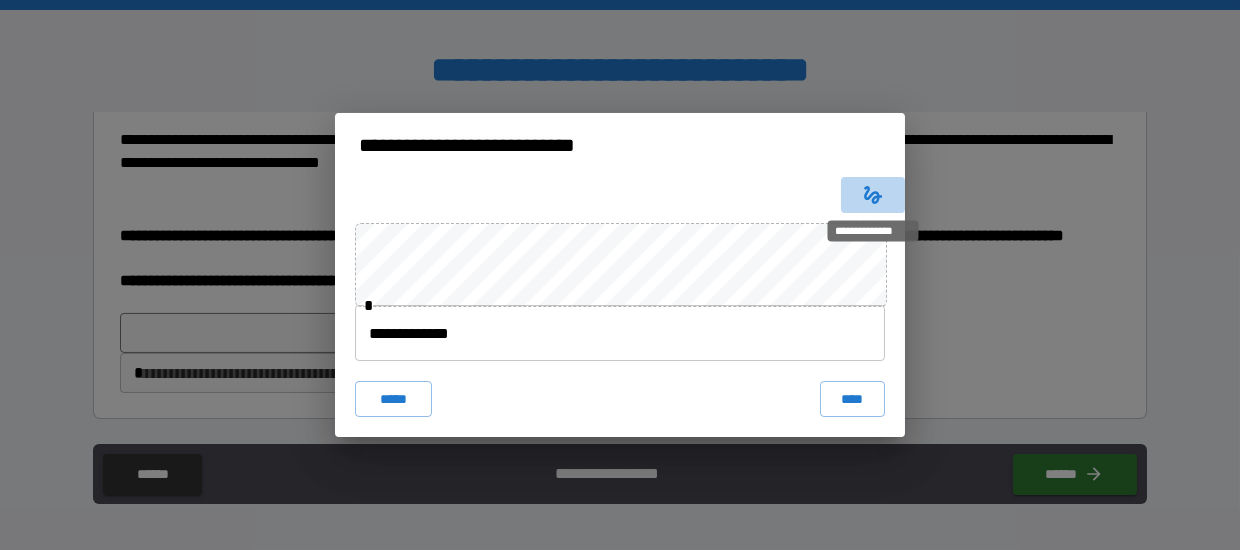 click 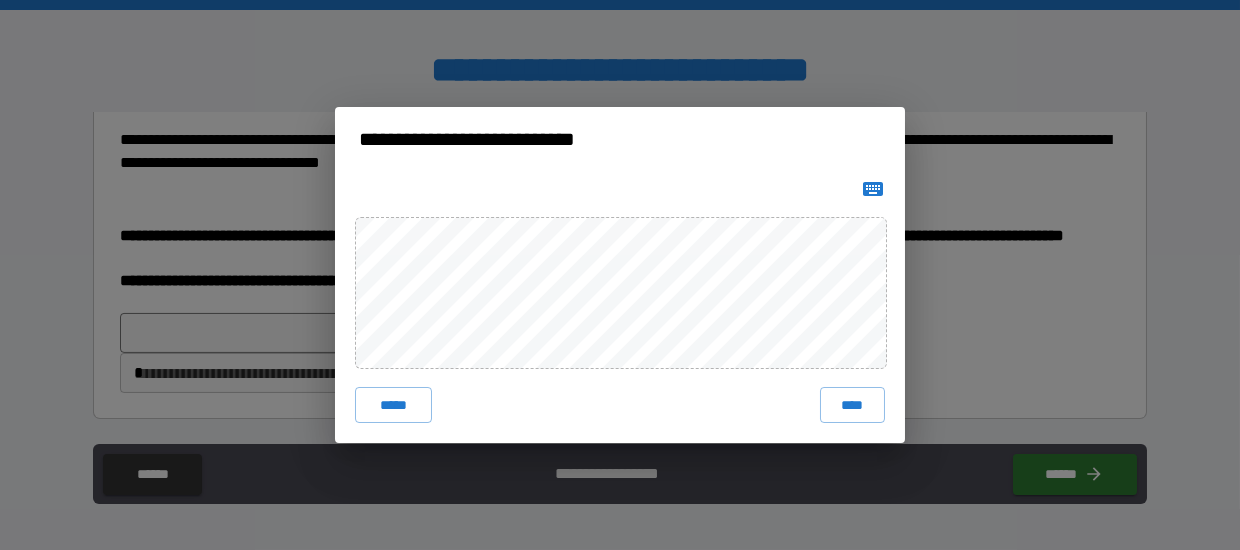 click on "***** ****" at bounding box center (620, 405) 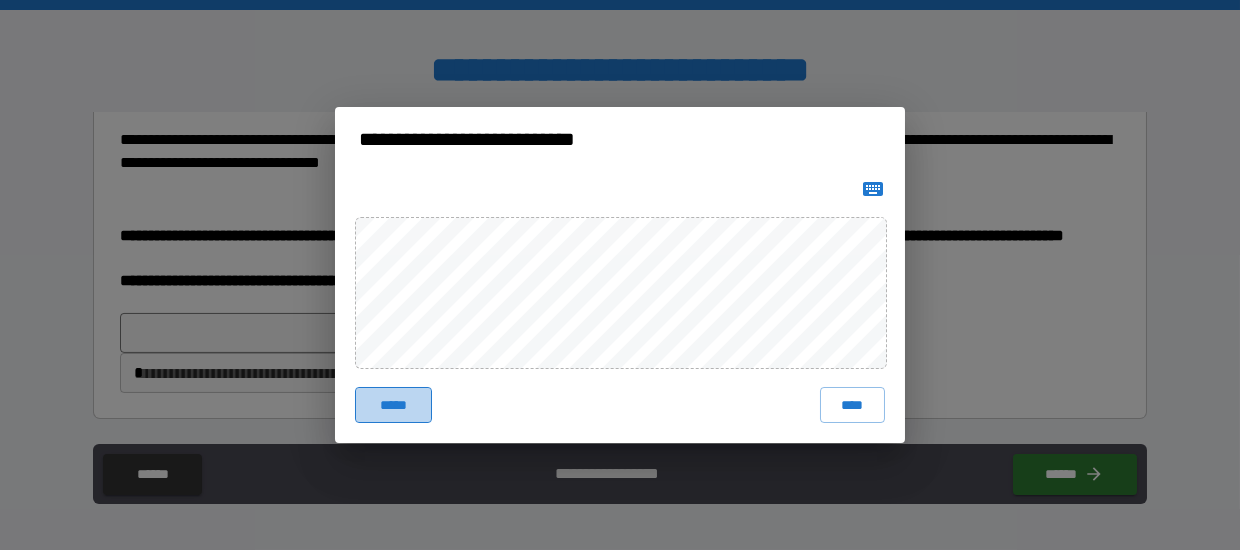 click on "*****" at bounding box center [393, 405] 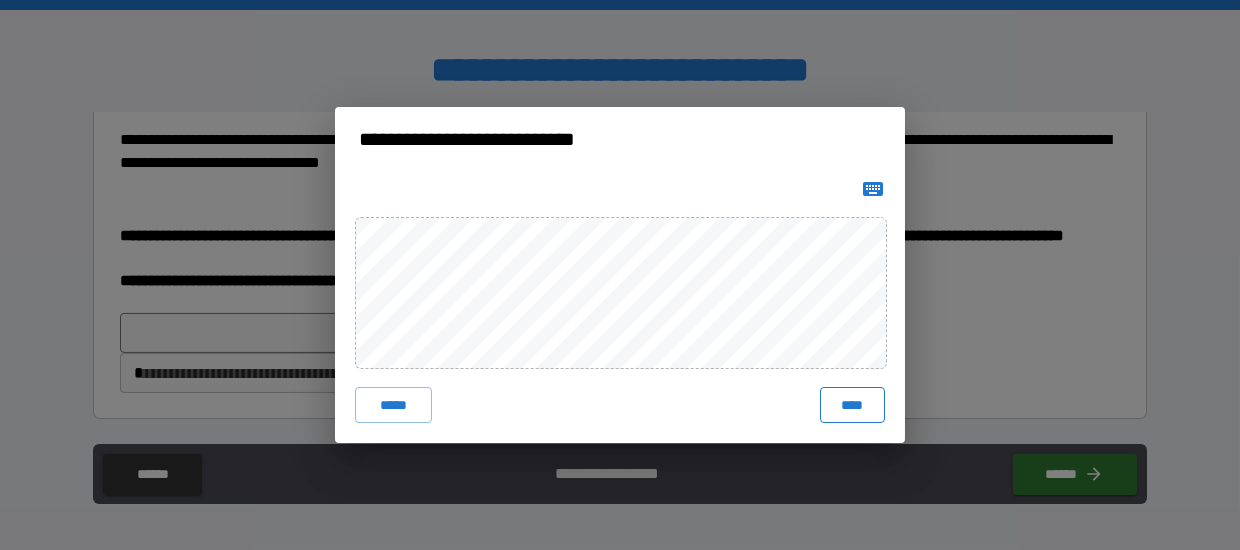 click on "****" at bounding box center [852, 405] 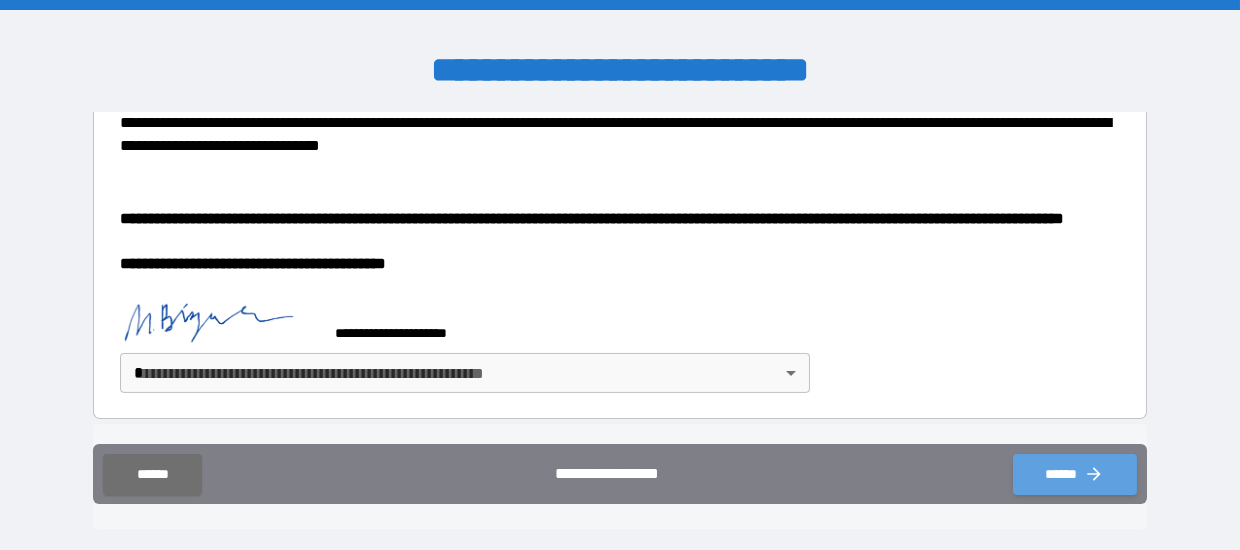 click on "******" at bounding box center [1075, 474] 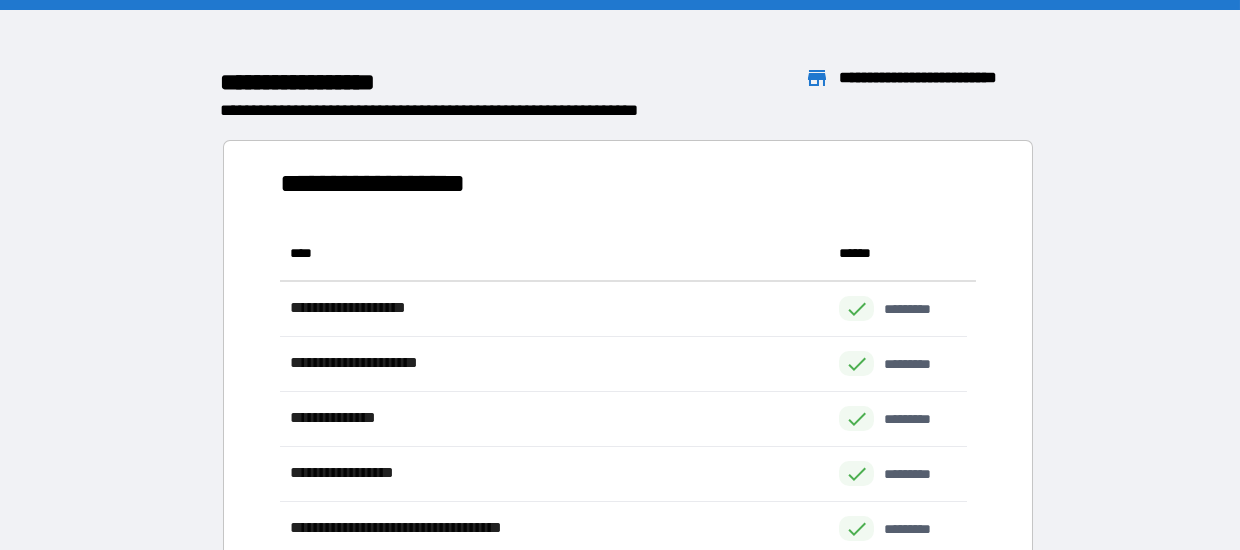 scroll, scrollTop: 15, scrollLeft: 15, axis: both 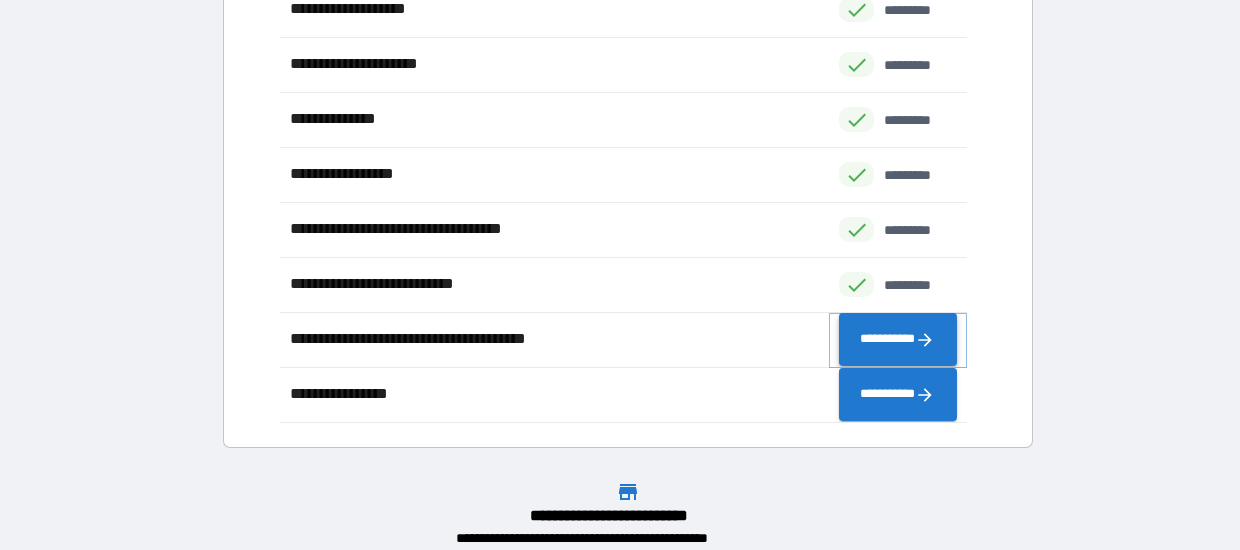 click on "**********" at bounding box center [897, 339] 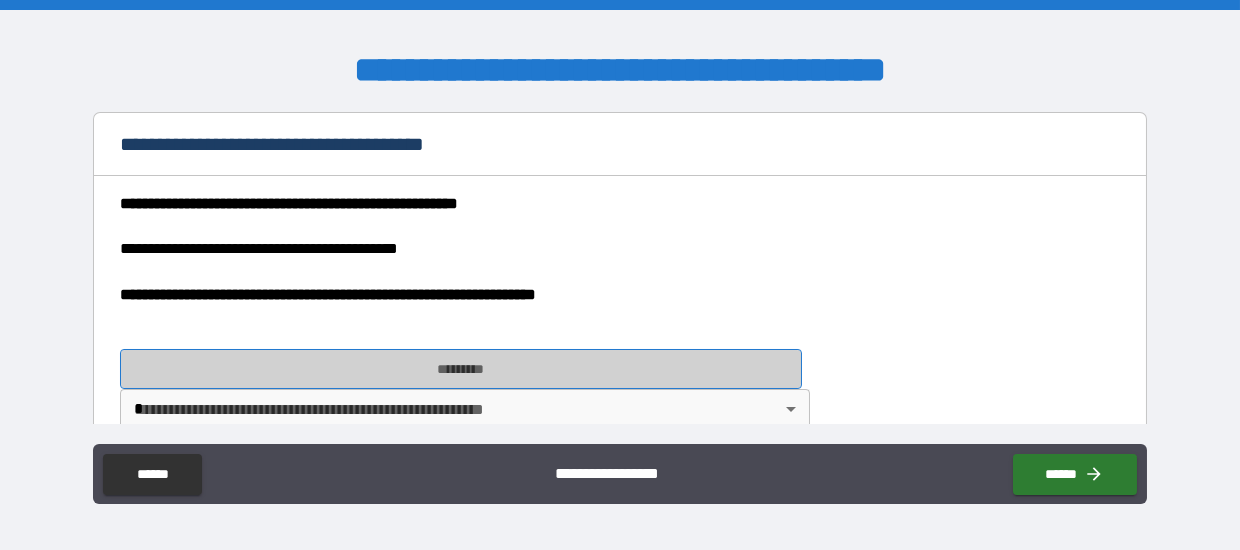 click on "*********" at bounding box center (460, 369) 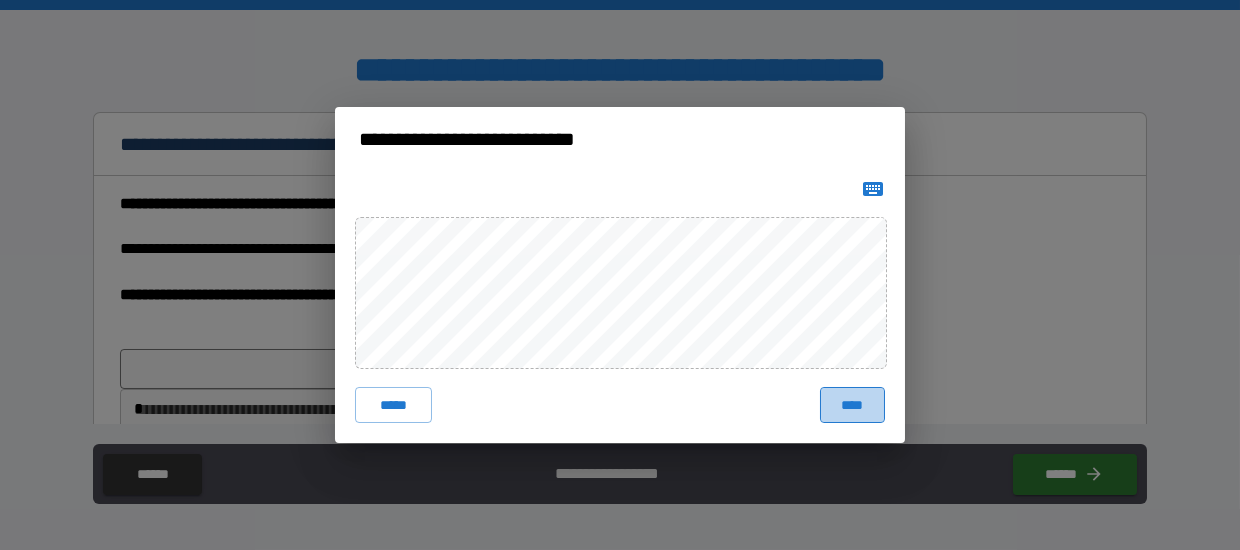 click on "****" at bounding box center [852, 405] 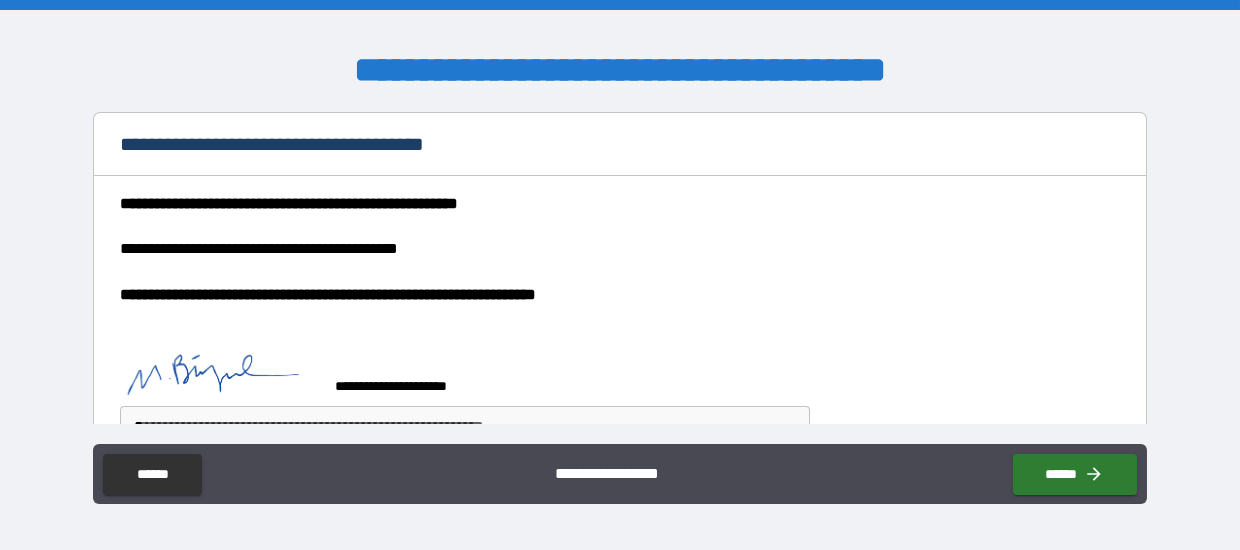 scroll, scrollTop: 52, scrollLeft: 0, axis: vertical 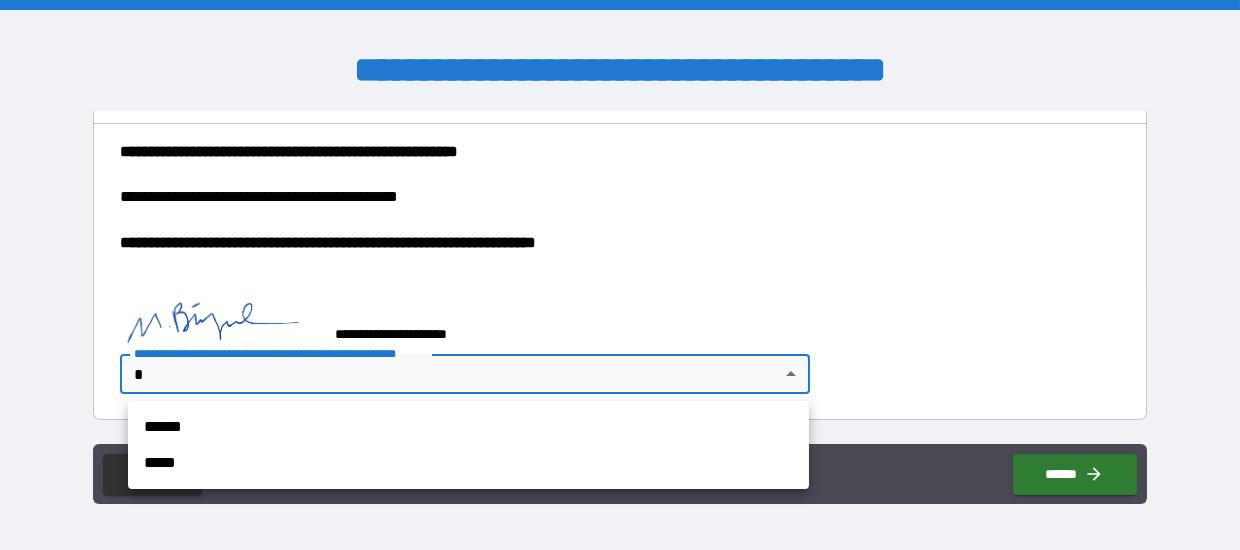 click on "**********" at bounding box center [620, 275] 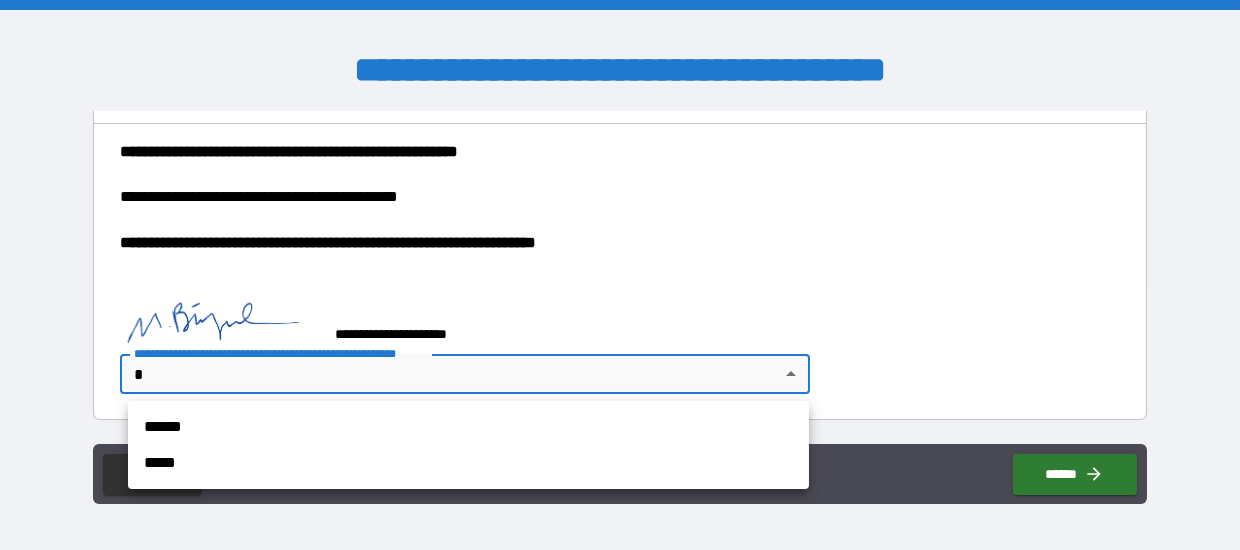 click at bounding box center [620, 275] 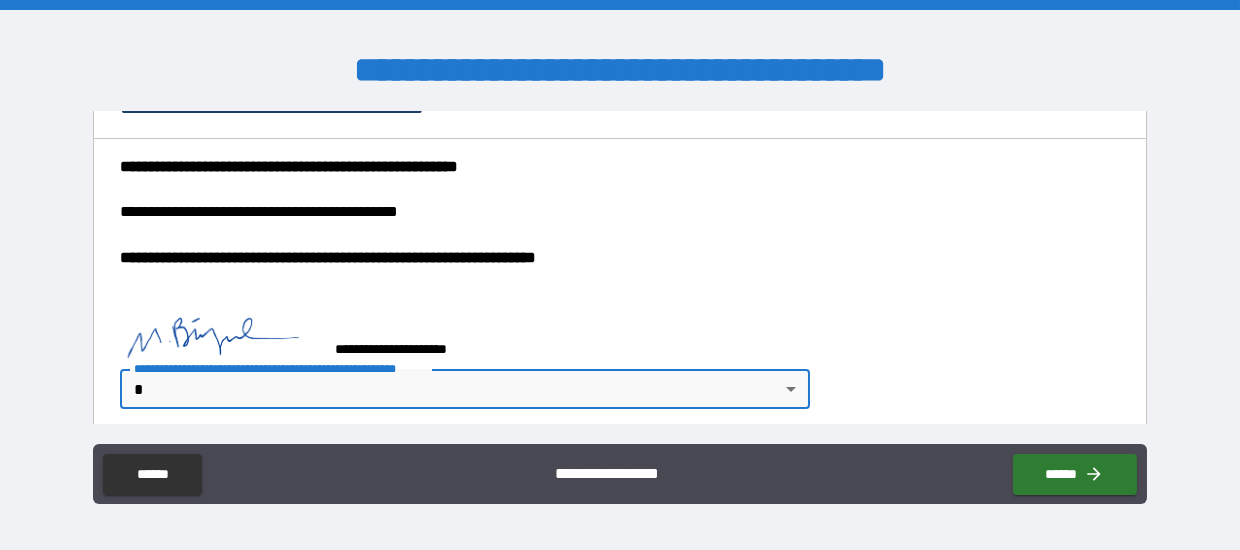 scroll, scrollTop: 52, scrollLeft: 0, axis: vertical 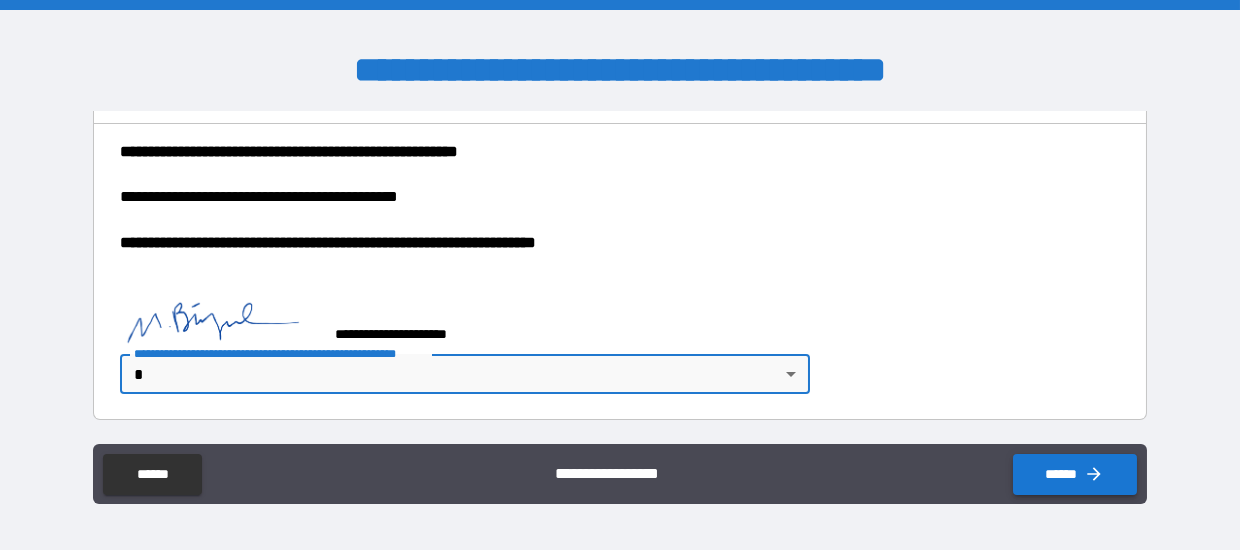 click on "******" at bounding box center (1075, 474) 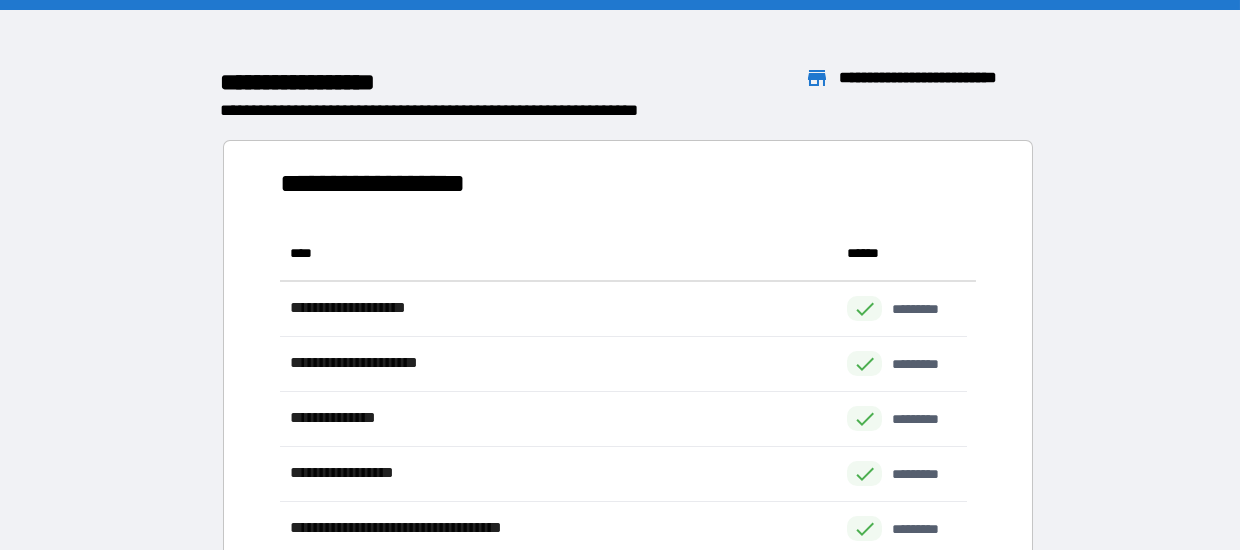 scroll, scrollTop: 481, scrollLeft: 671, axis: both 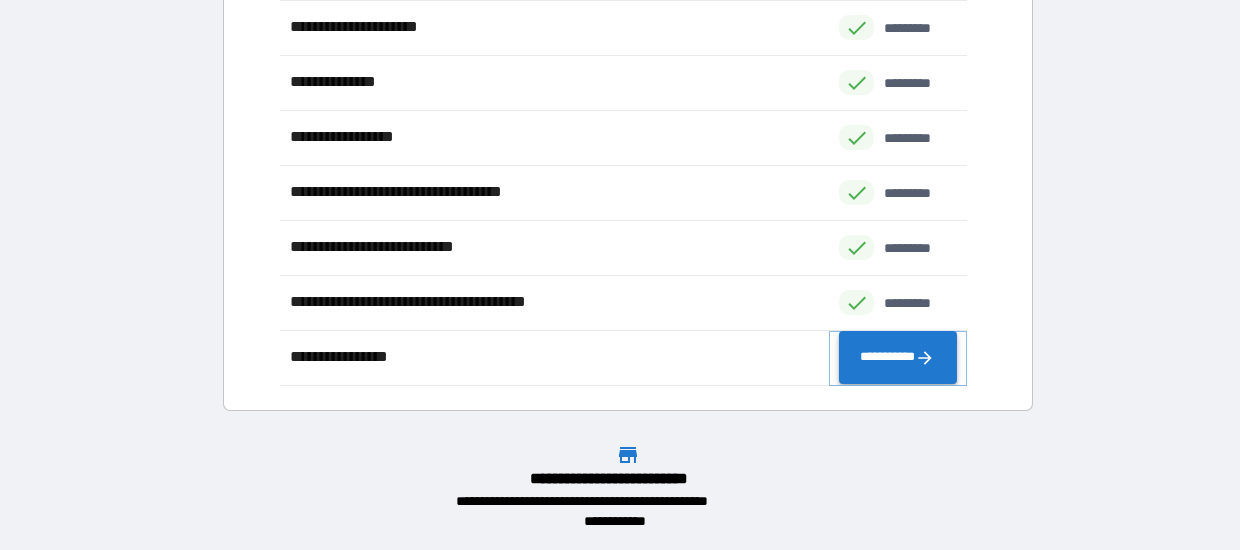 click on "**********" at bounding box center (897, 357) 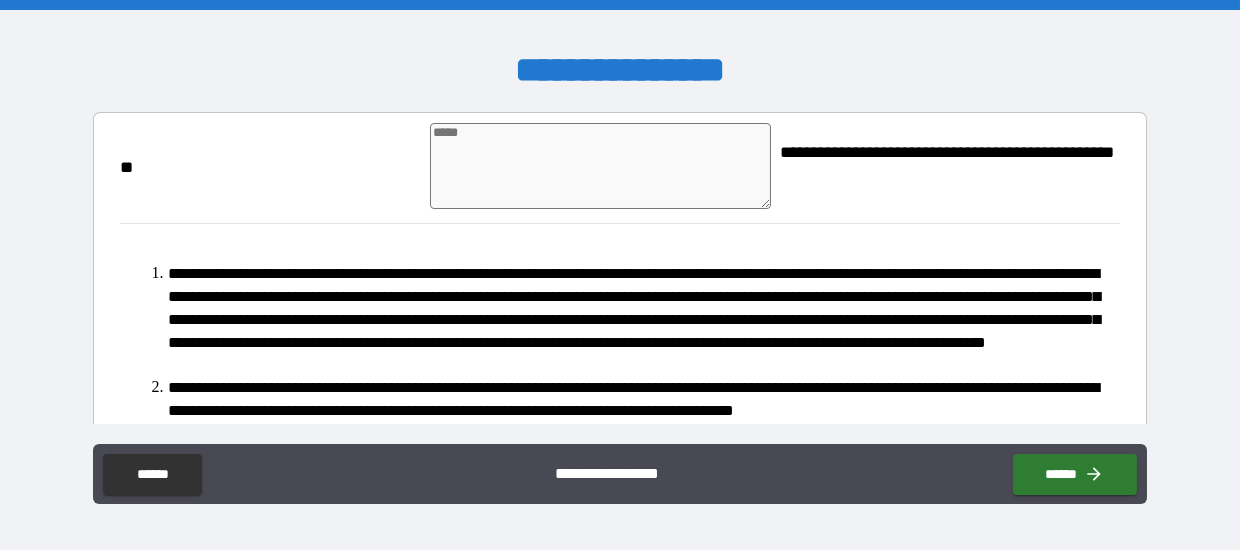type on "*" 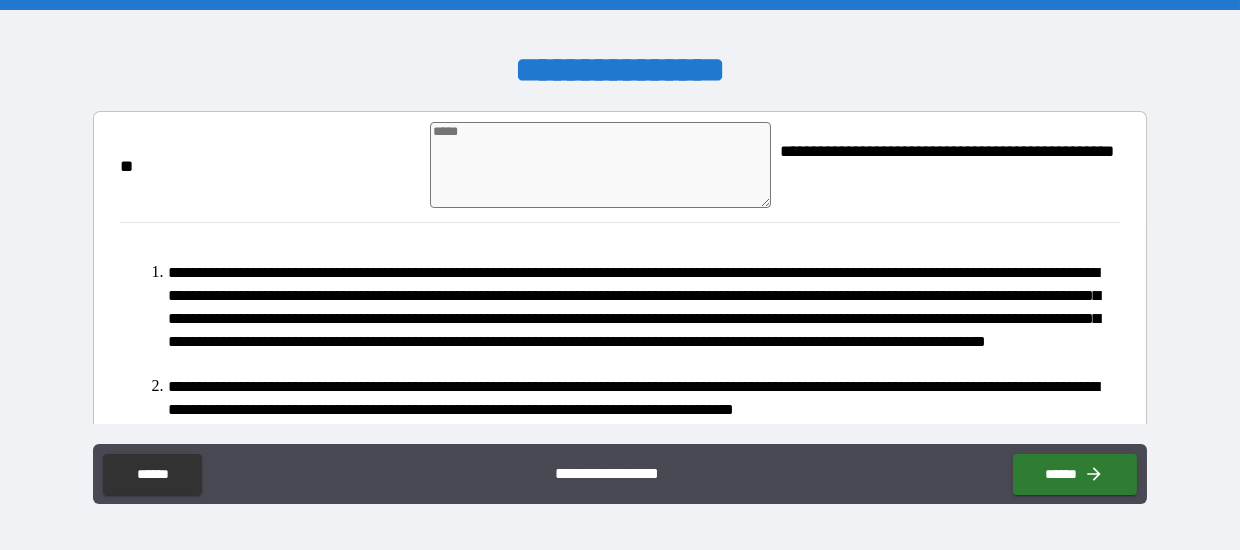 scroll, scrollTop: 0, scrollLeft: 0, axis: both 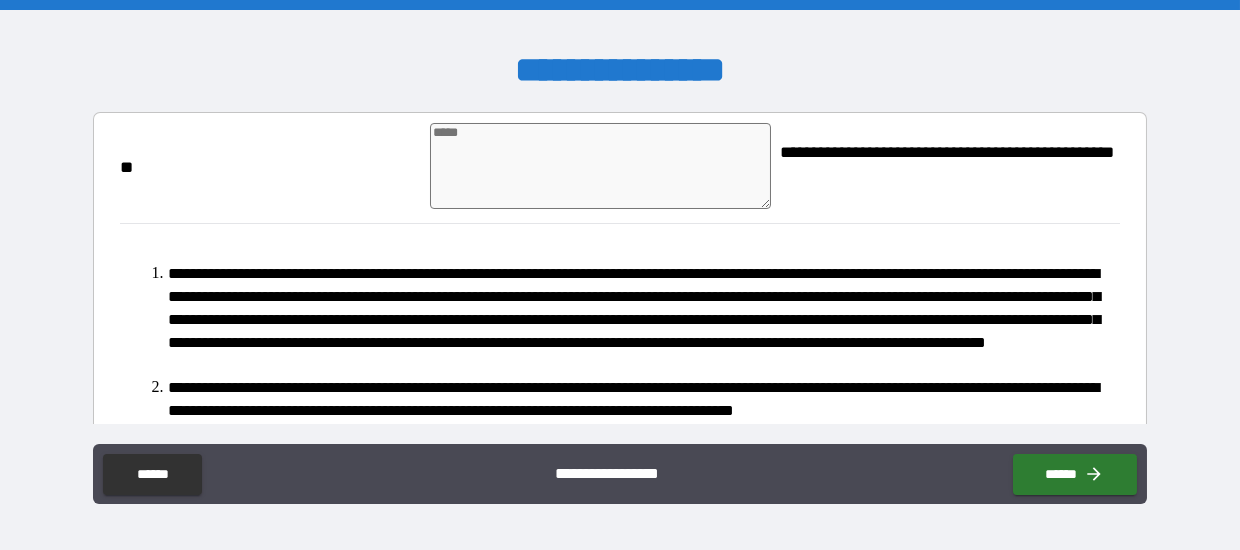 click at bounding box center (600, 166) 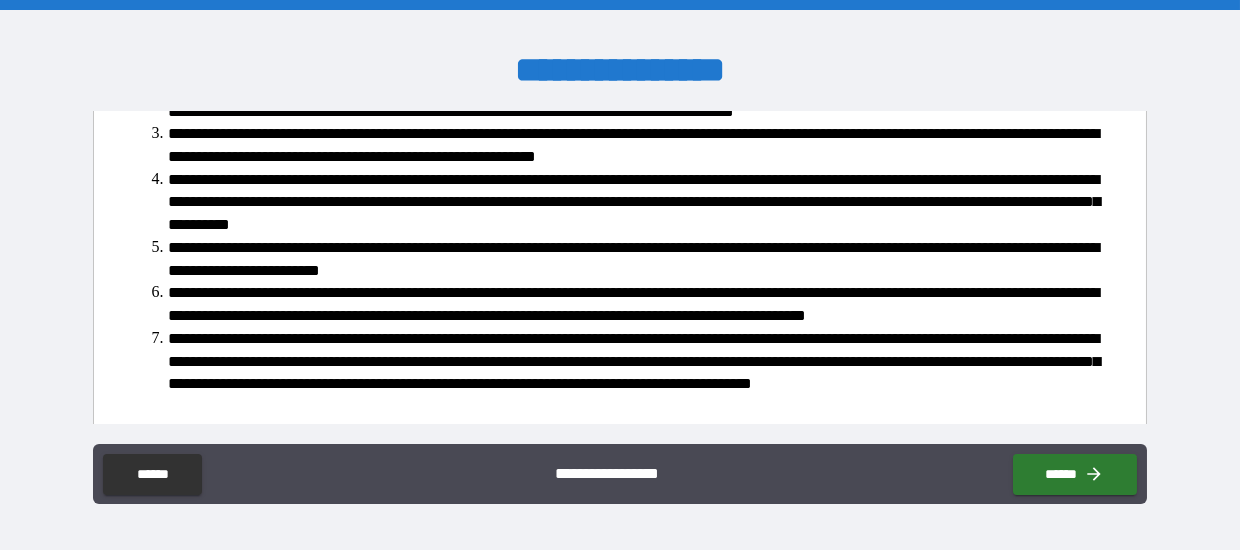 scroll, scrollTop: 446, scrollLeft: 0, axis: vertical 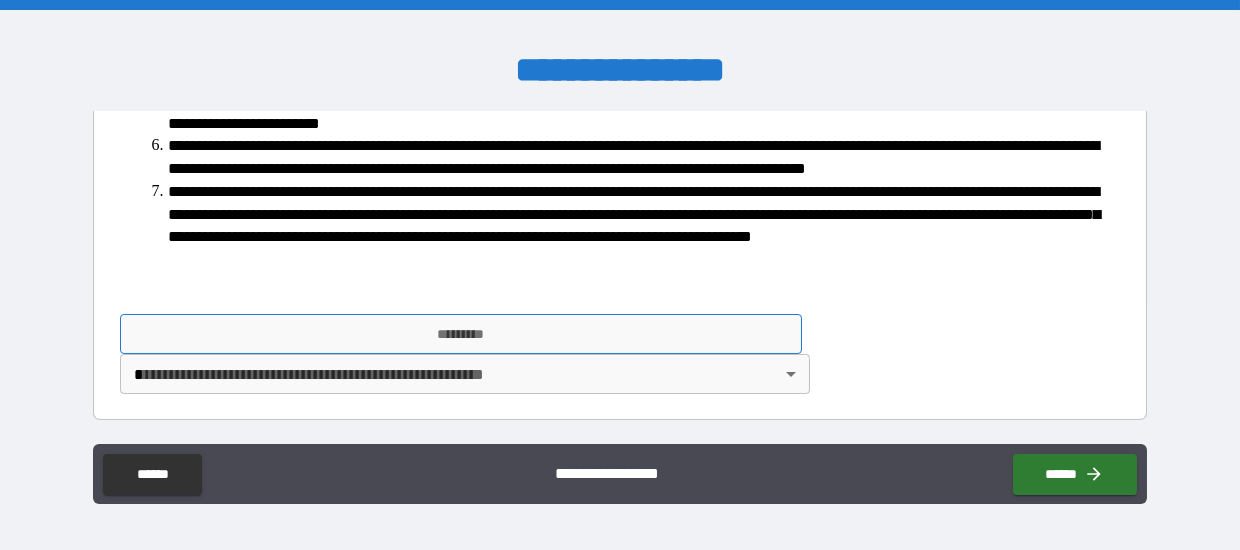 click on "*********" at bounding box center [460, 334] 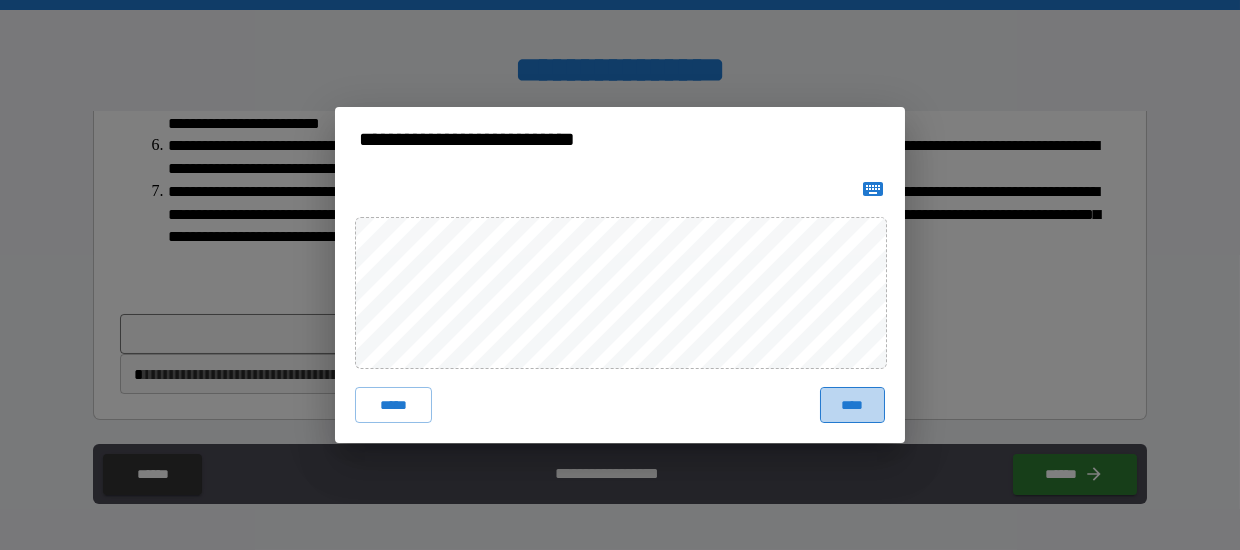 click on "****" at bounding box center (852, 405) 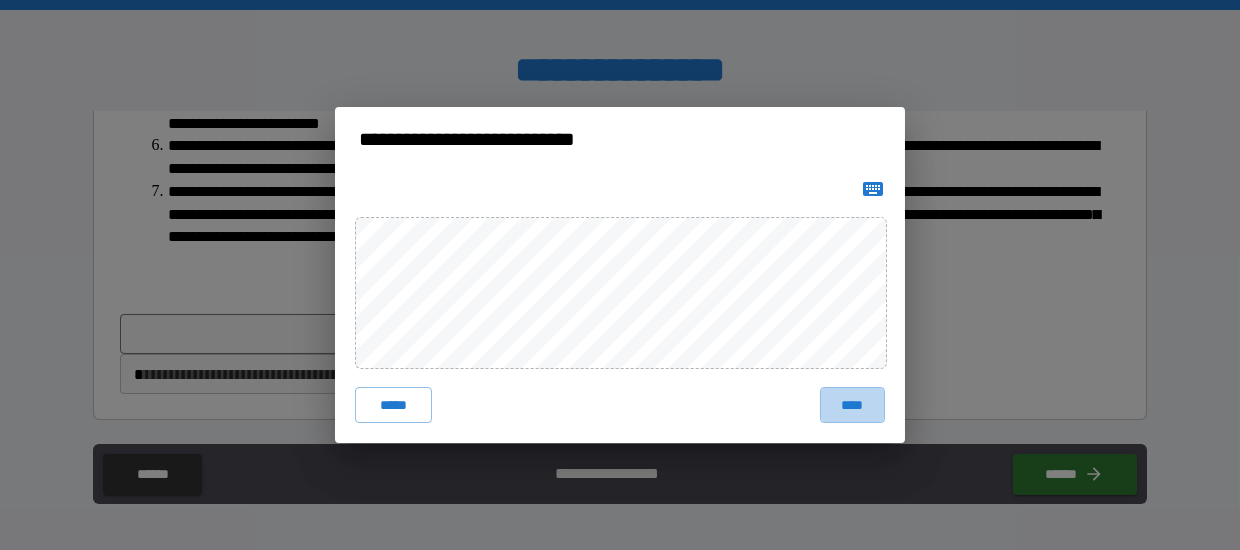 type on "*" 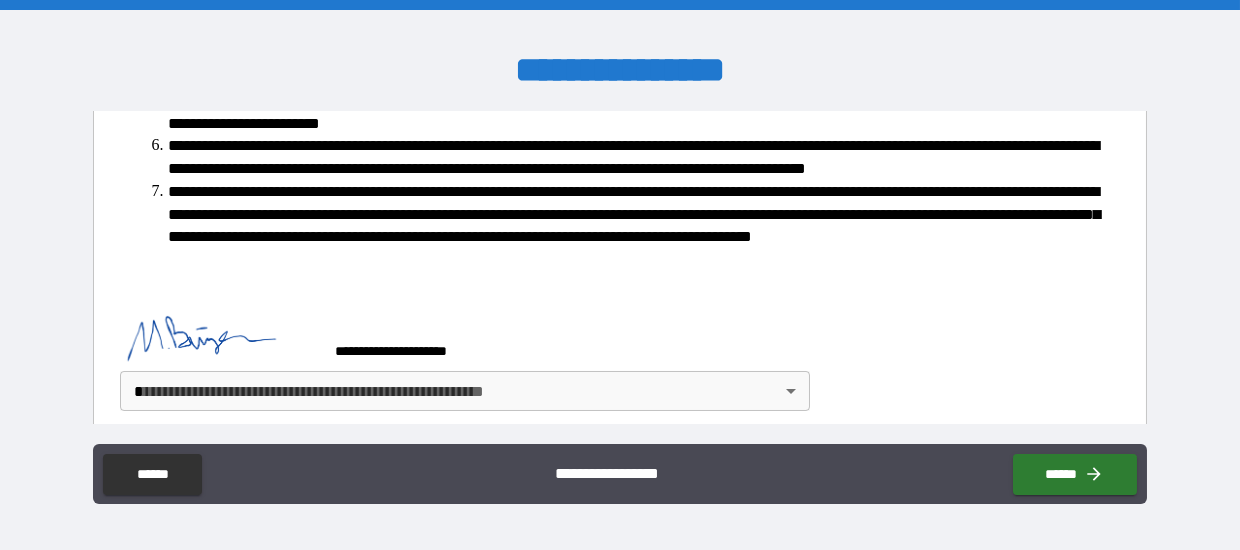 click on "**********" at bounding box center (620, 275) 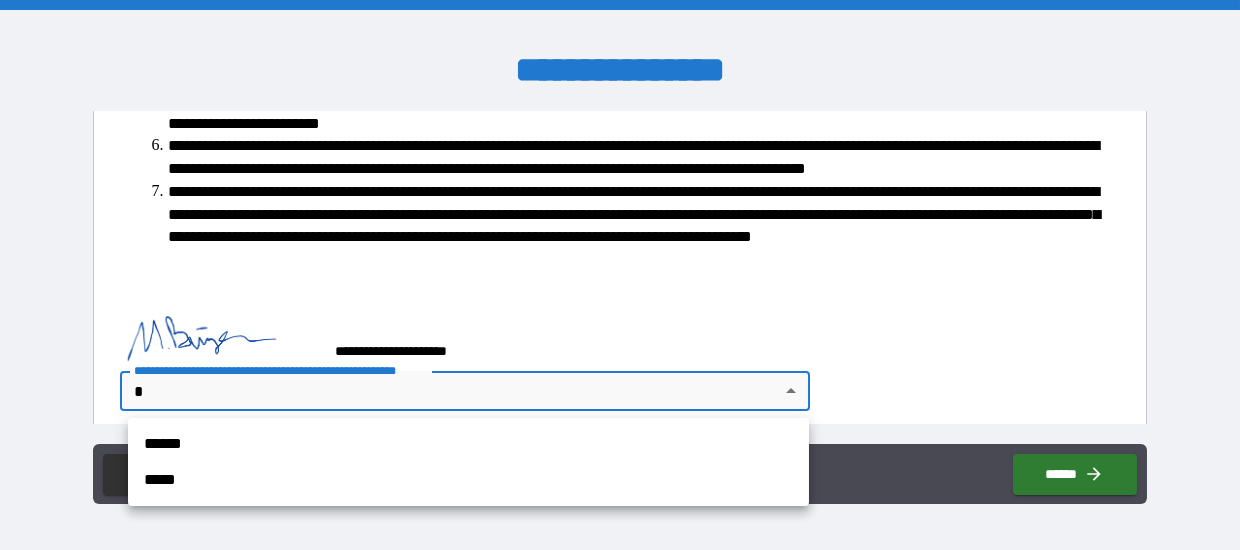 click at bounding box center [620, 275] 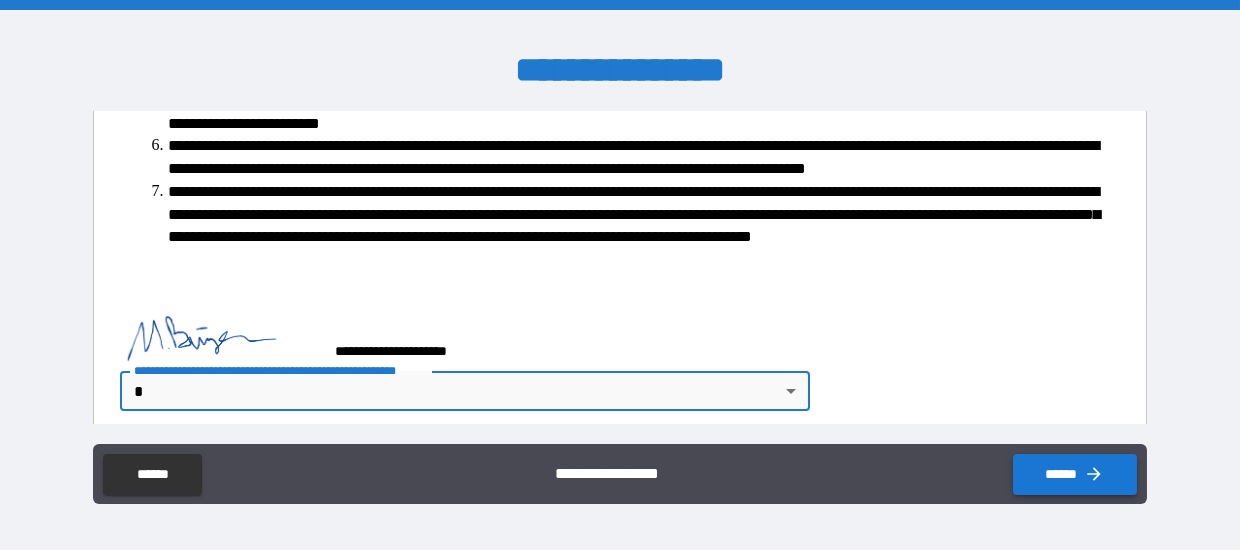 click on "******" at bounding box center (1075, 474) 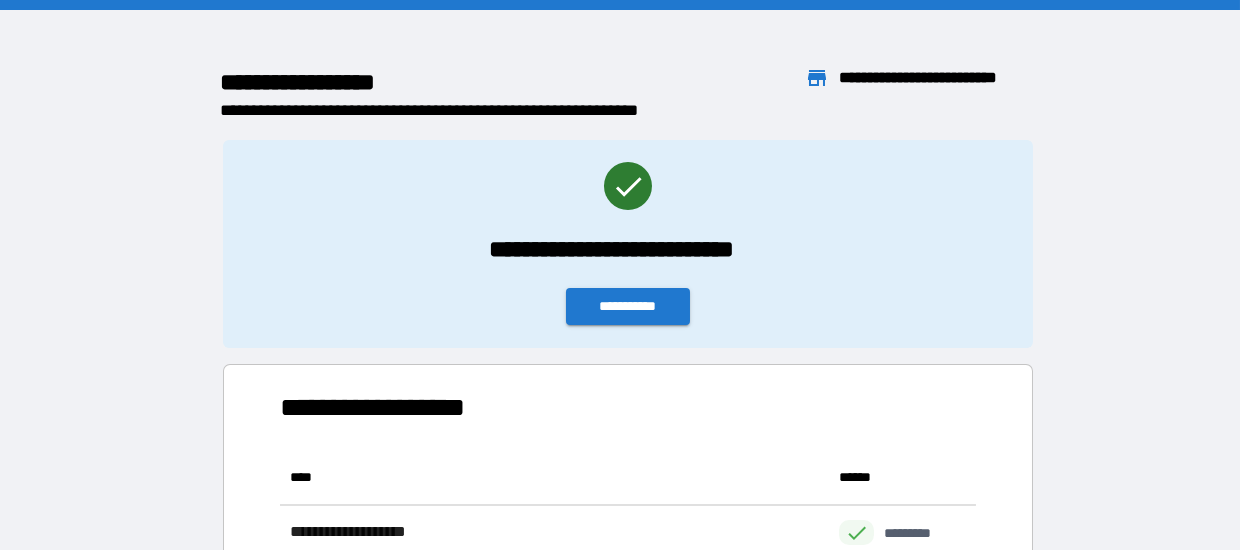 scroll, scrollTop: 15, scrollLeft: 15, axis: both 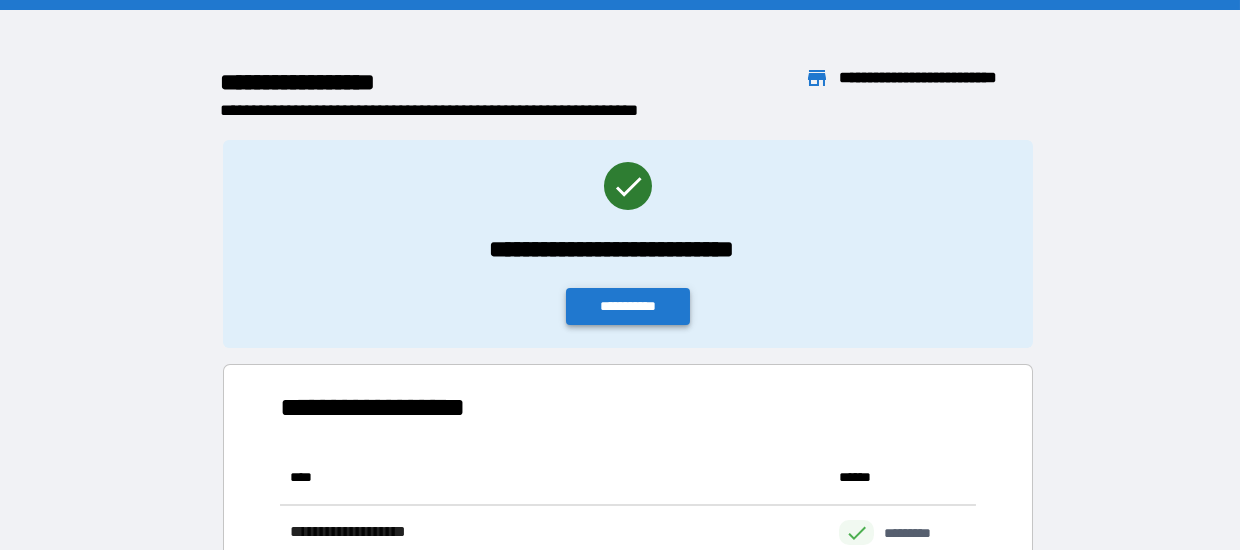 click on "**********" at bounding box center [628, 306] 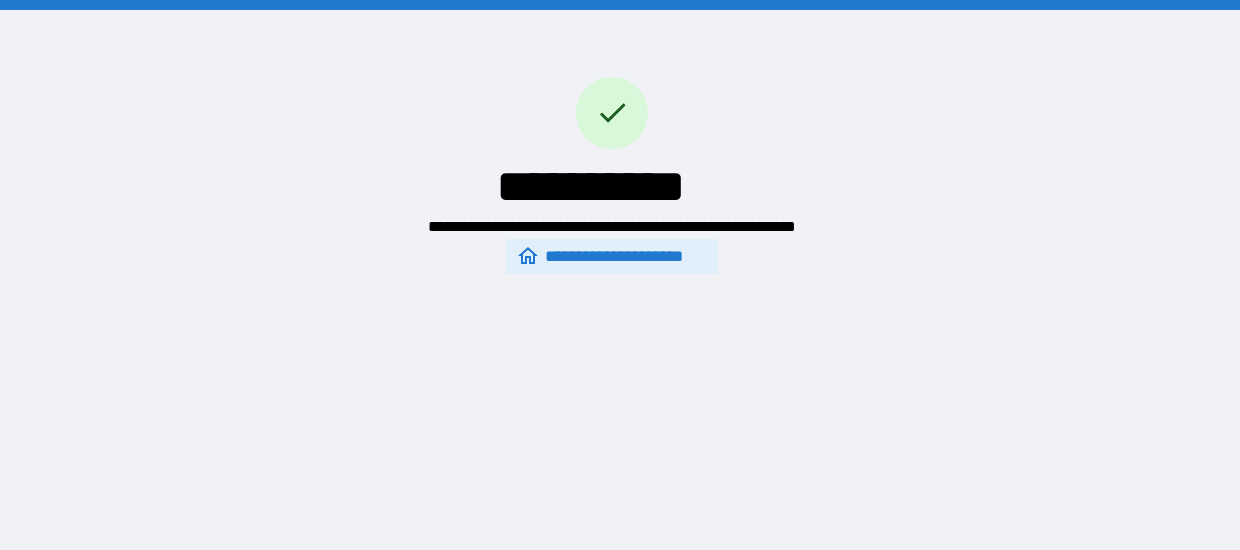 click on "**********" at bounding box center [611, 256] 